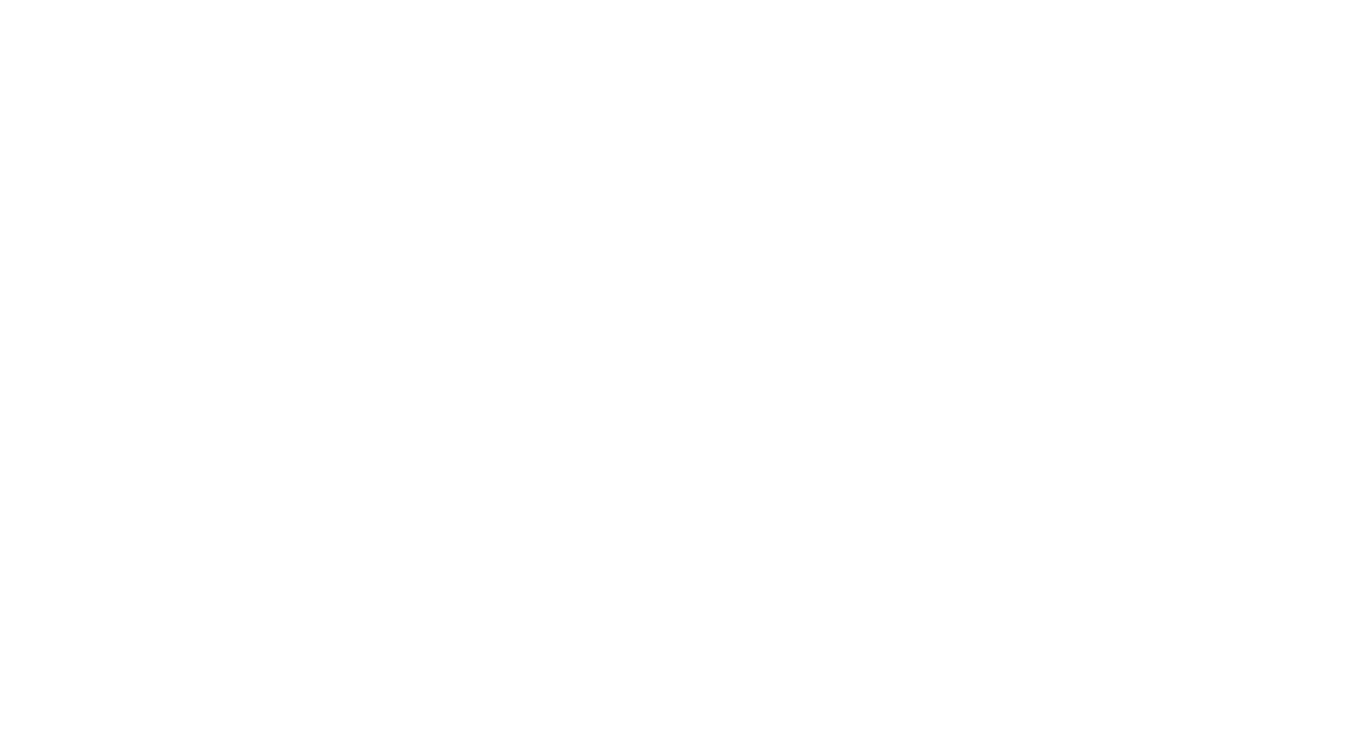 scroll, scrollTop: 0, scrollLeft: 0, axis: both 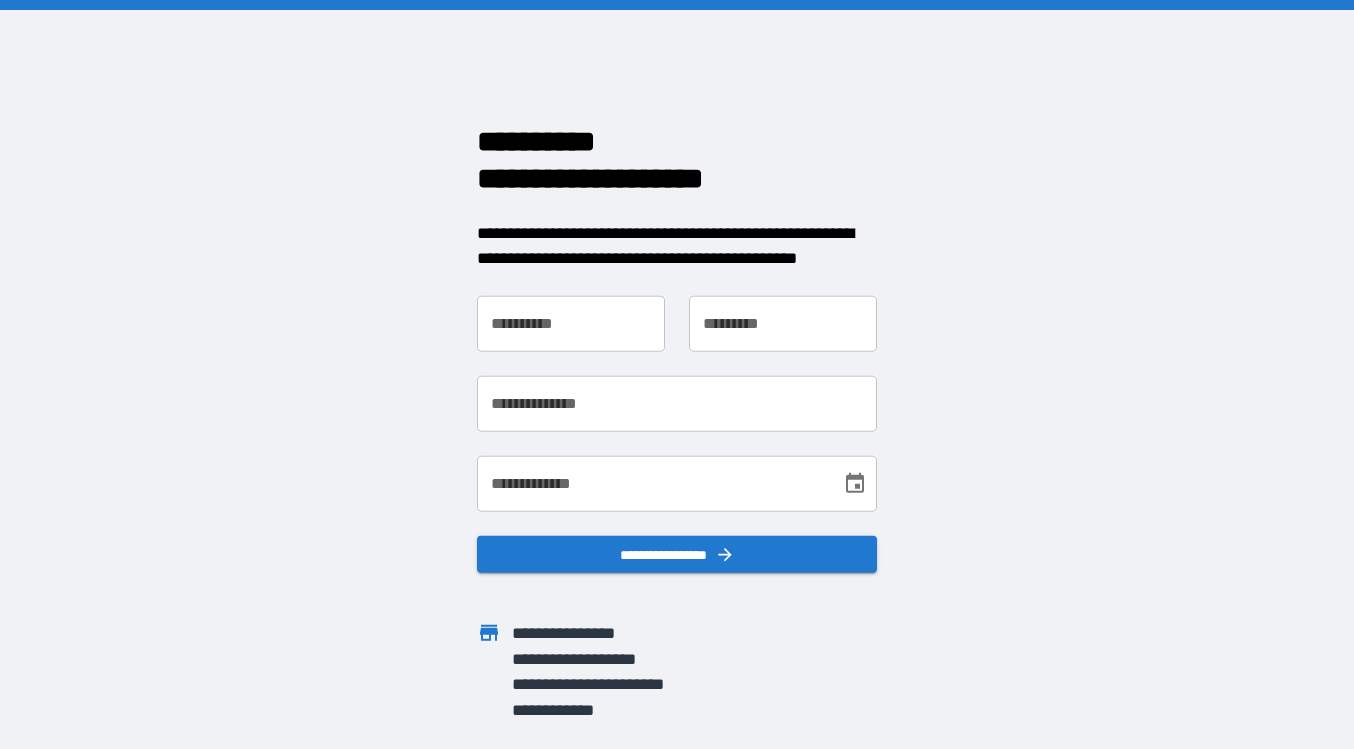 click on "**********" at bounding box center [571, 323] 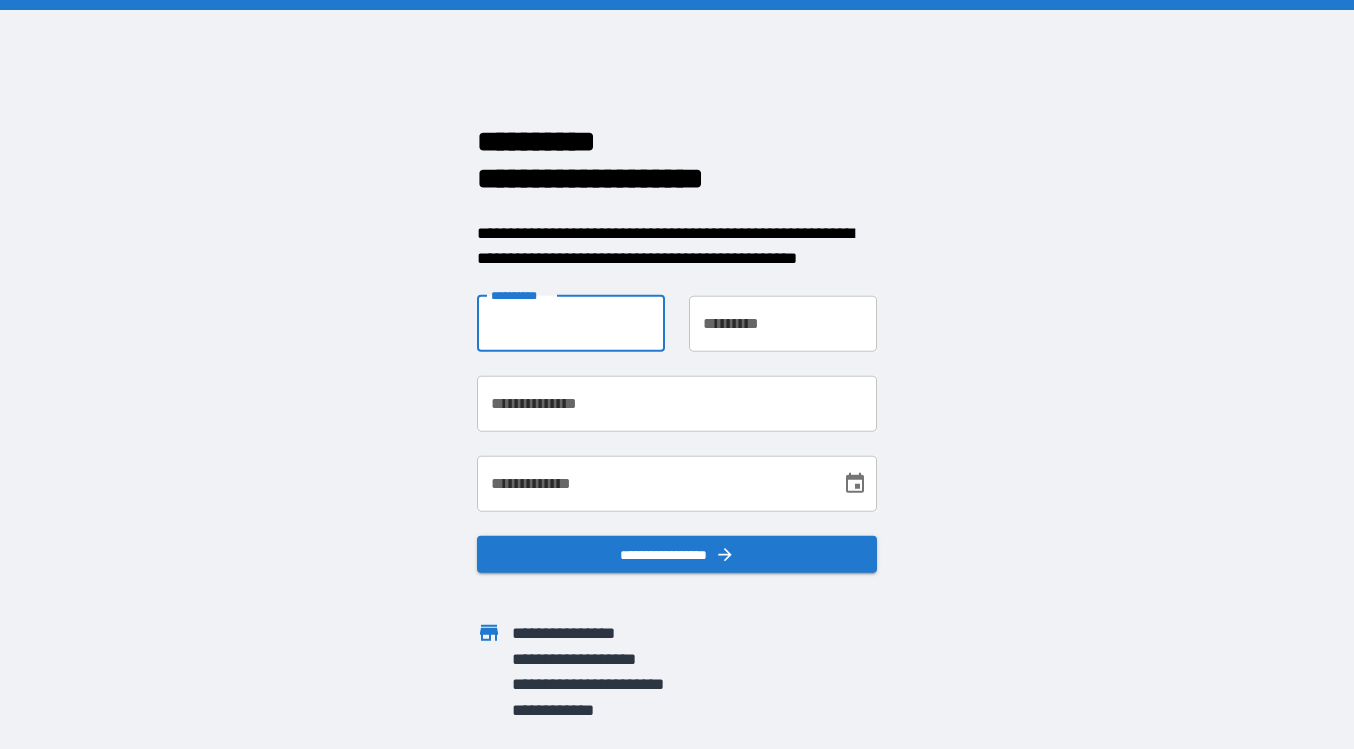 type on "*****" 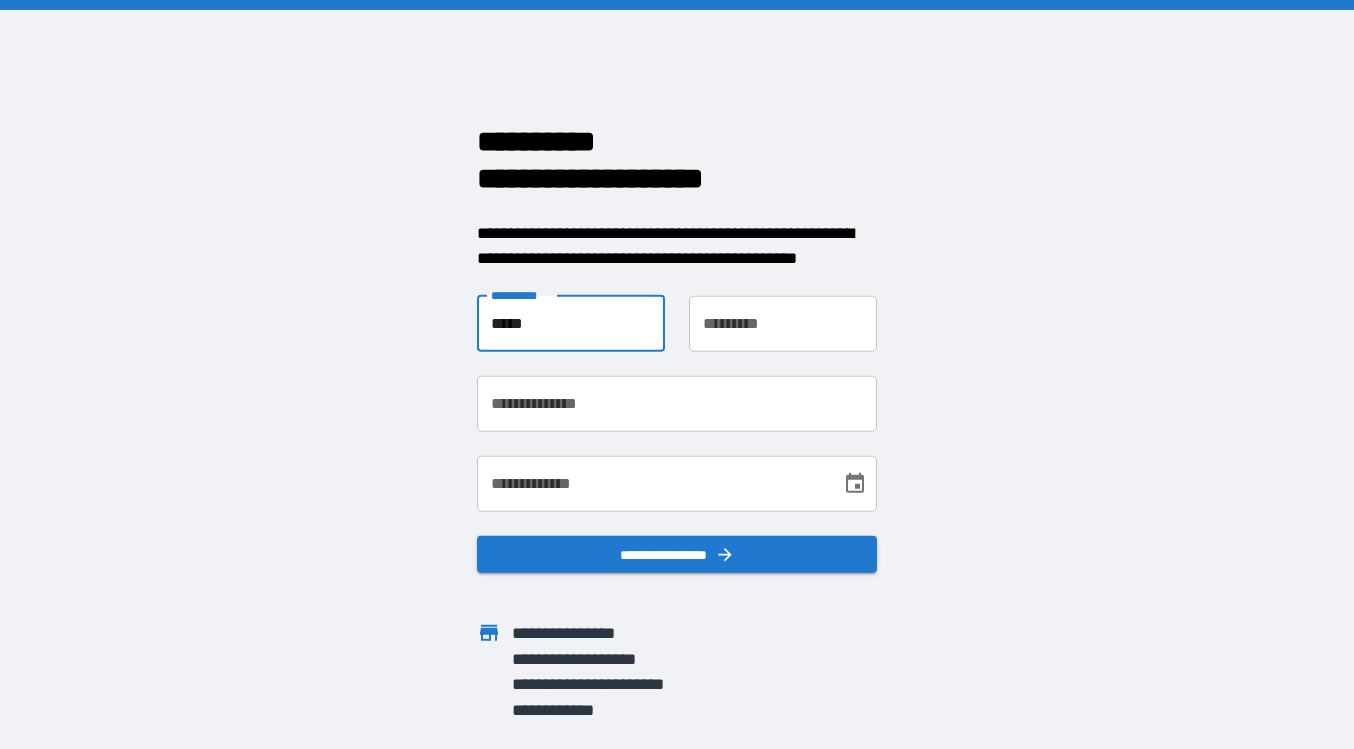 type on "********" 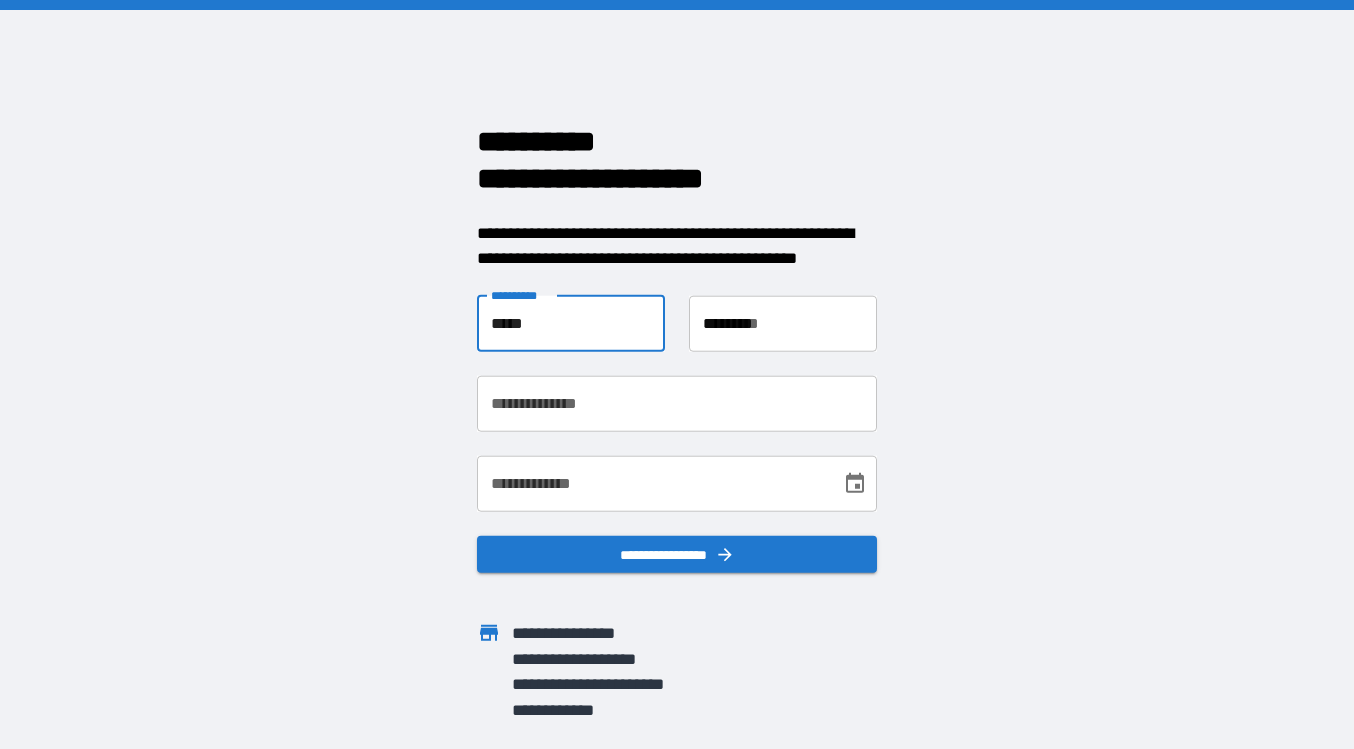 type on "**********" 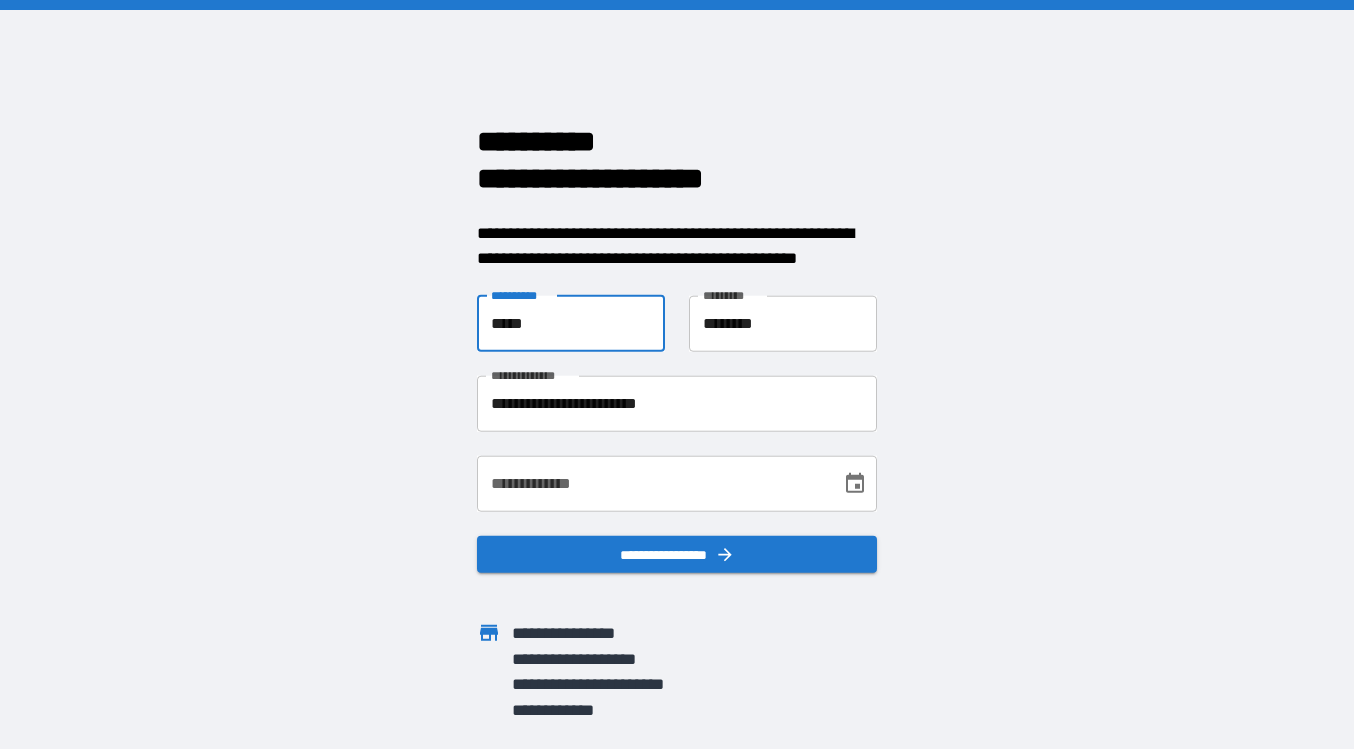 click on "**********" at bounding box center (652, 483) 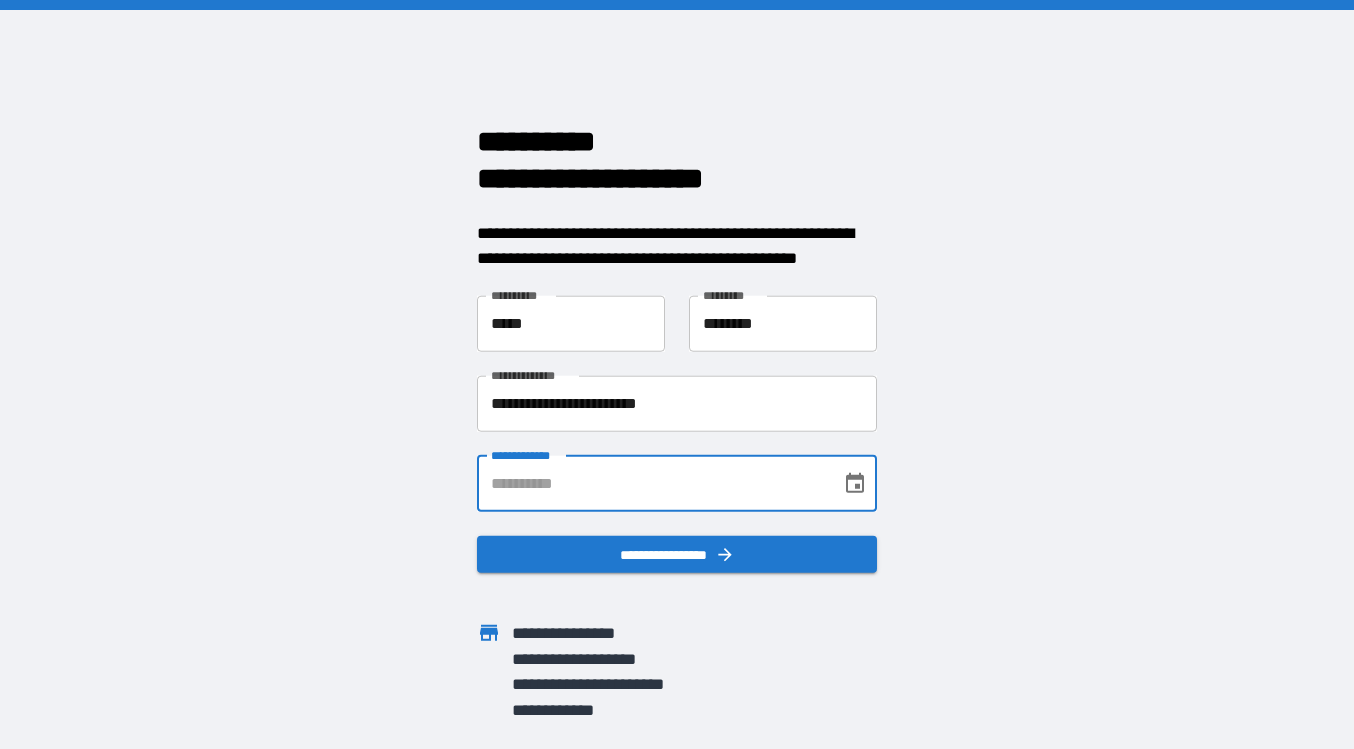 type on "**********" 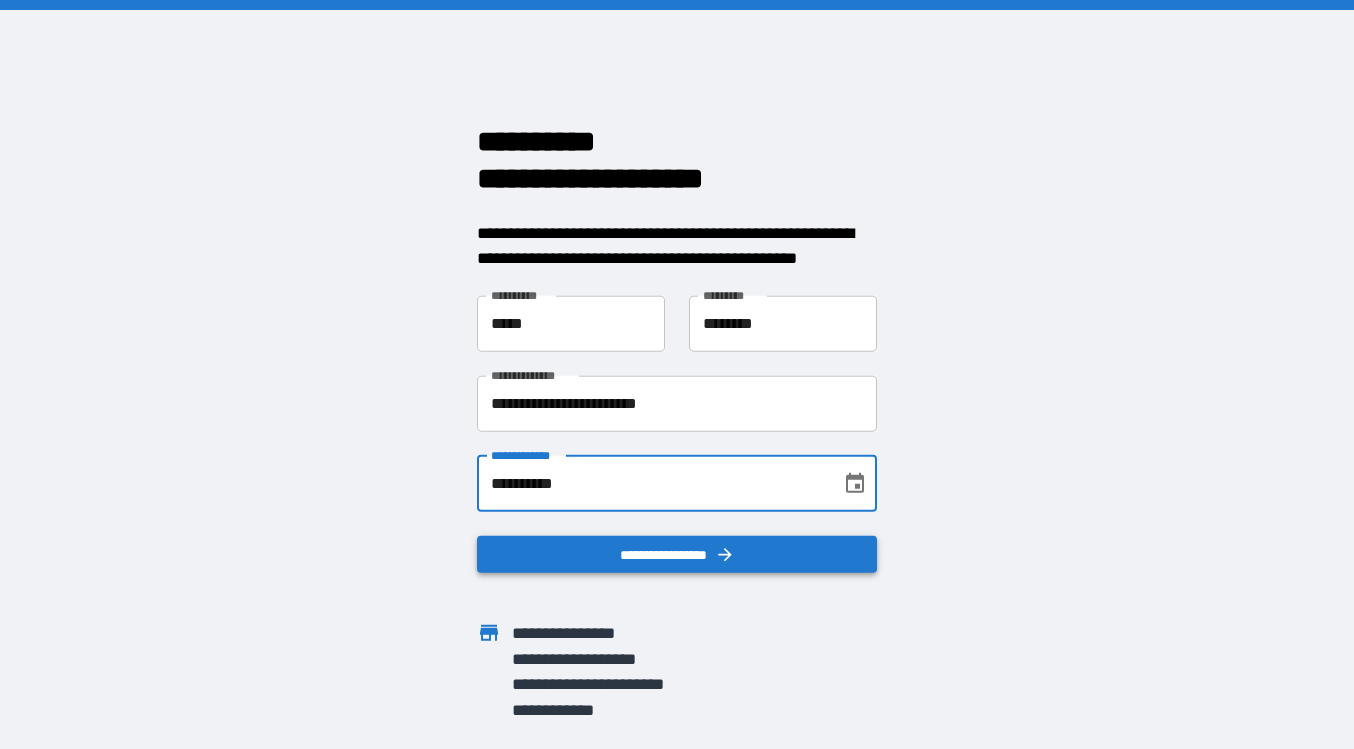 click on "**********" at bounding box center (677, 554) 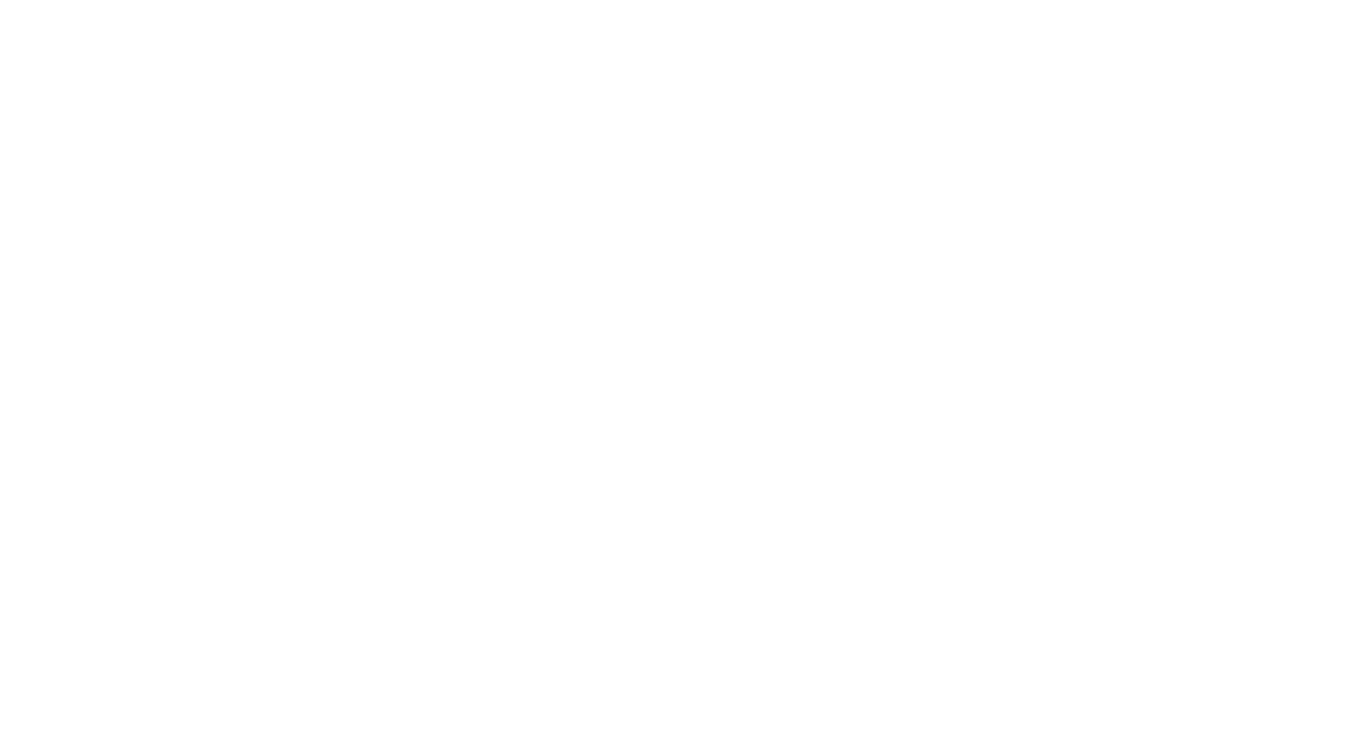 scroll, scrollTop: 0, scrollLeft: 0, axis: both 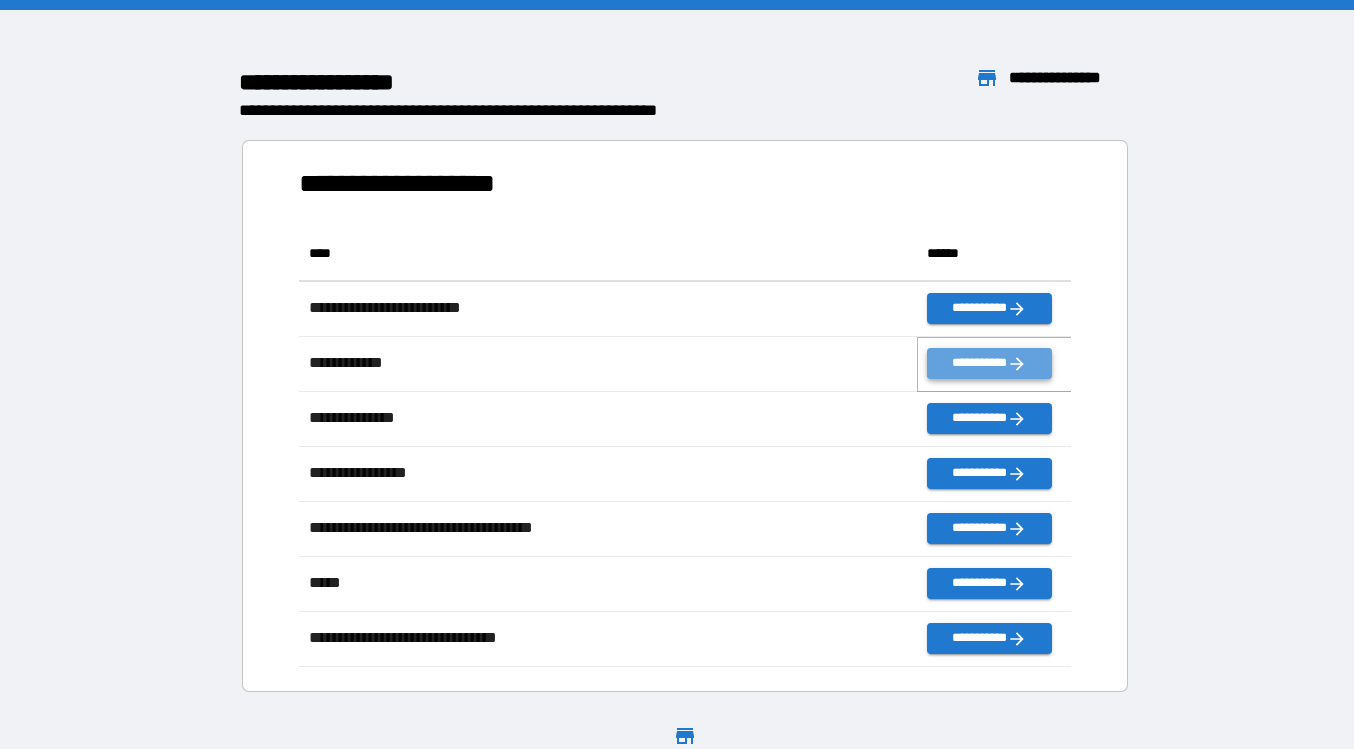 click on "**********" at bounding box center (989, 363) 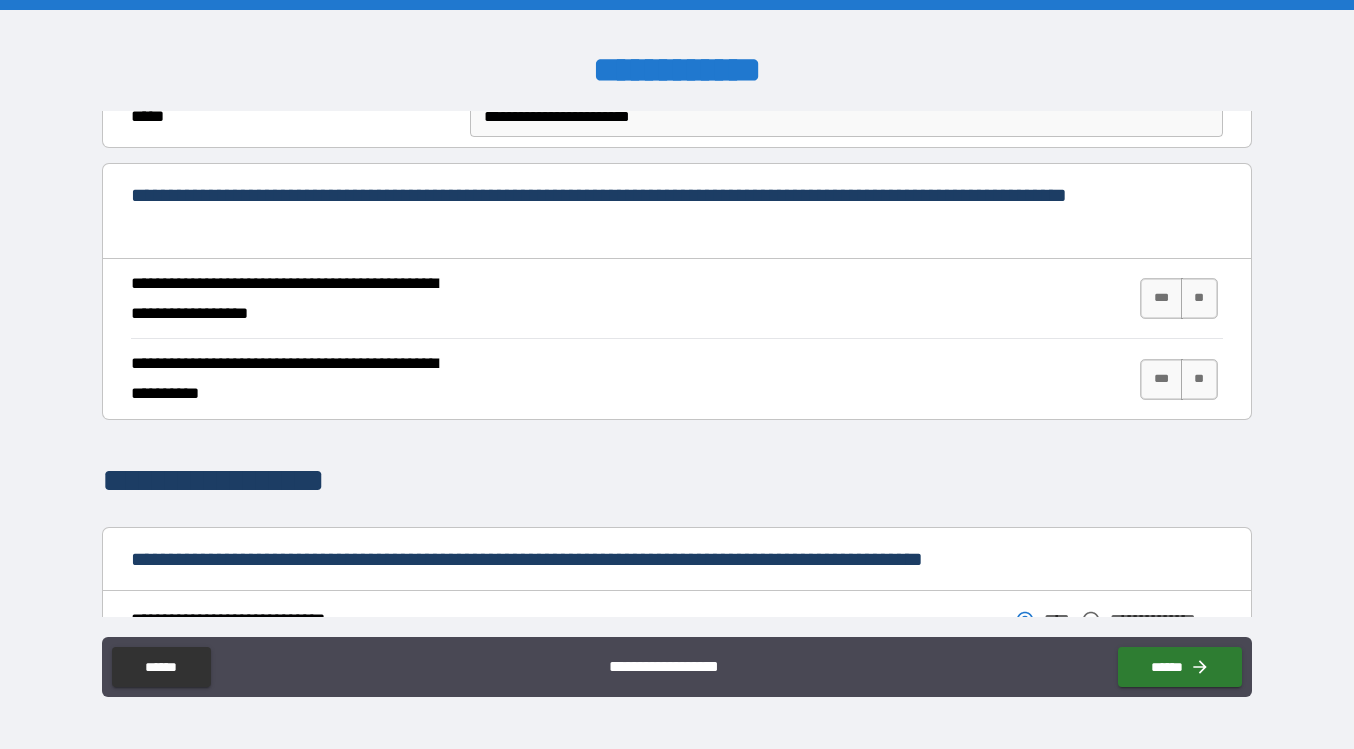 scroll, scrollTop: 717, scrollLeft: 0, axis: vertical 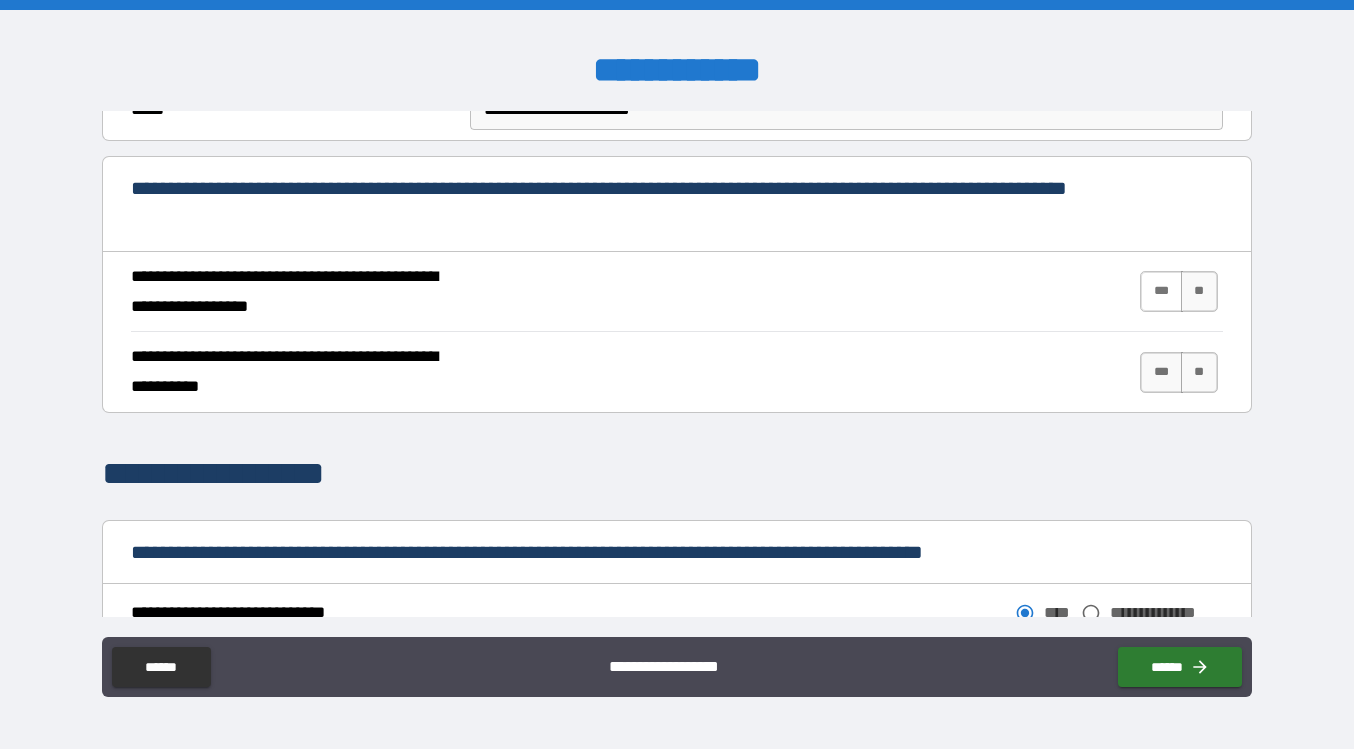 click on "***" at bounding box center (1161, 291) 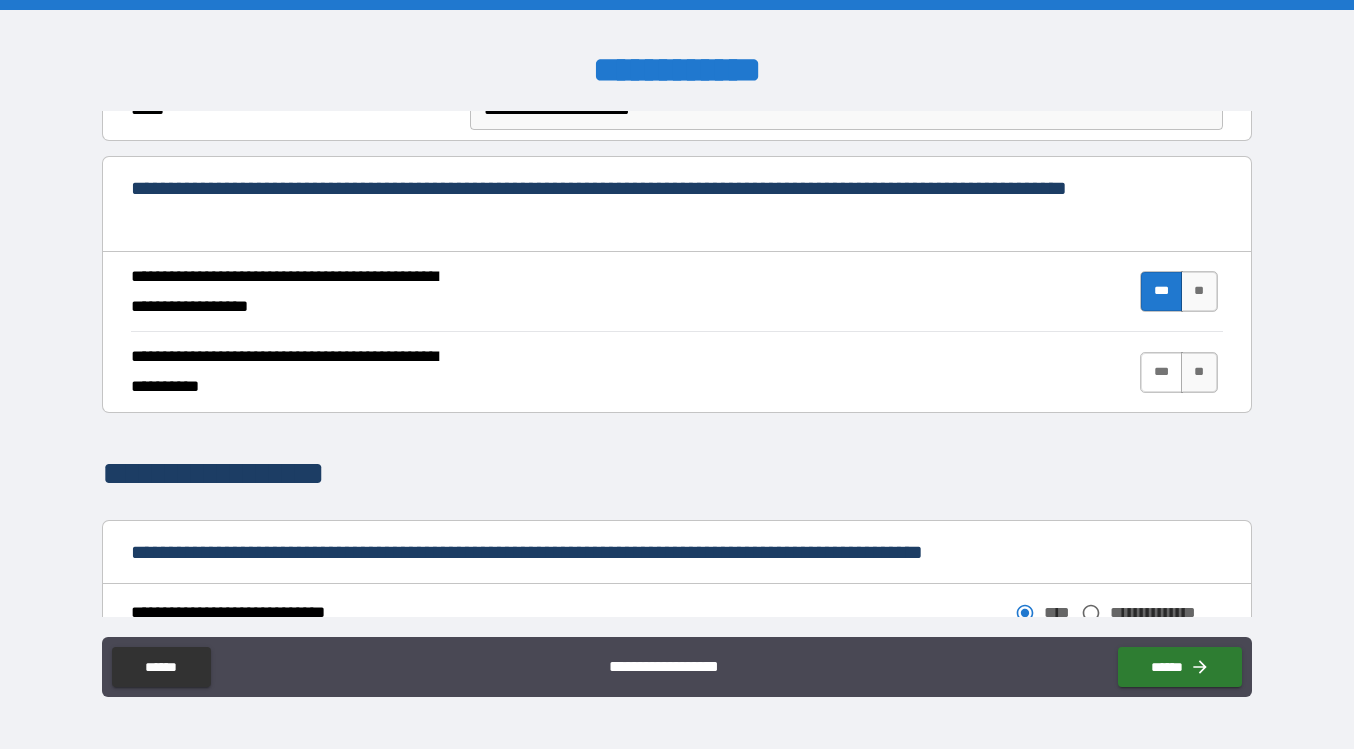 click on "***" at bounding box center [1161, 372] 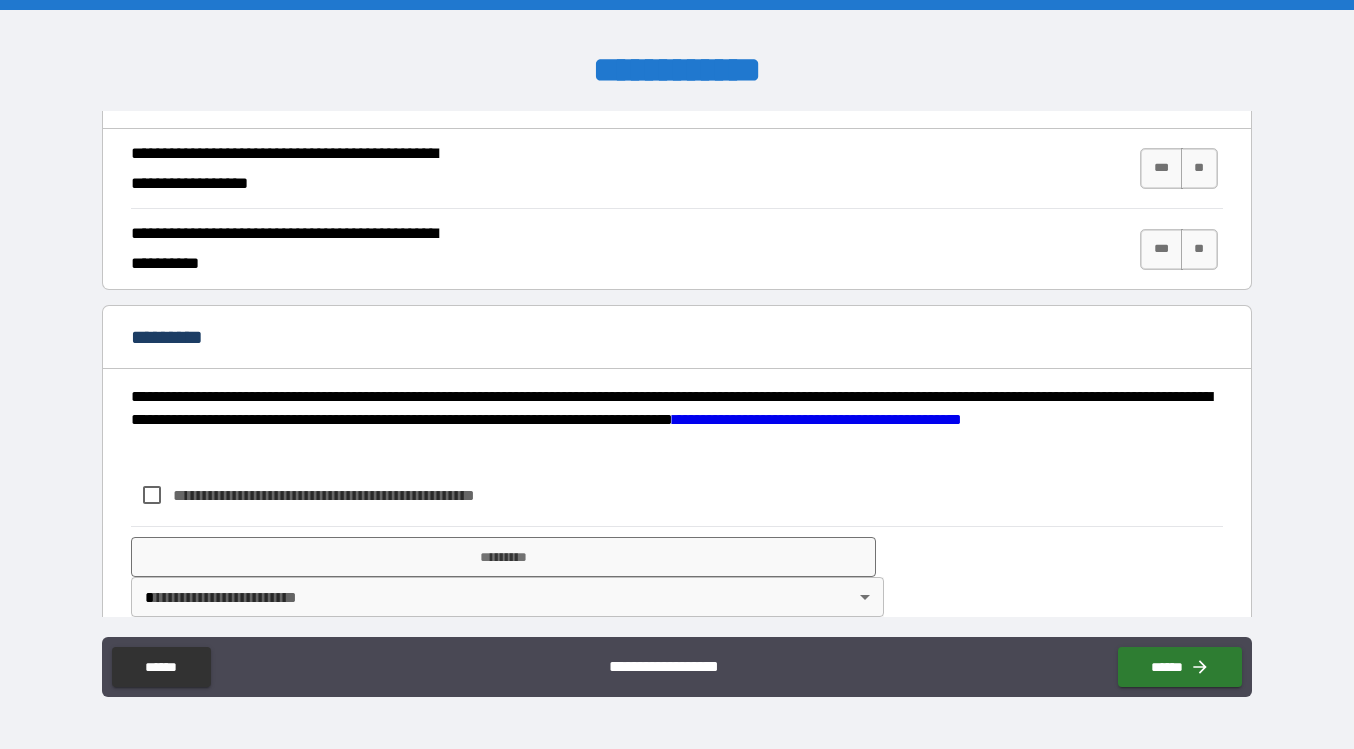 scroll, scrollTop: 1940, scrollLeft: 0, axis: vertical 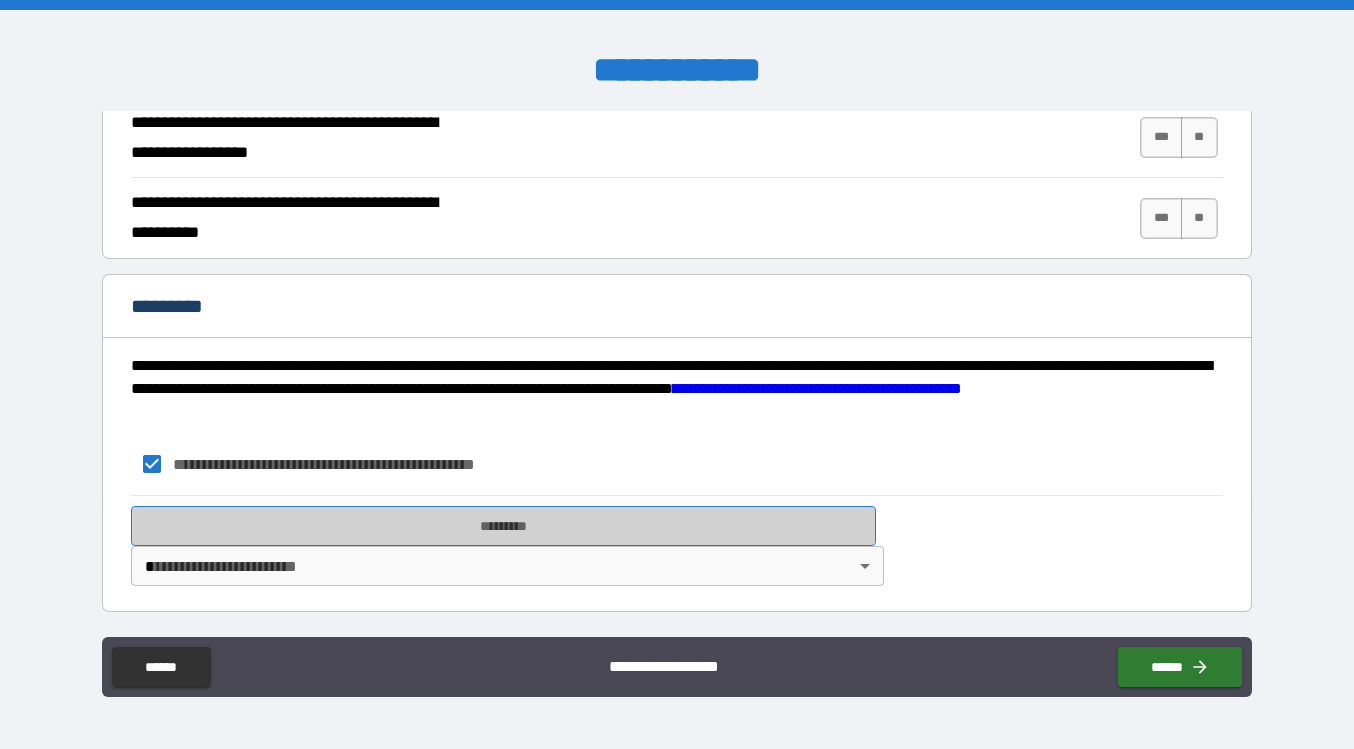 click on "*********" at bounding box center [503, 526] 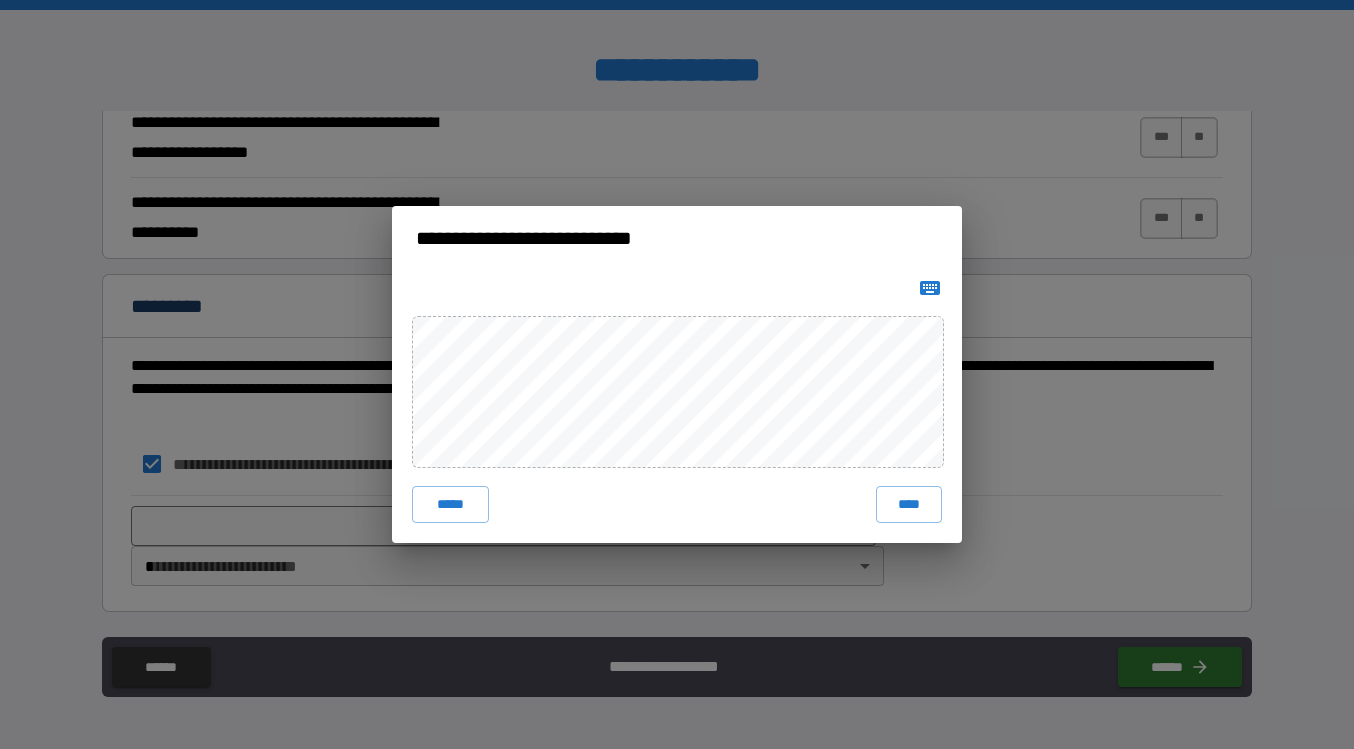 click 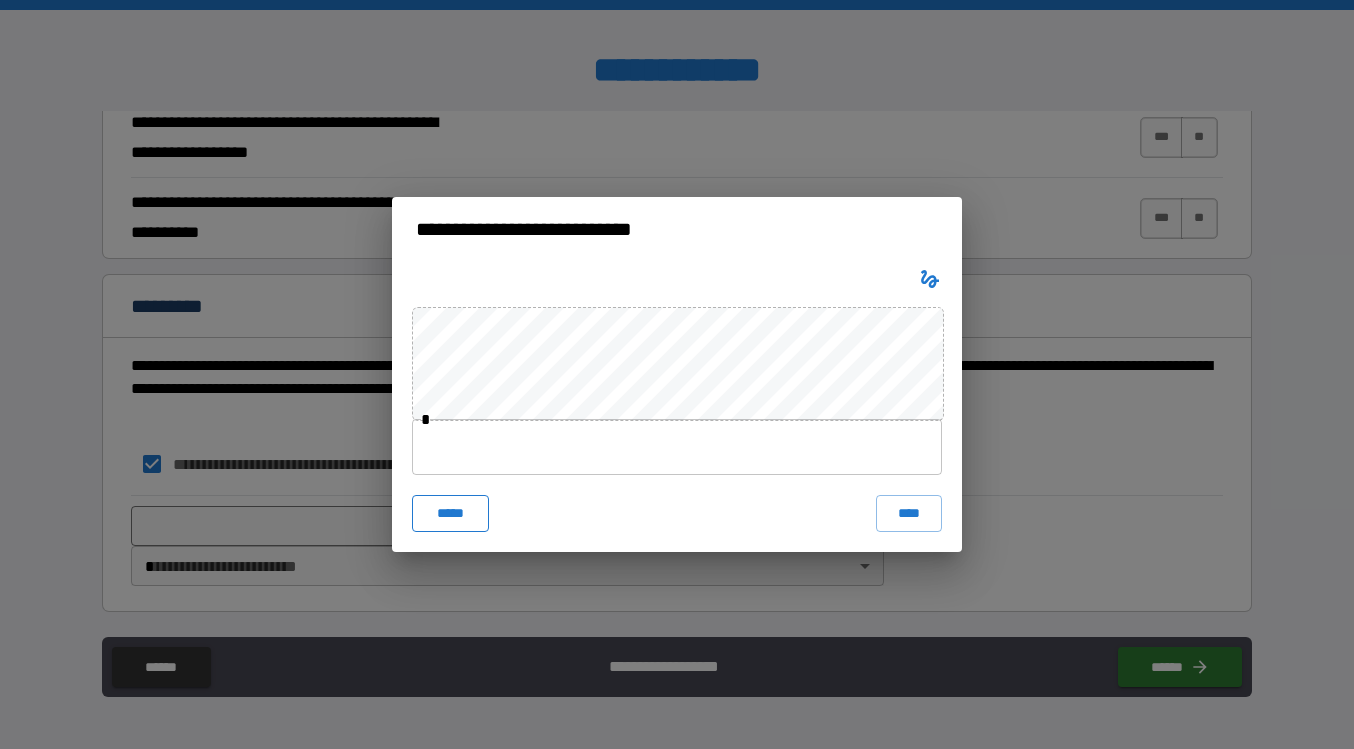 click on "*****" at bounding box center (450, 513) 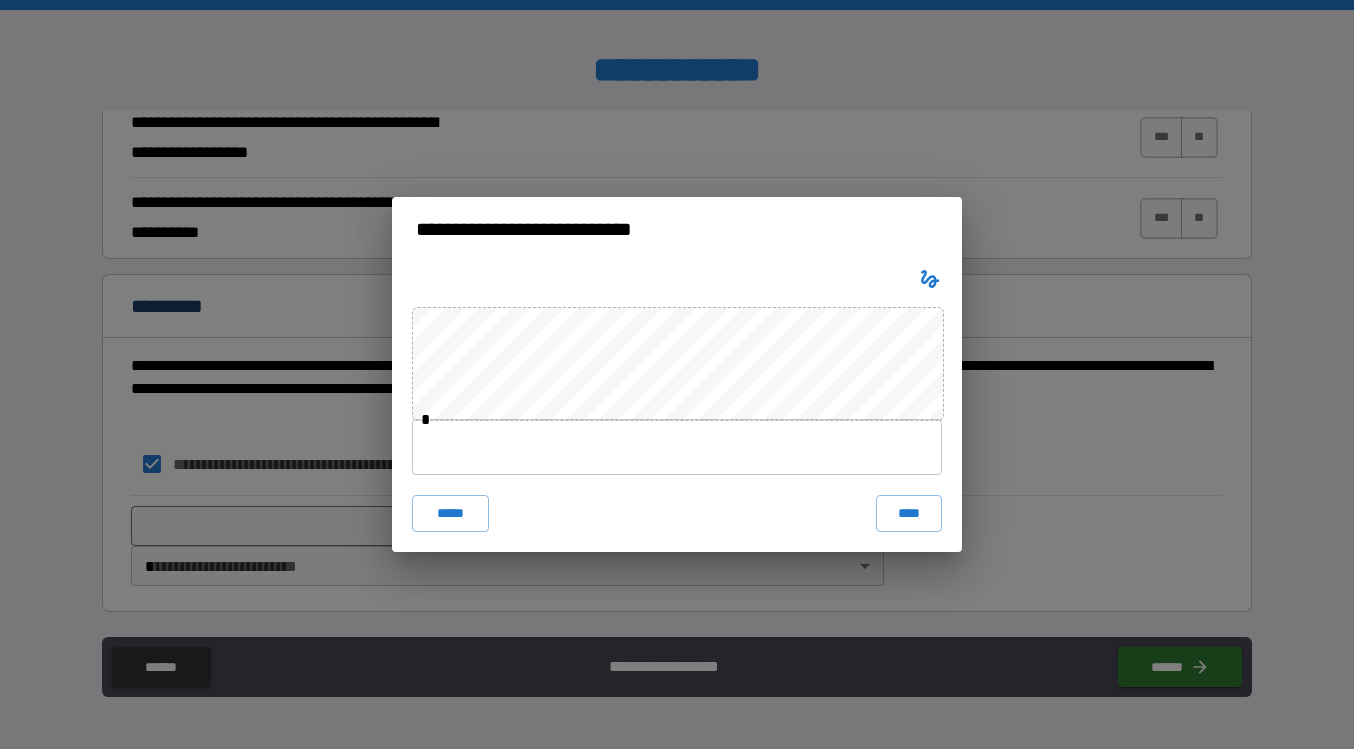 type 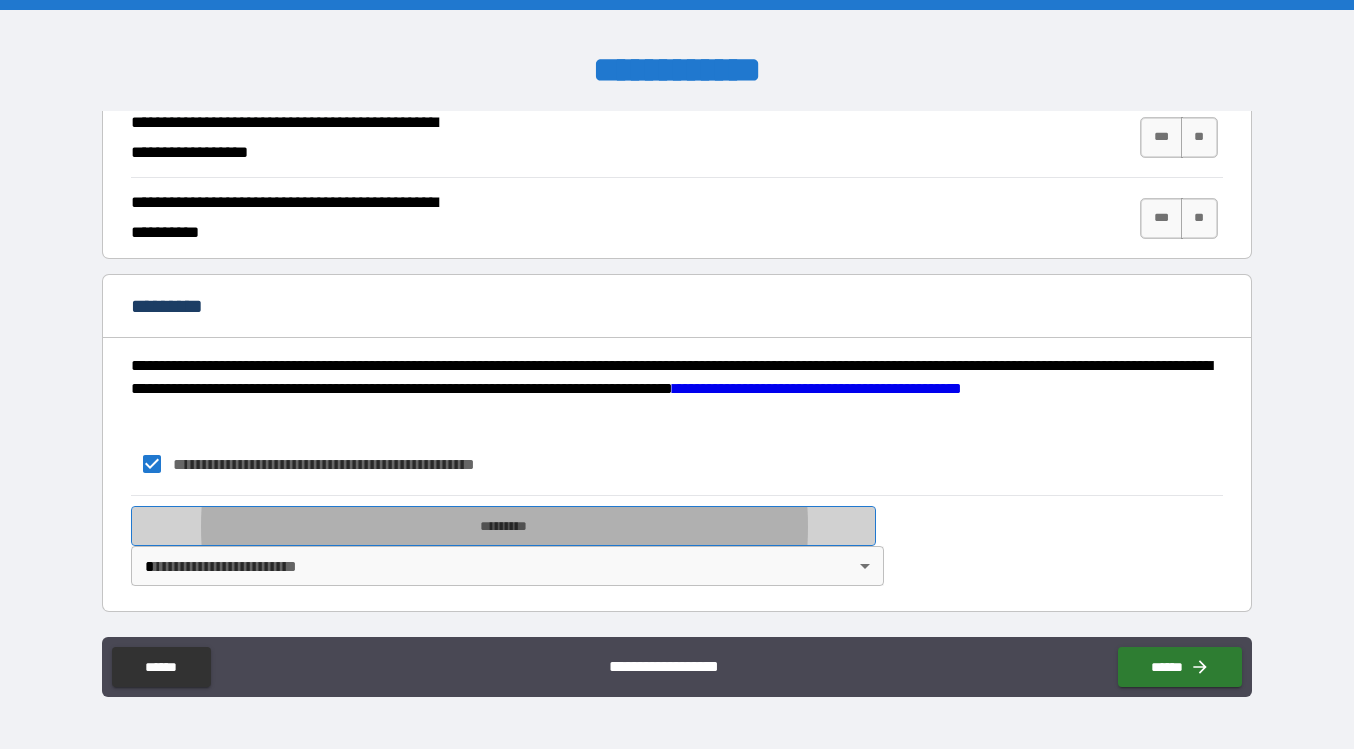 click on "*********" at bounding box center (503, 526) 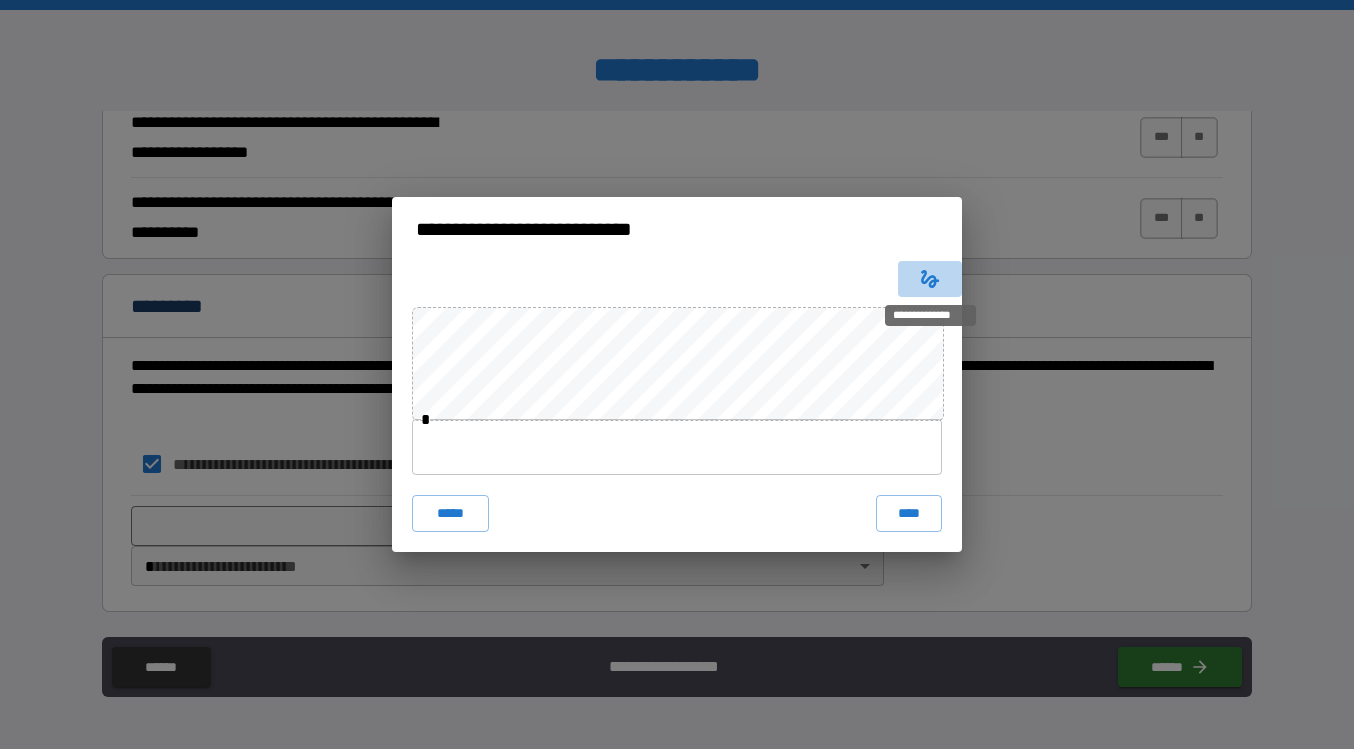 click 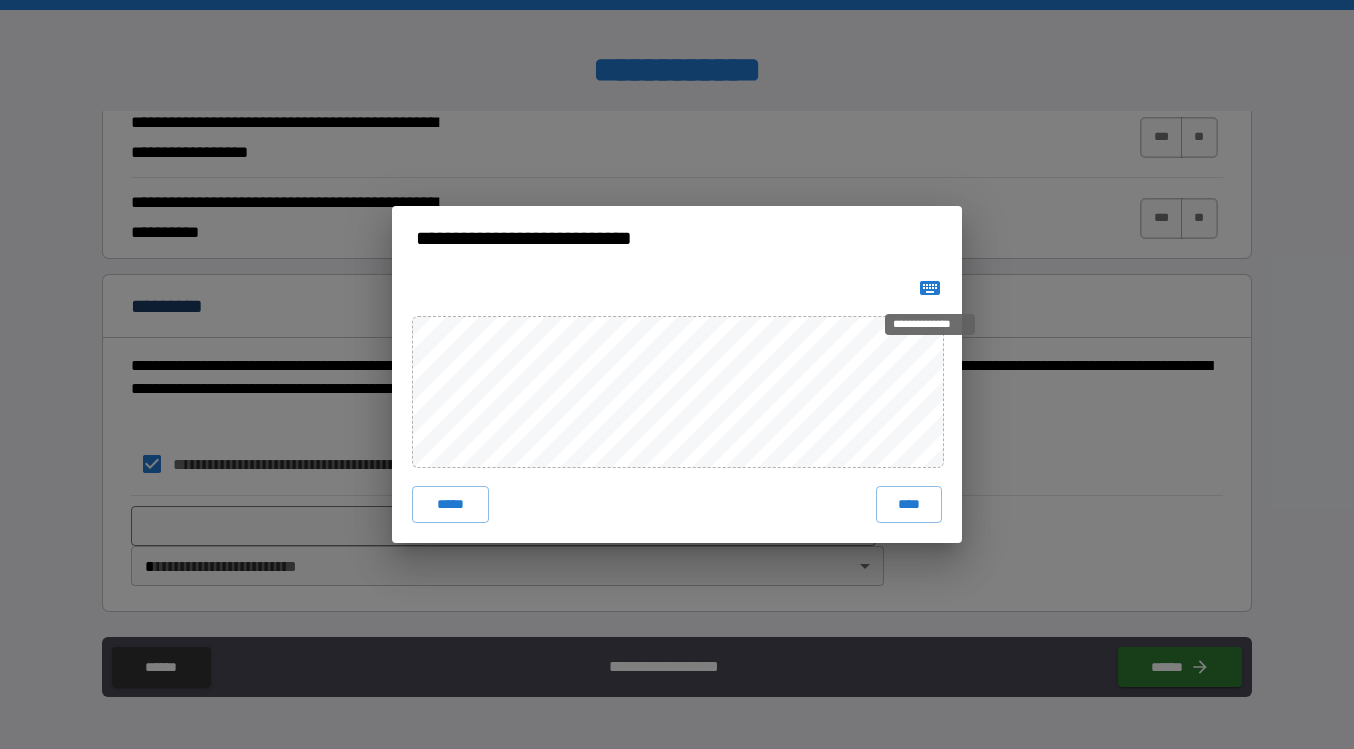 click 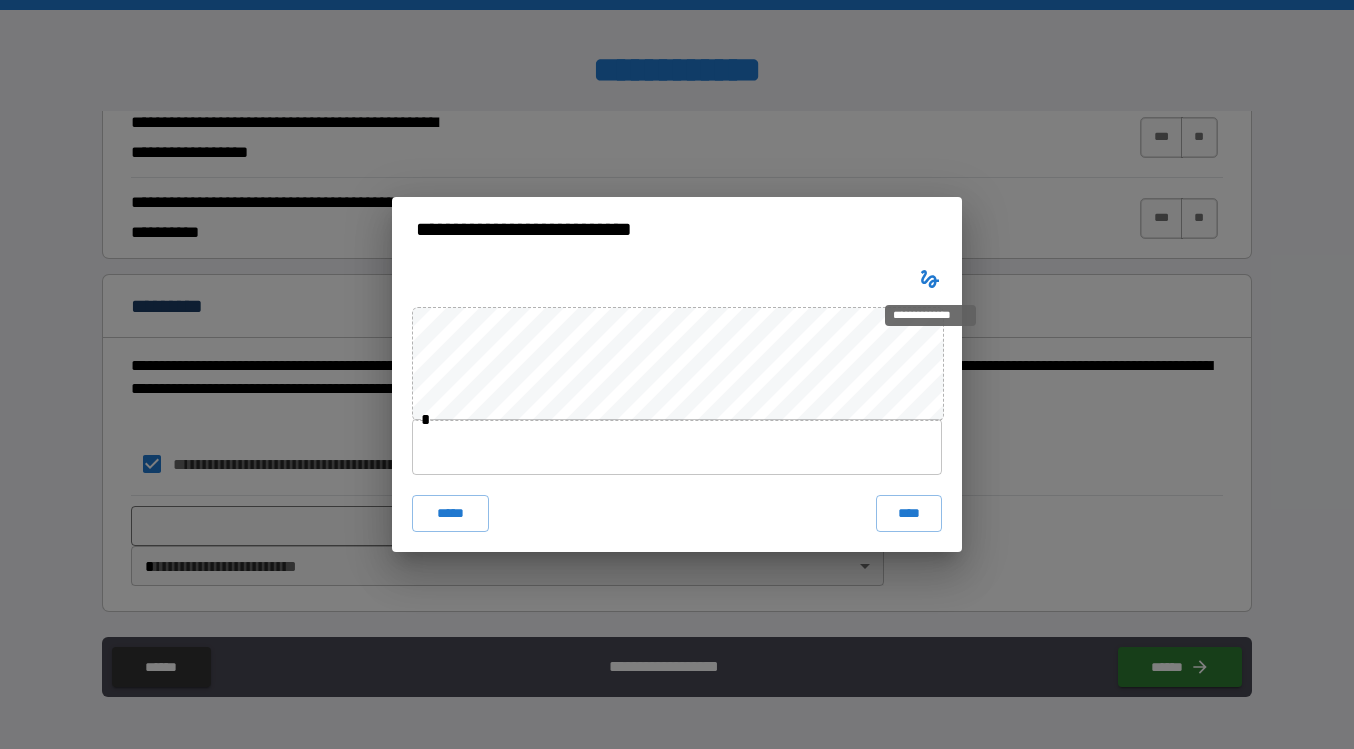 click 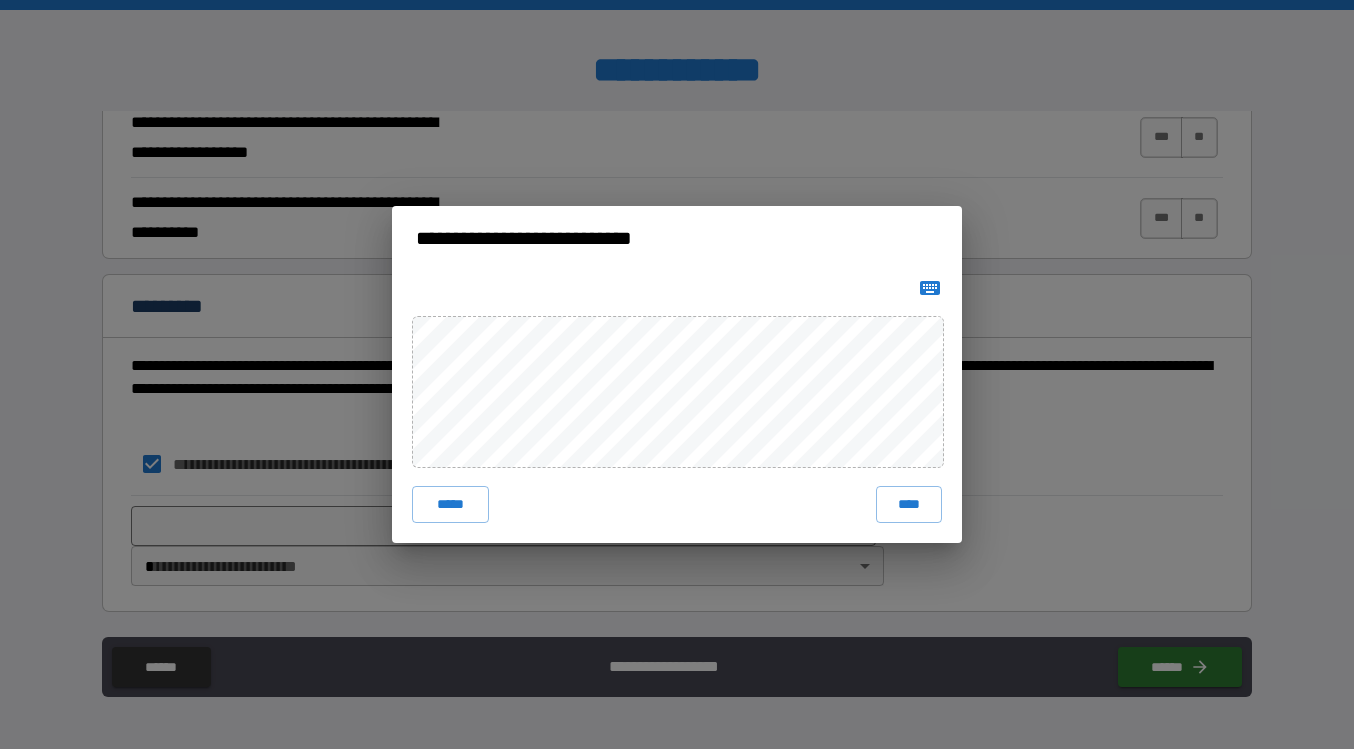 type 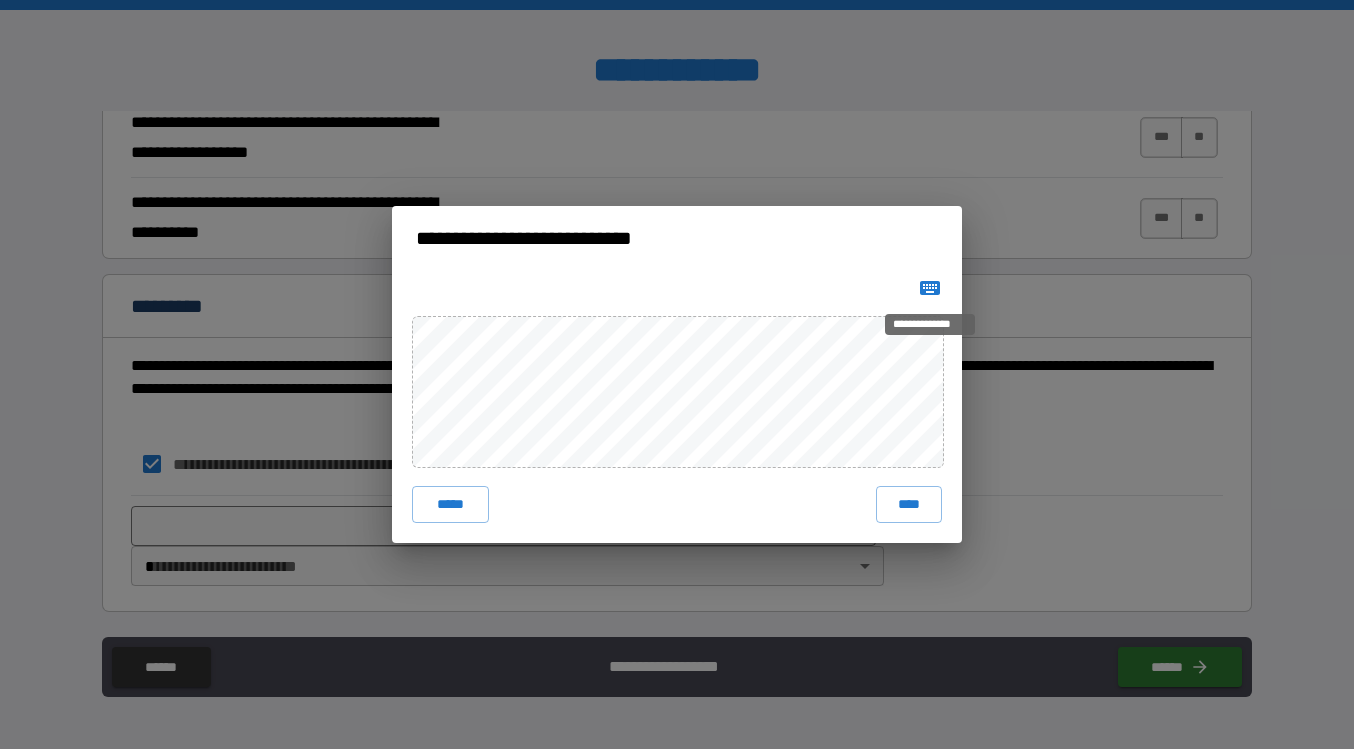 click 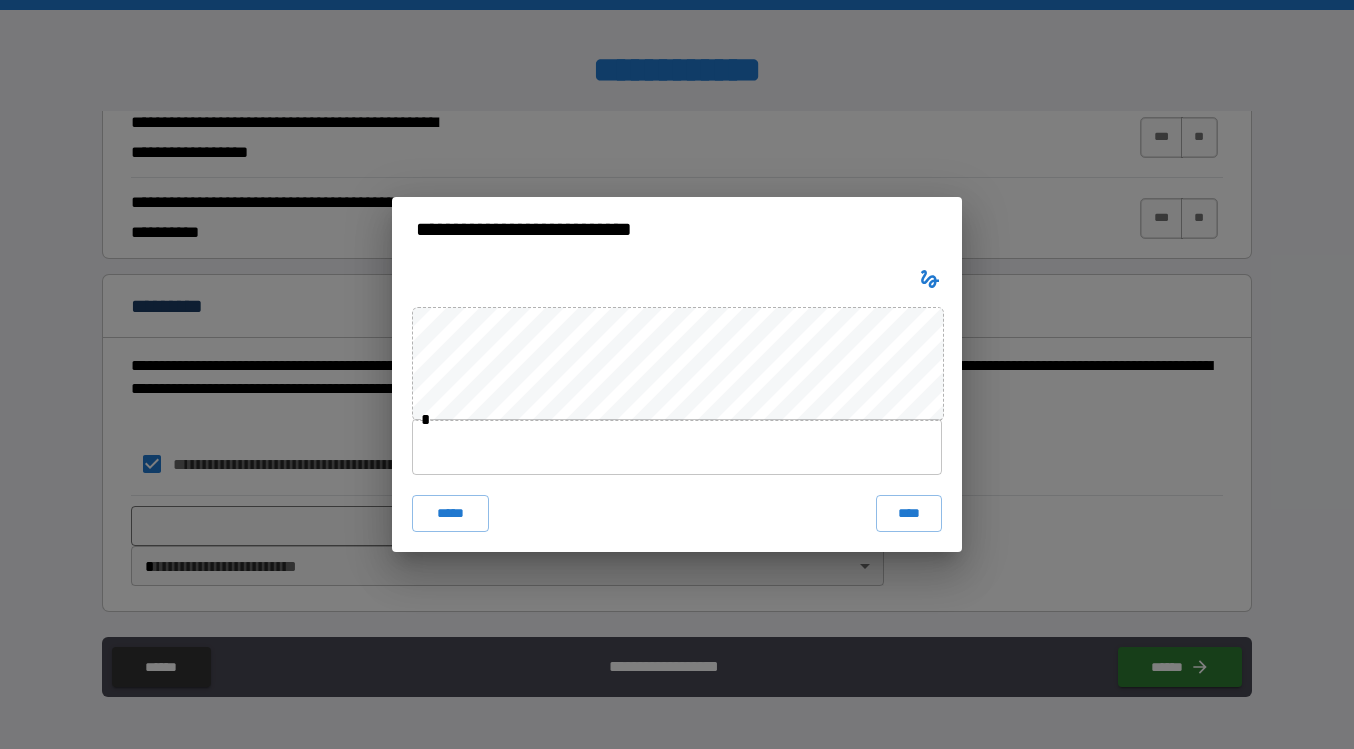 click at bounding box center [677, 447] 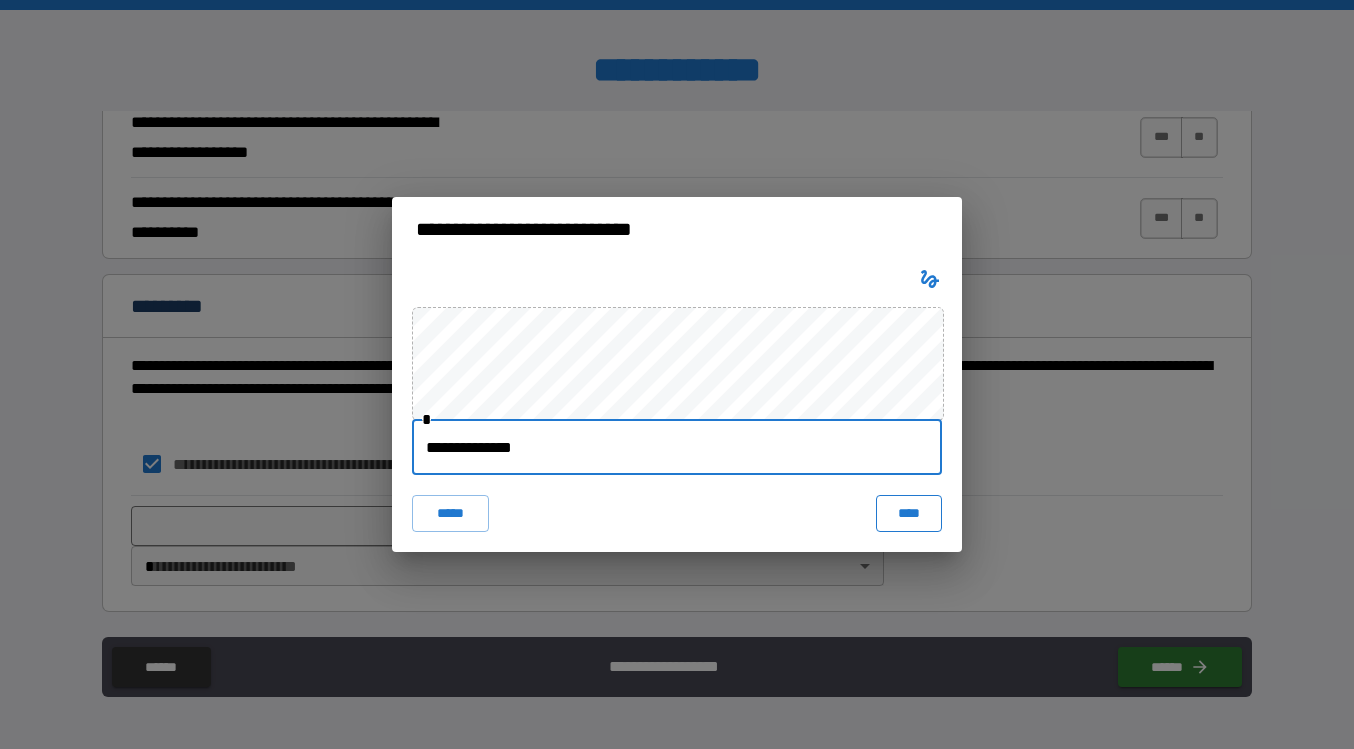 type on "**********" 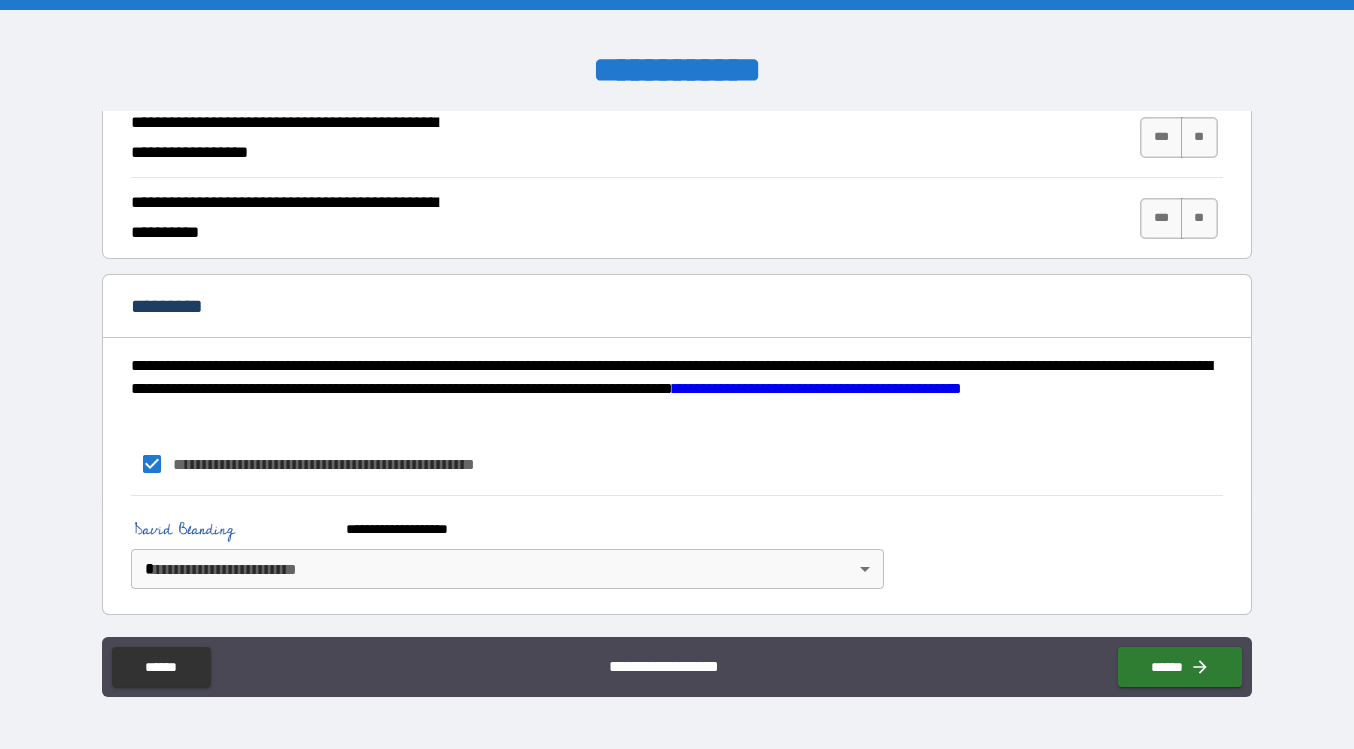 click on "**********" at bounding box center (677, 374) 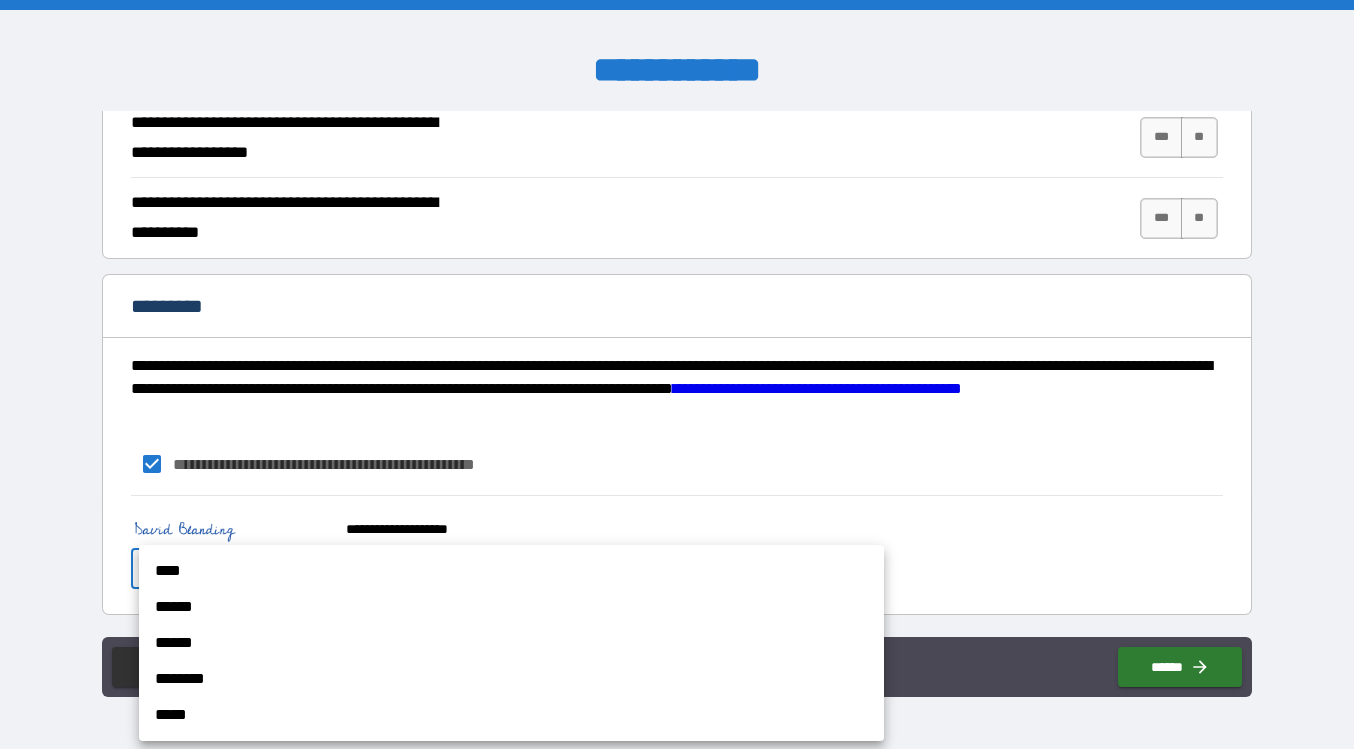 click on "****" at bounding box center (511, 571) 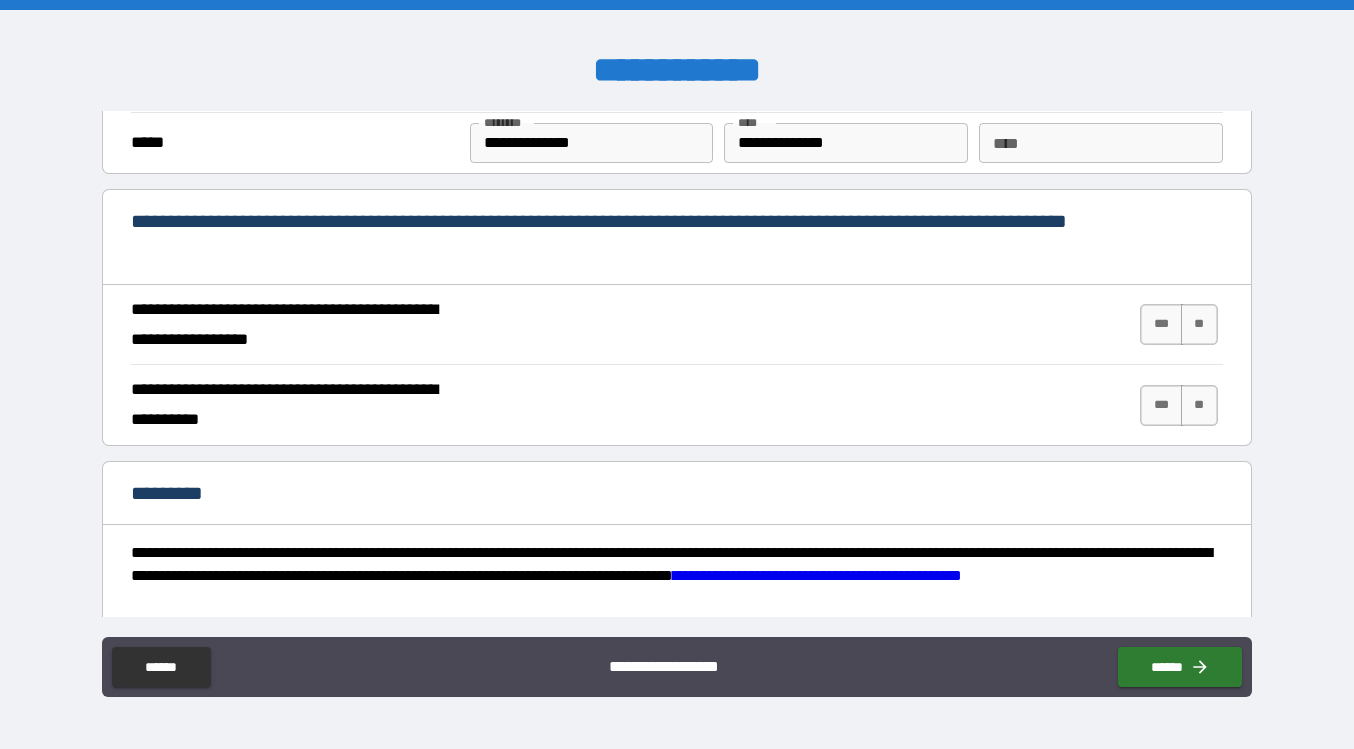 scroll, scrollTop: 1759, scrollLeft: 0, axis: vertical 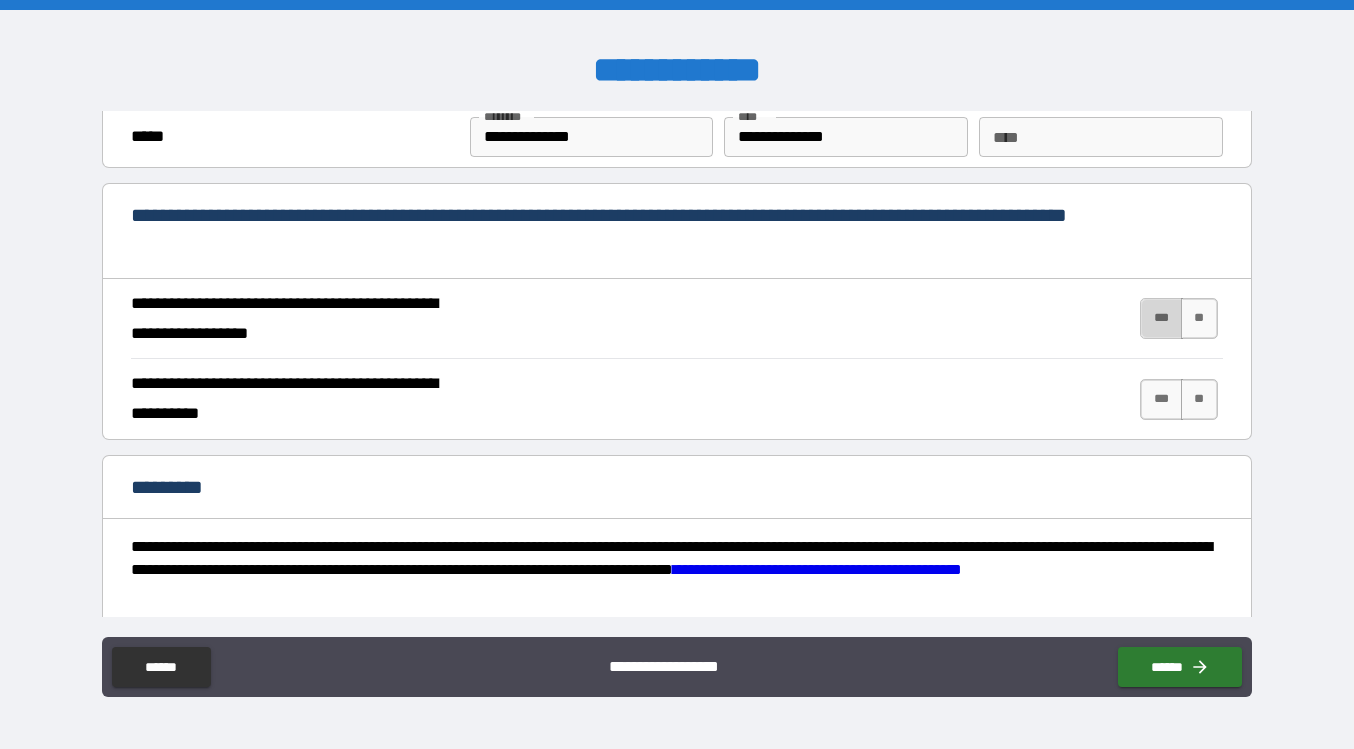 click on "***" at bounding box center (1161, 318) 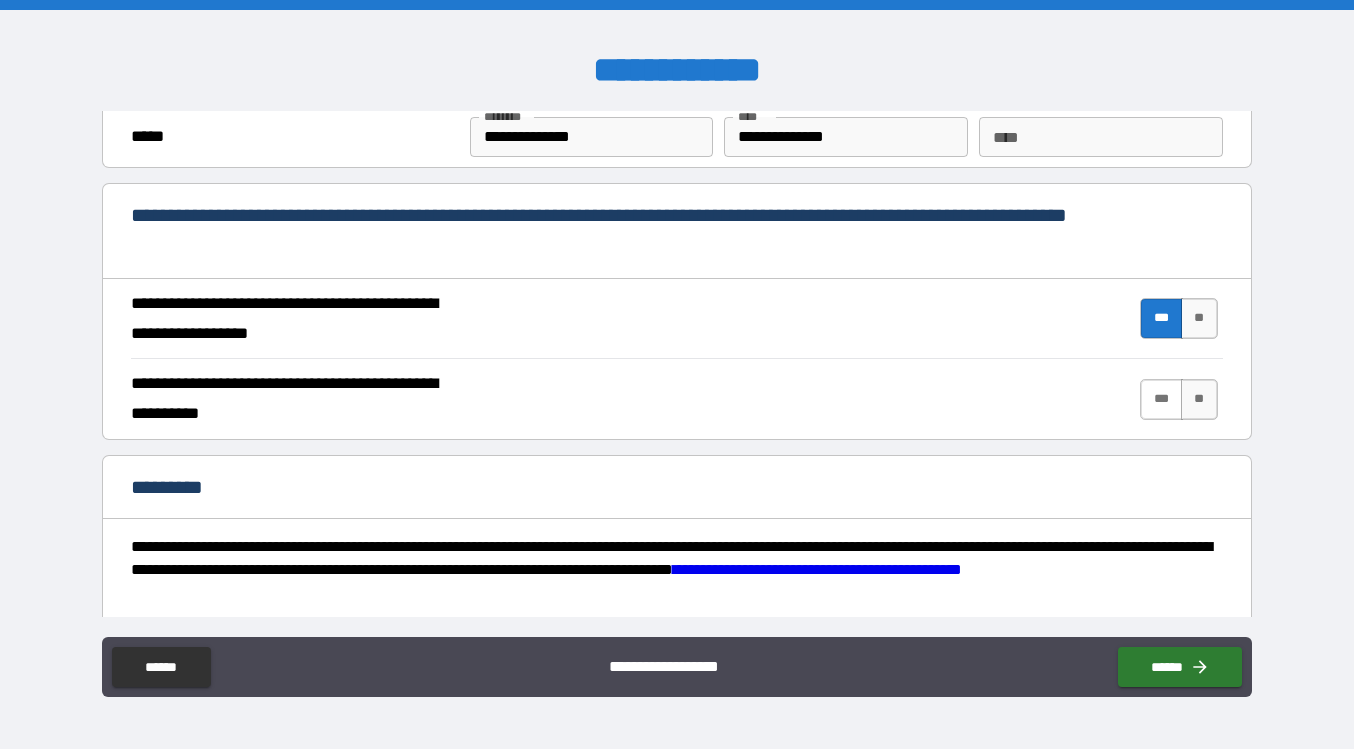 click on "***" at bounding box center (1161, 399) 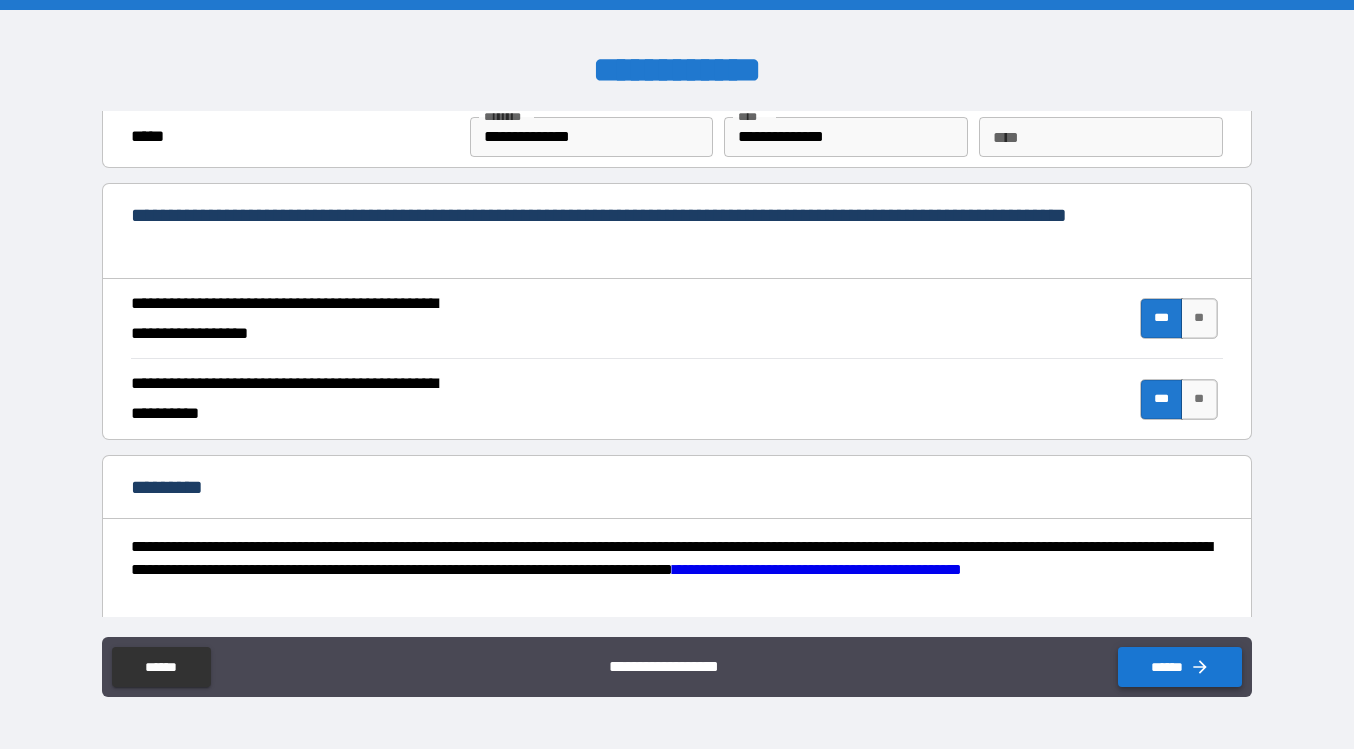 click on "******" at bounding box center (1180, 667) 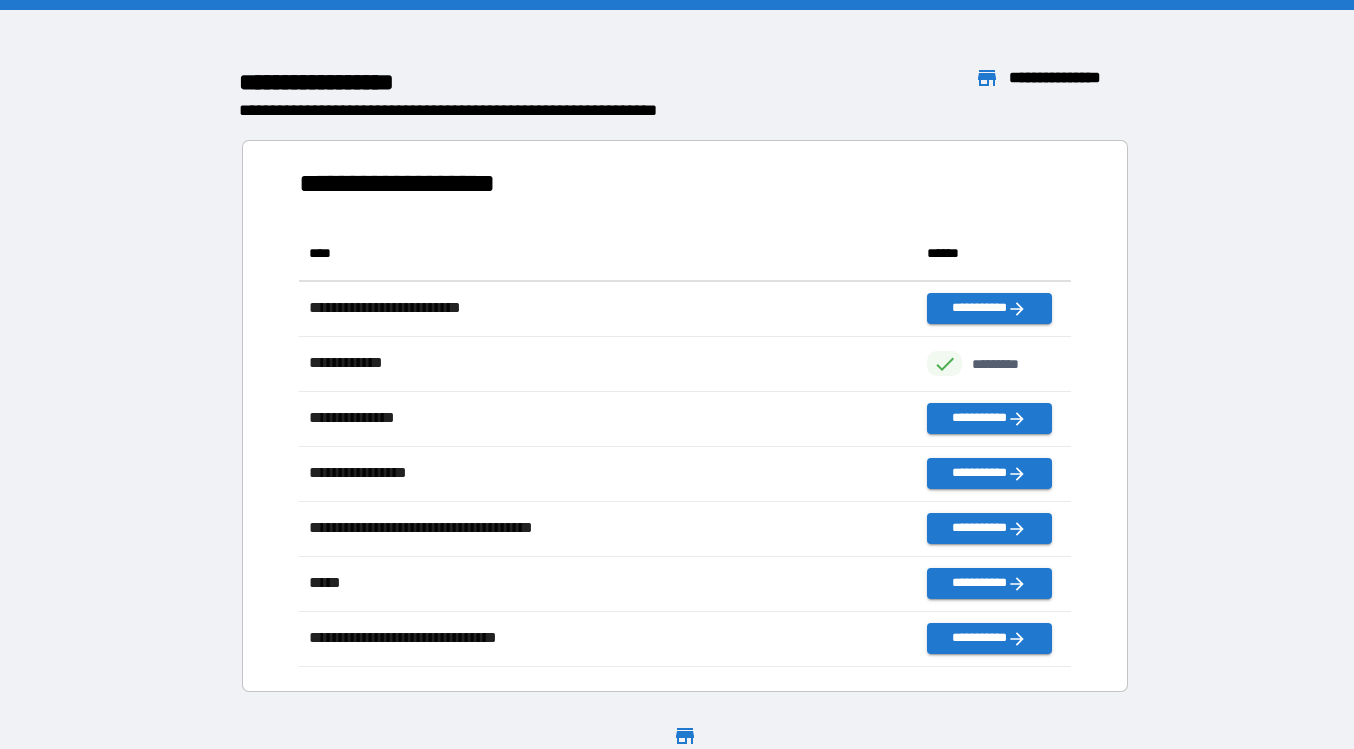 scroll, scrollTop: 1, scrollLeft: 1, axis: both 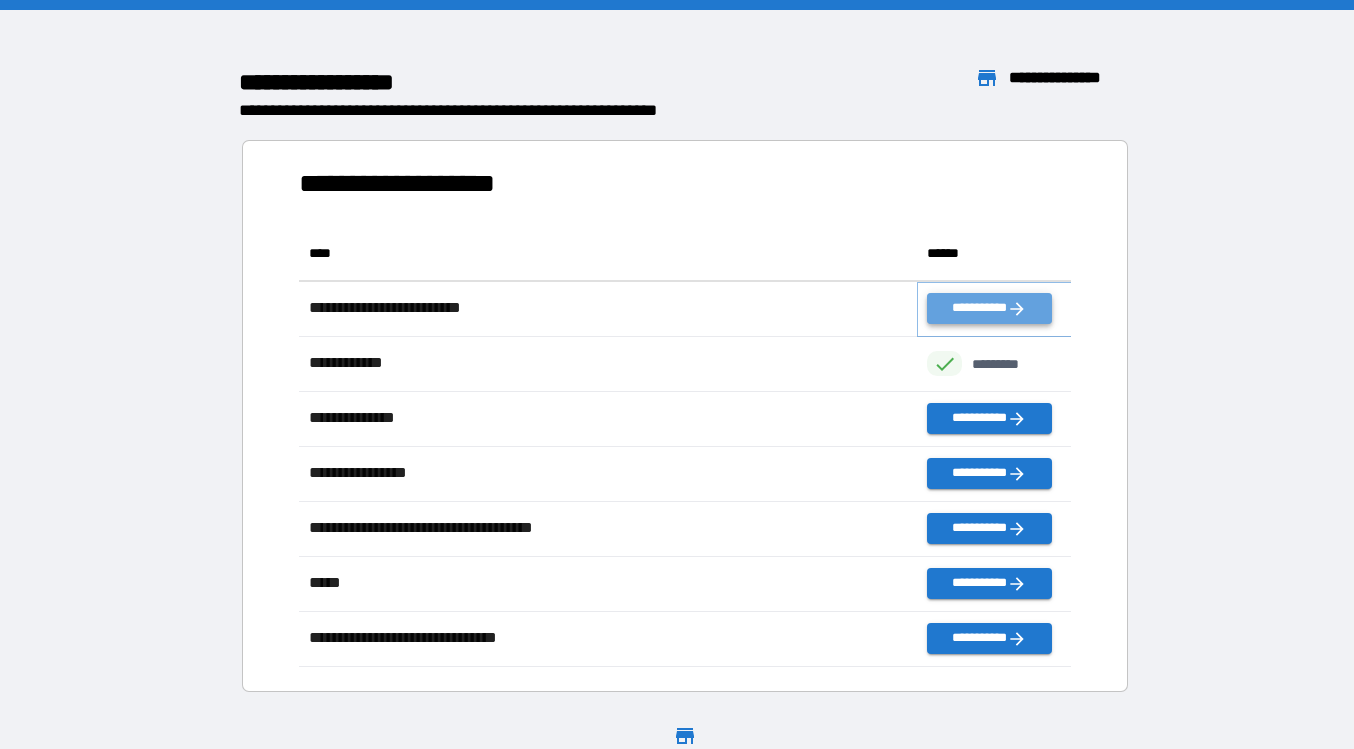click on "**********" at bounding box center (989, 308) 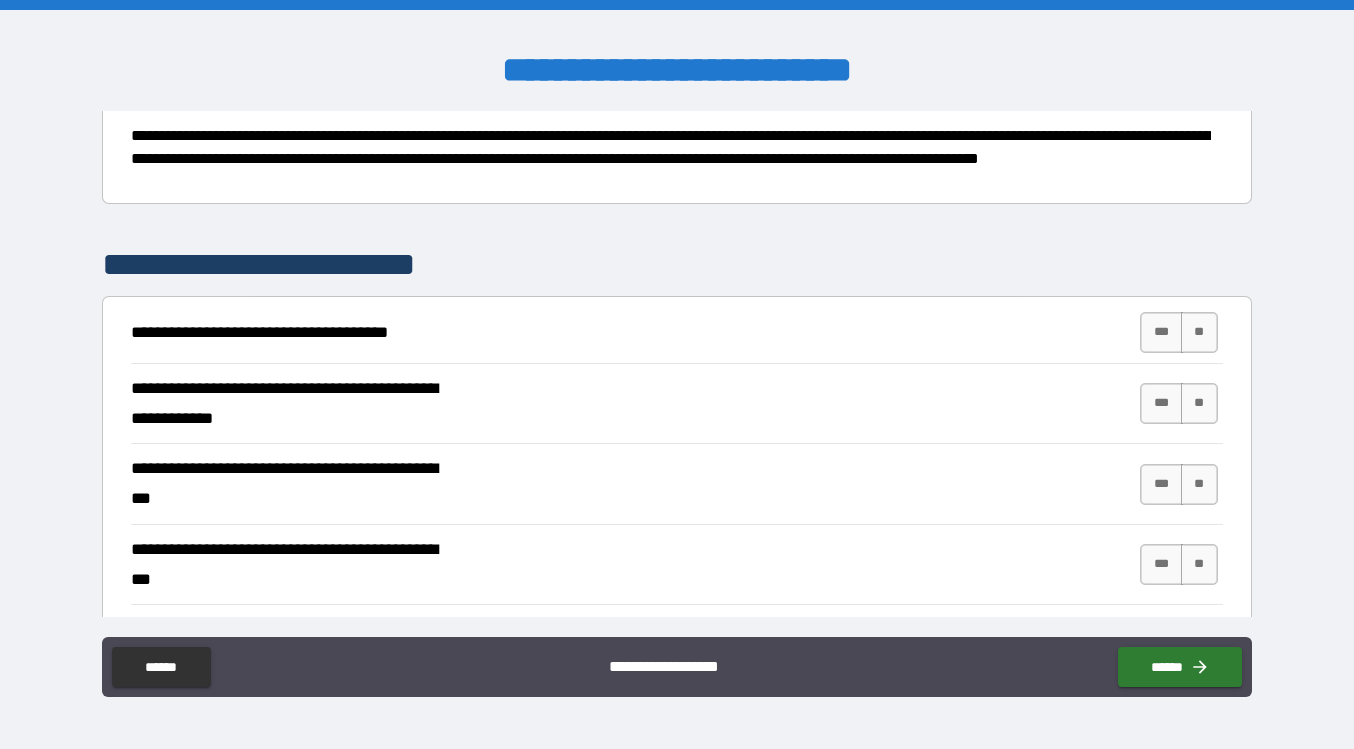 scroll, scrollTop: 220, scrollLeft: 0, axis: vertical 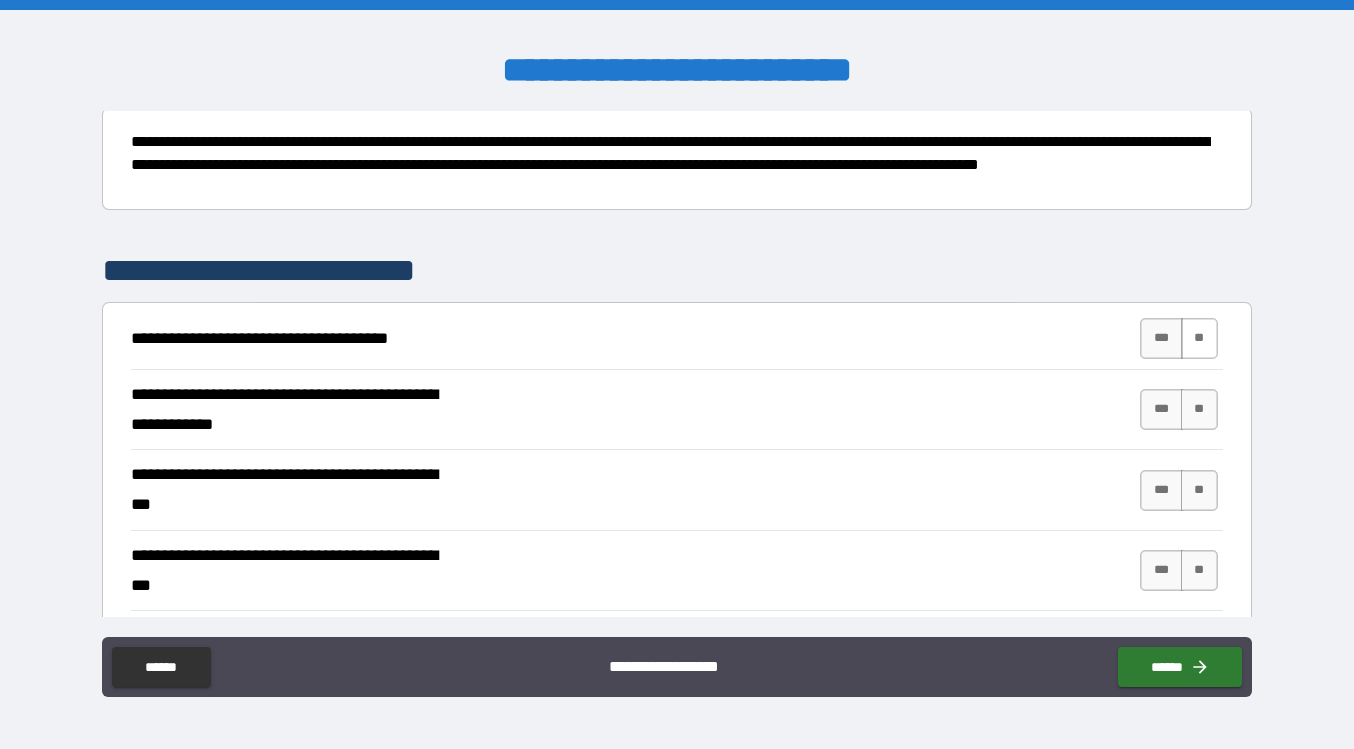click on "**" at bounding box center [1199, 338] 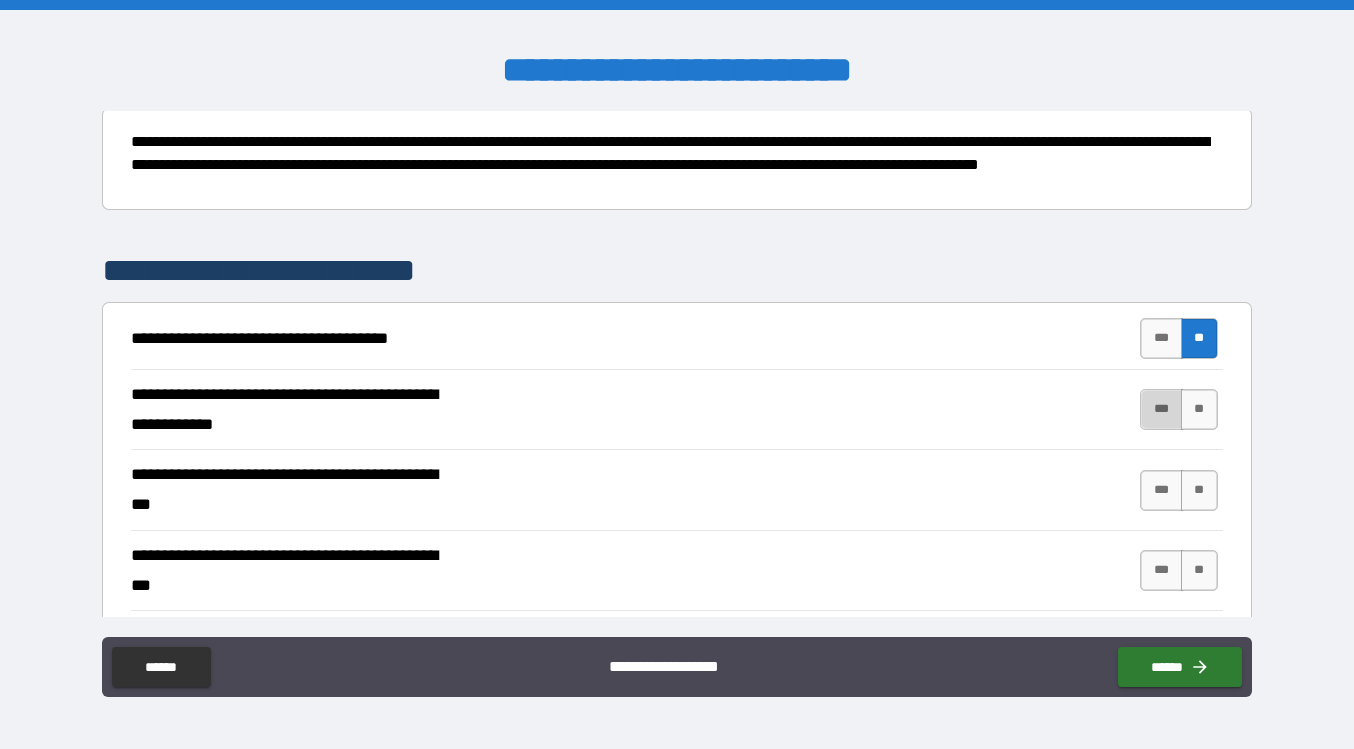 click on "***" at bounding box center (1161, 409) 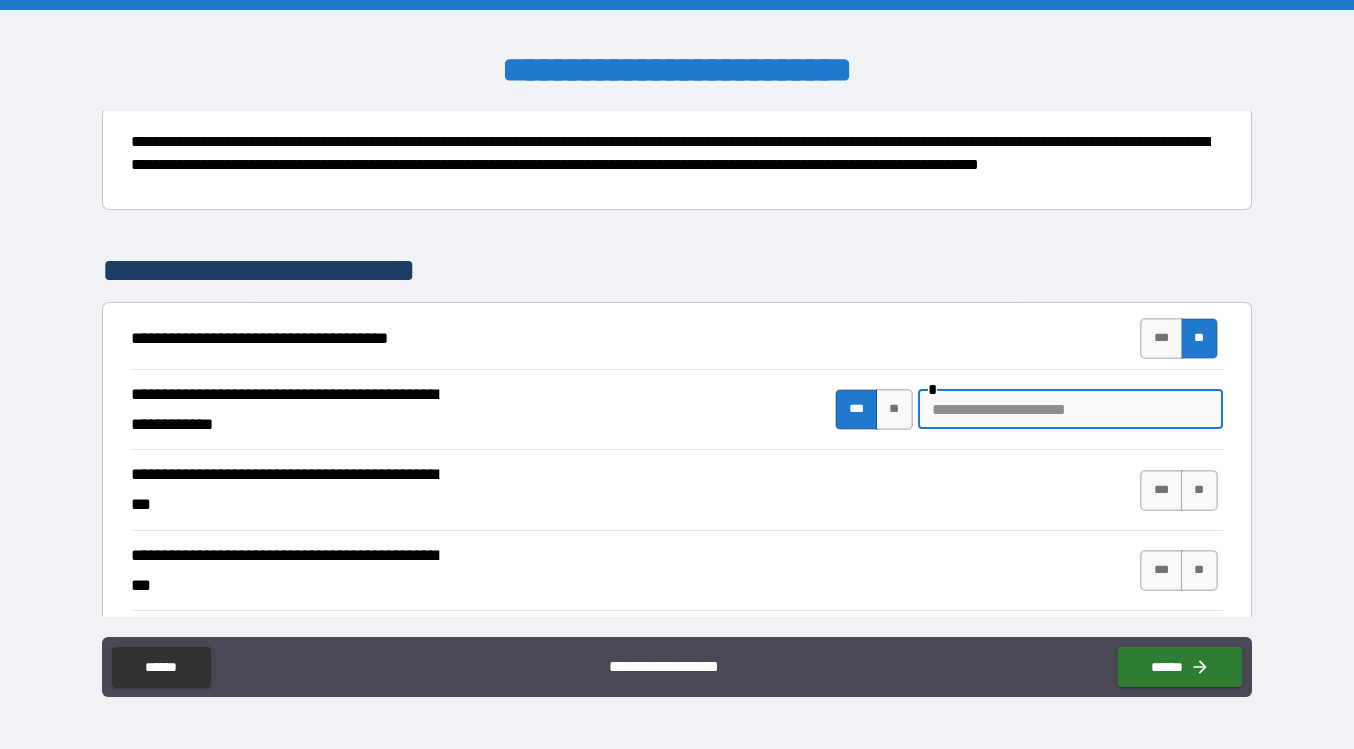 click at bounding box center [1070, 409] 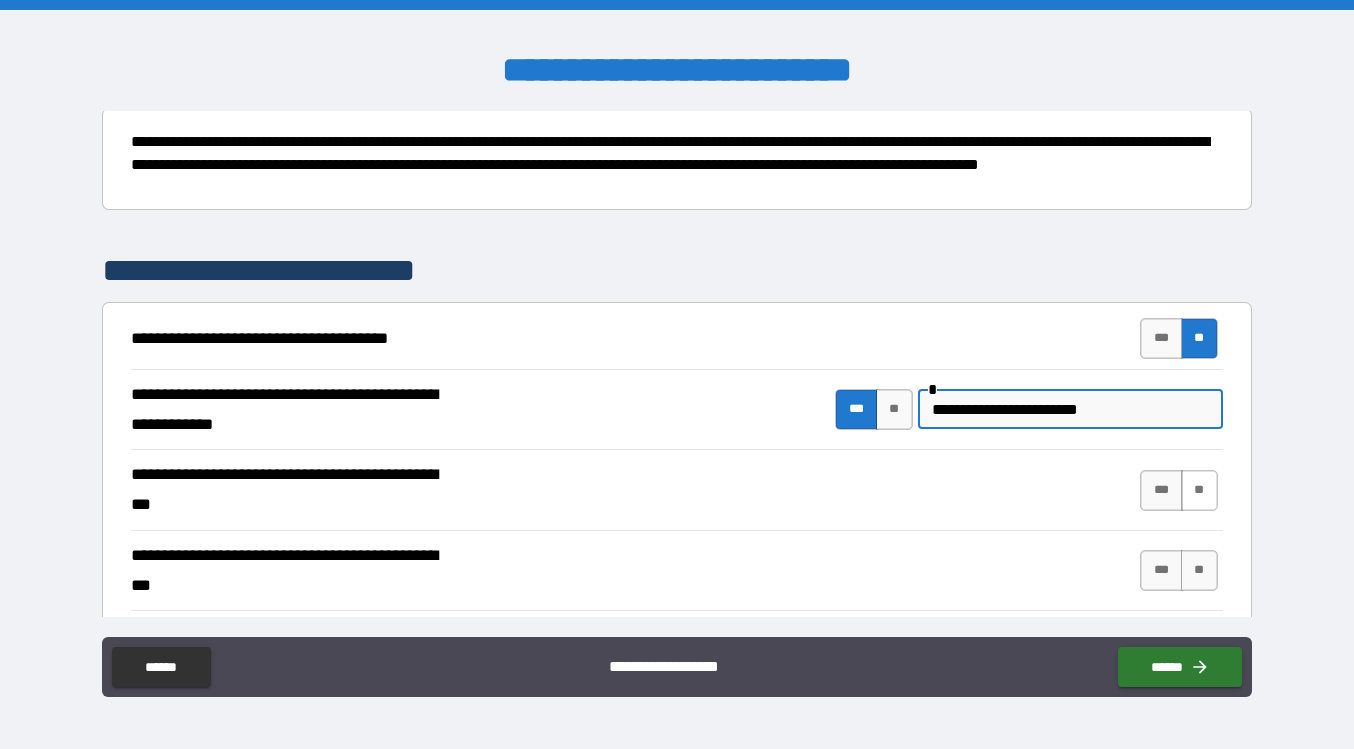 type on "**********" 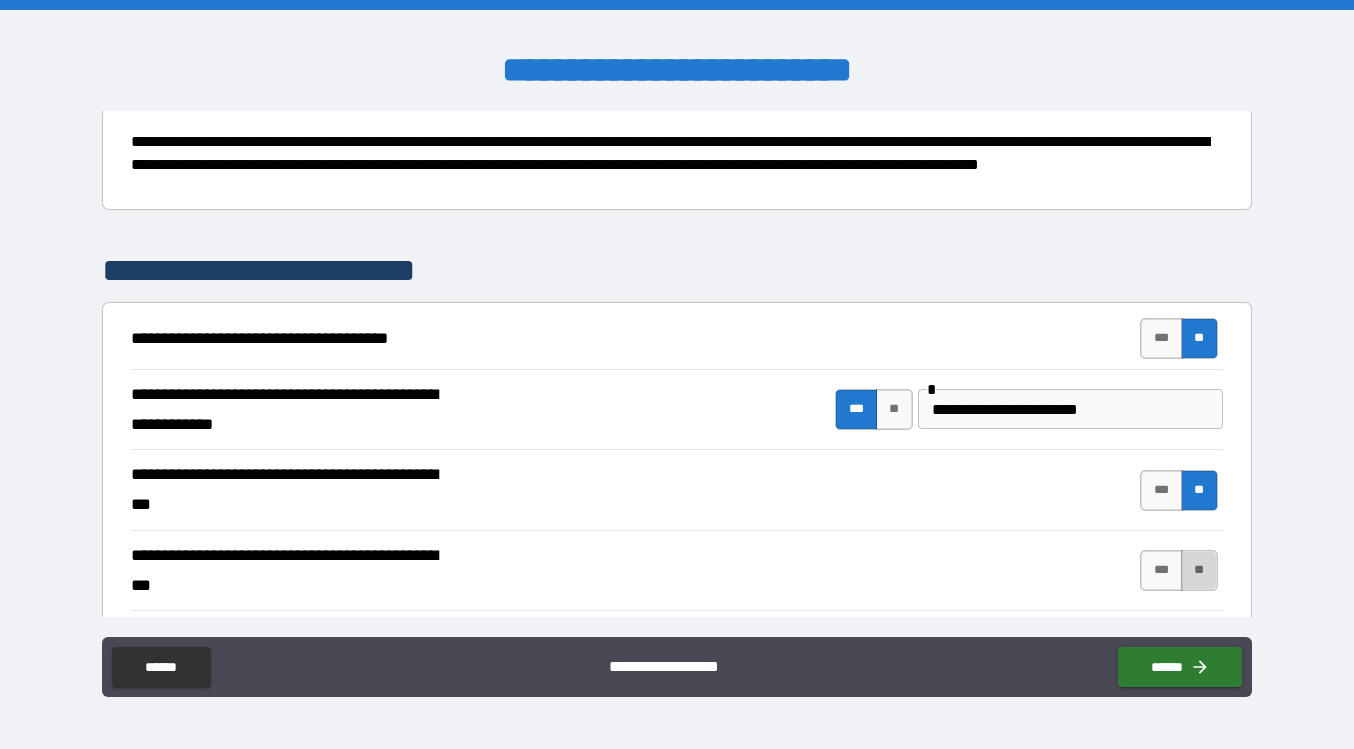click on "**" at bounding box center (1199, 570) 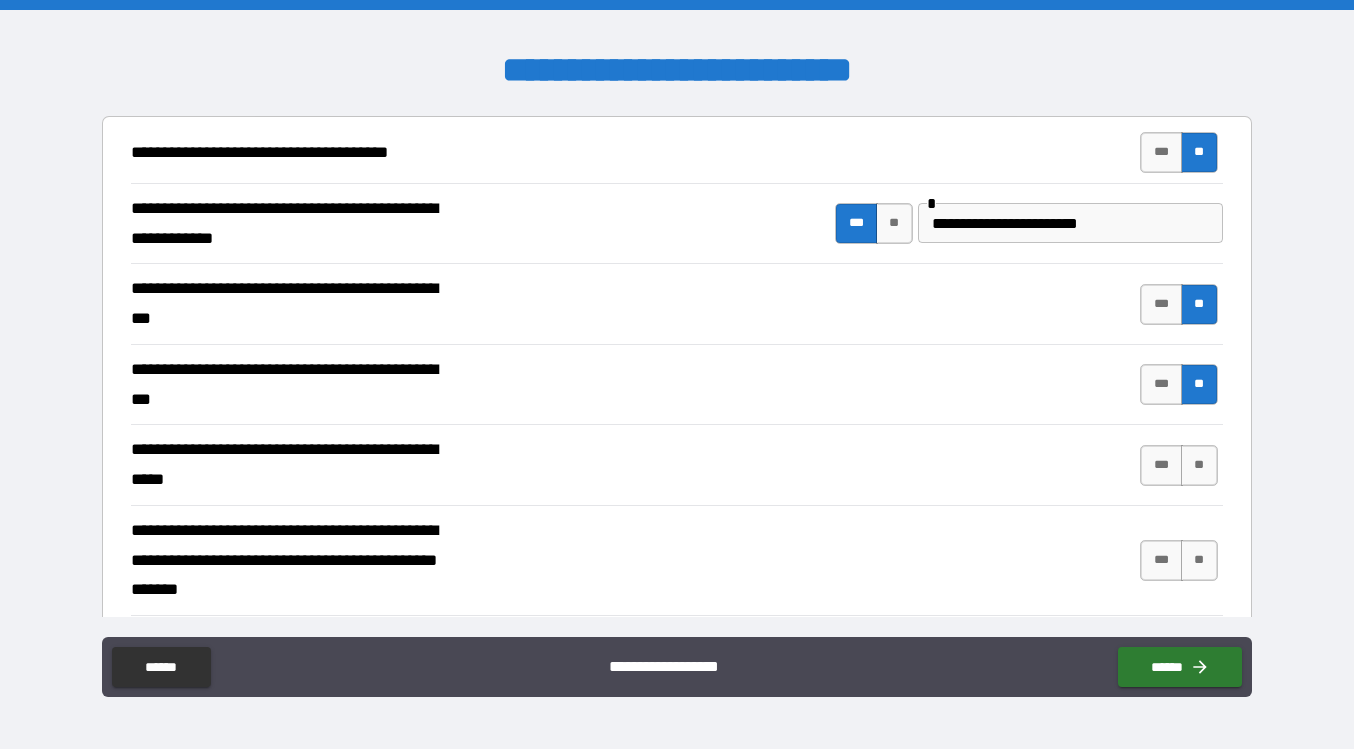 scroll, scrollTop: 414, scrollLeft: 0, axis: vertical 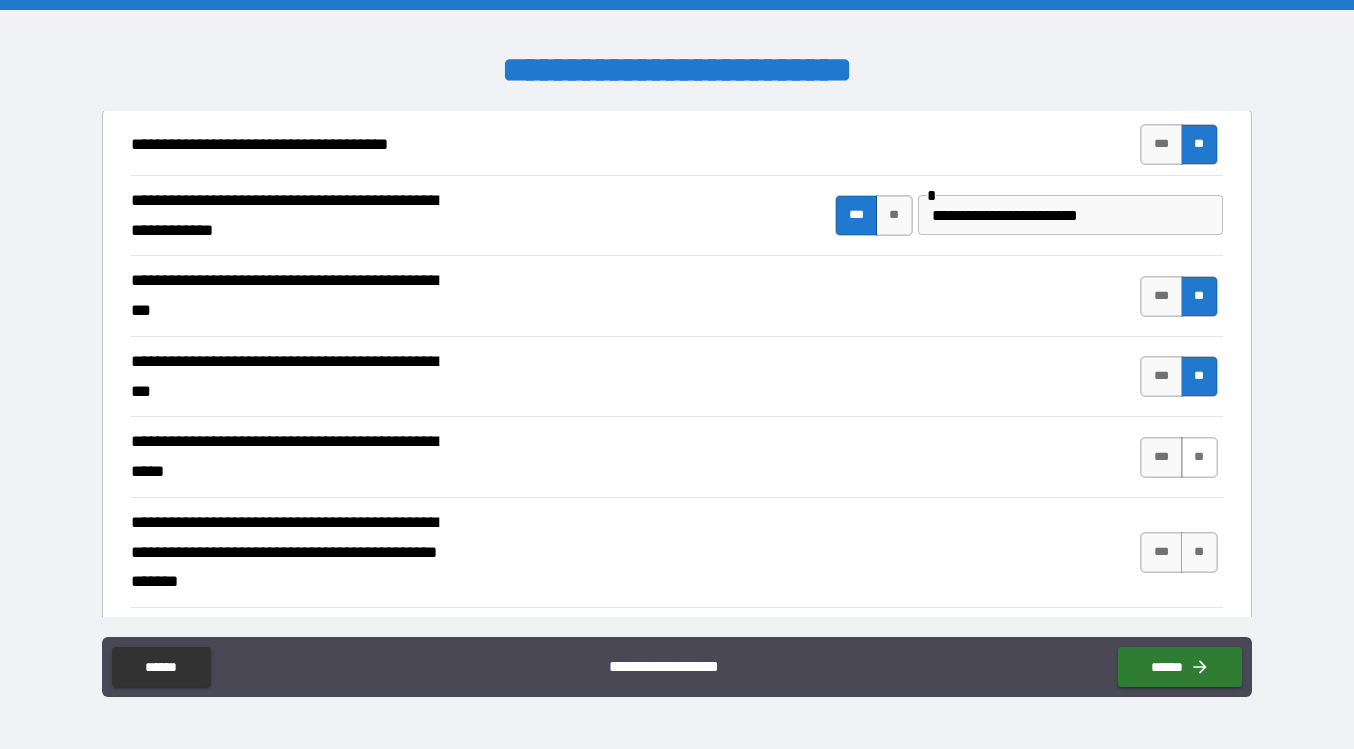click on "**" at bounding box center (1199, 457) 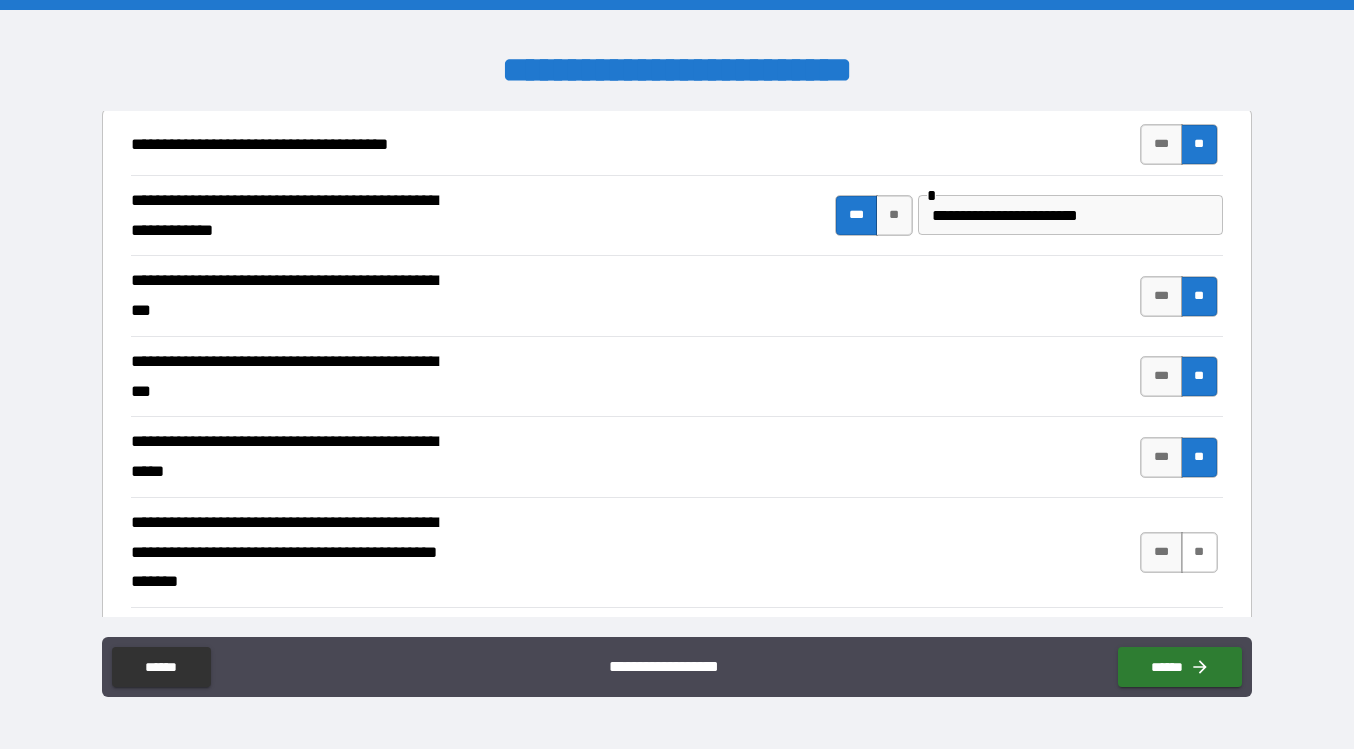 click on "**" at bounding box center [1199, 552] 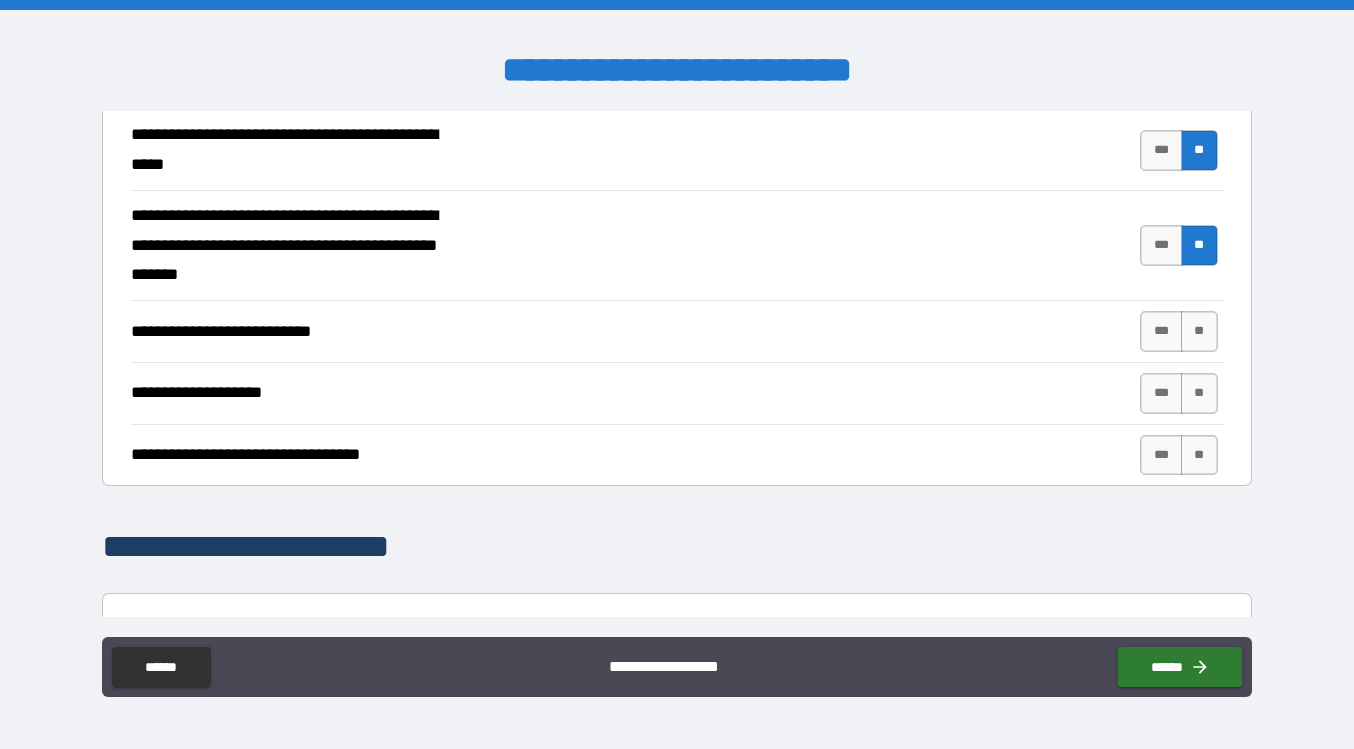 scroll, scrollTop: 744, scrollLeft: 0, axis: vertical 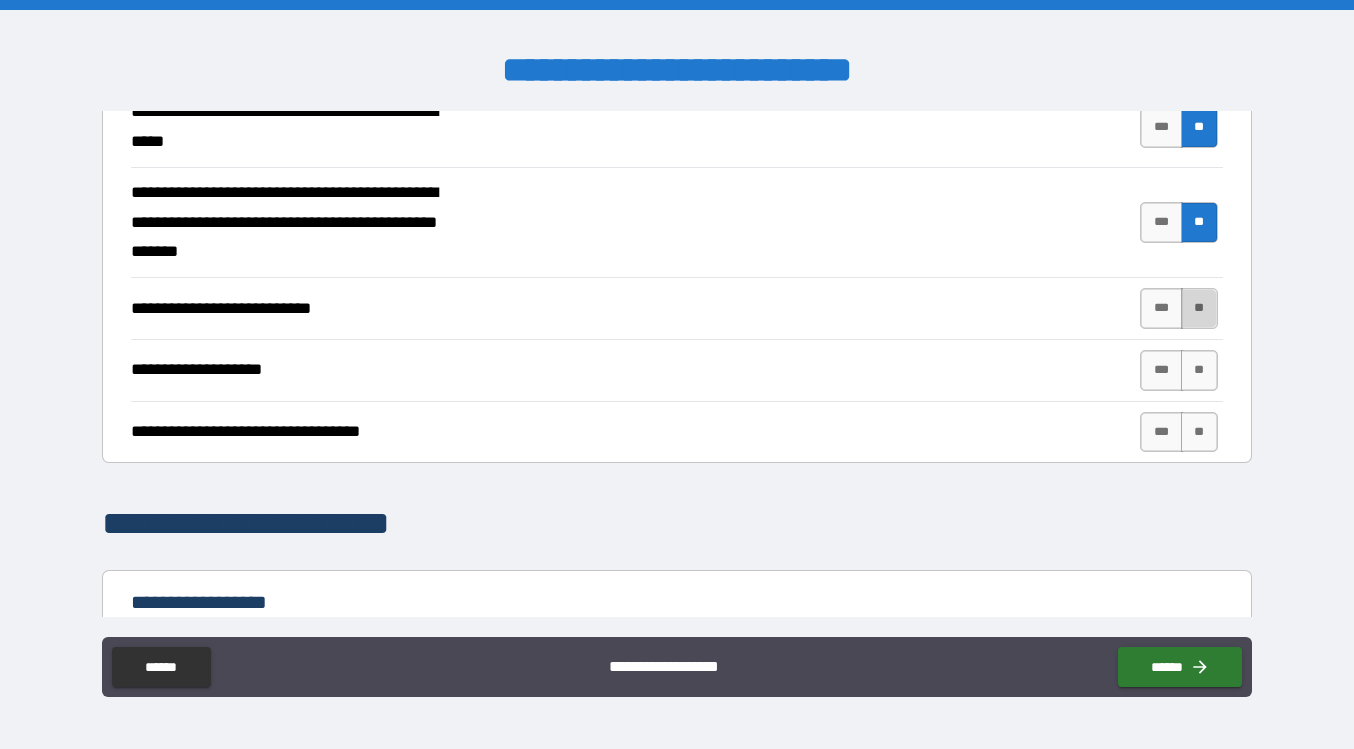click on "**" at bounding box center [1199, 308] 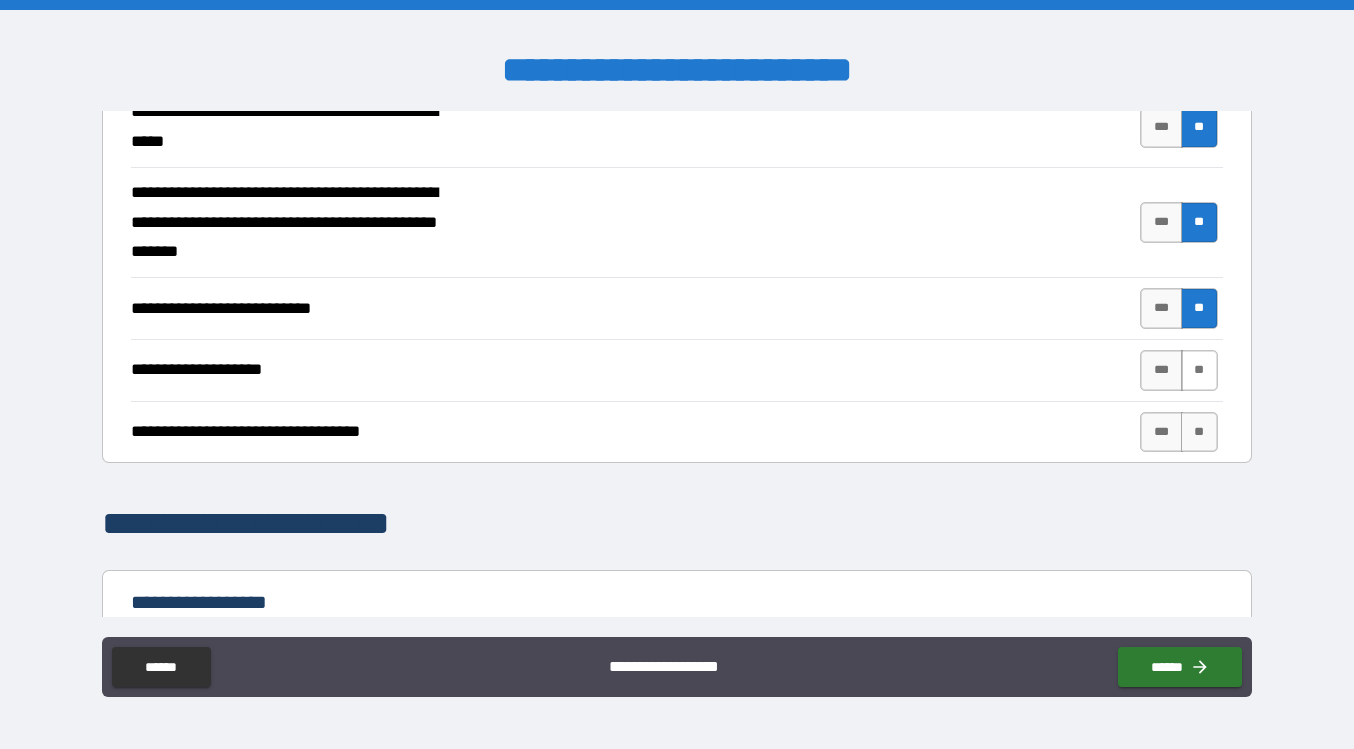 click on "**" at bounding box center (1199, 370) 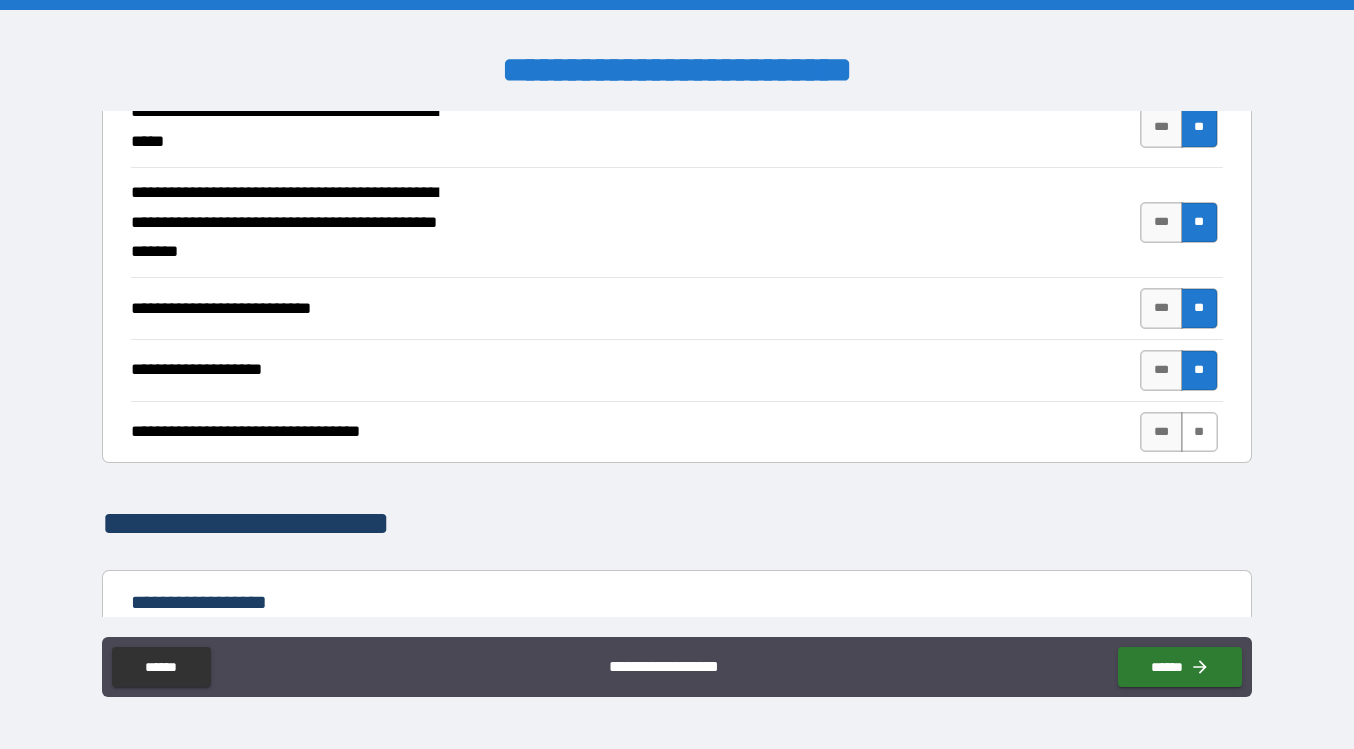 click on "**" at bounding box center [1199, 432] 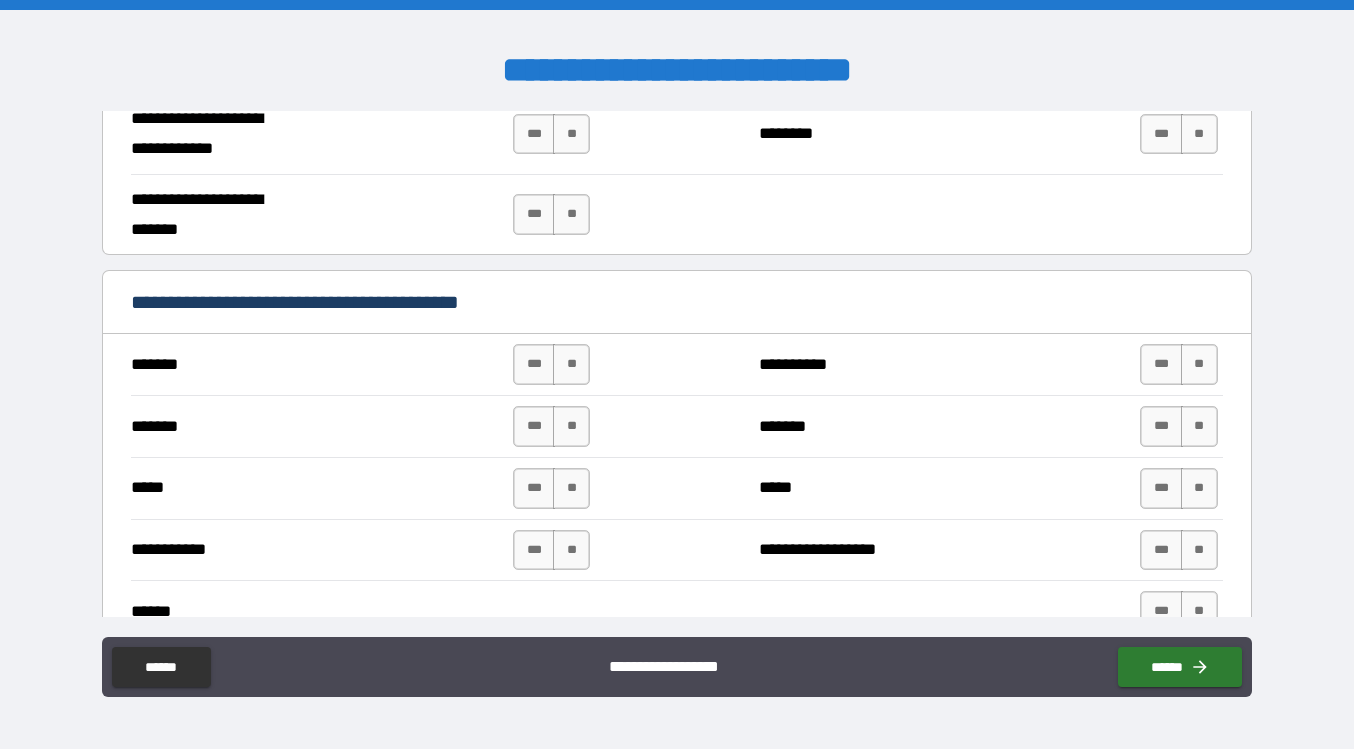 scroll, scrollTop: 1321, scrollLeft: 0, axis: vertical 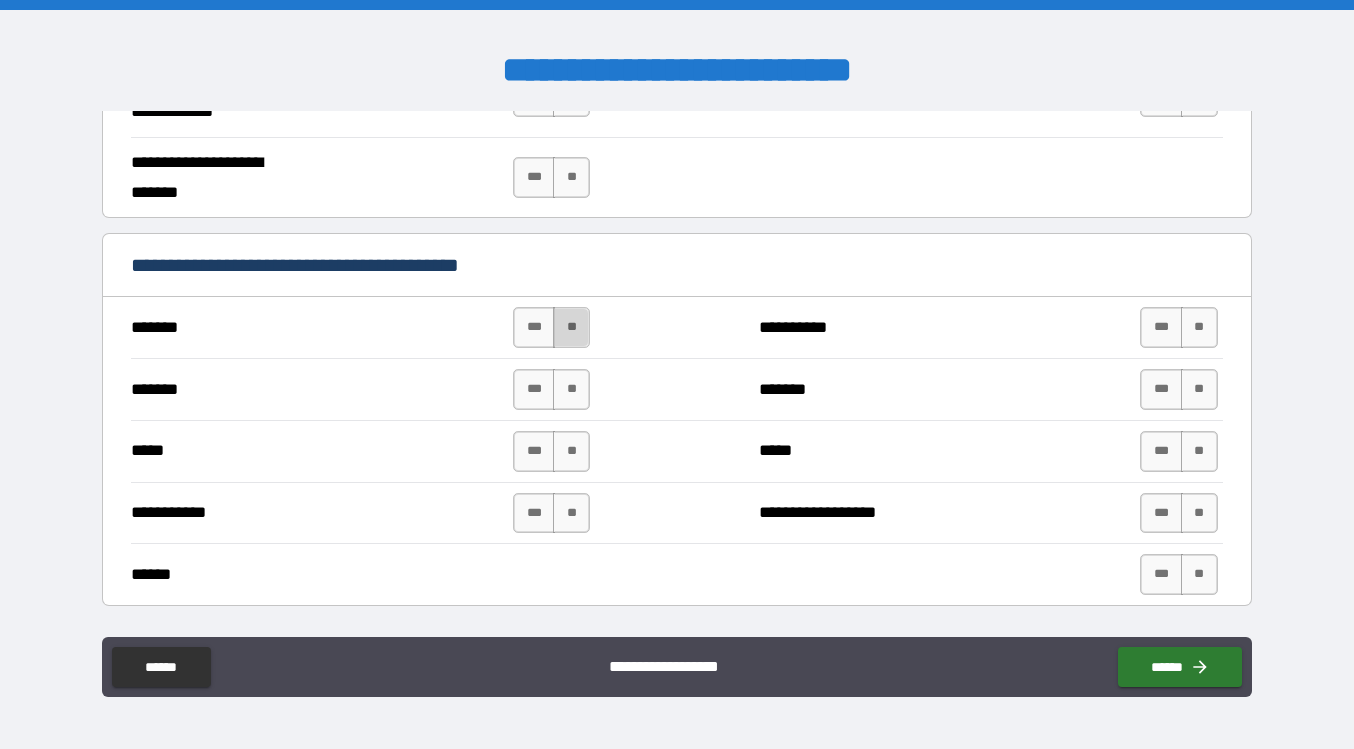 click on "**" at bounding box center (571, 327) 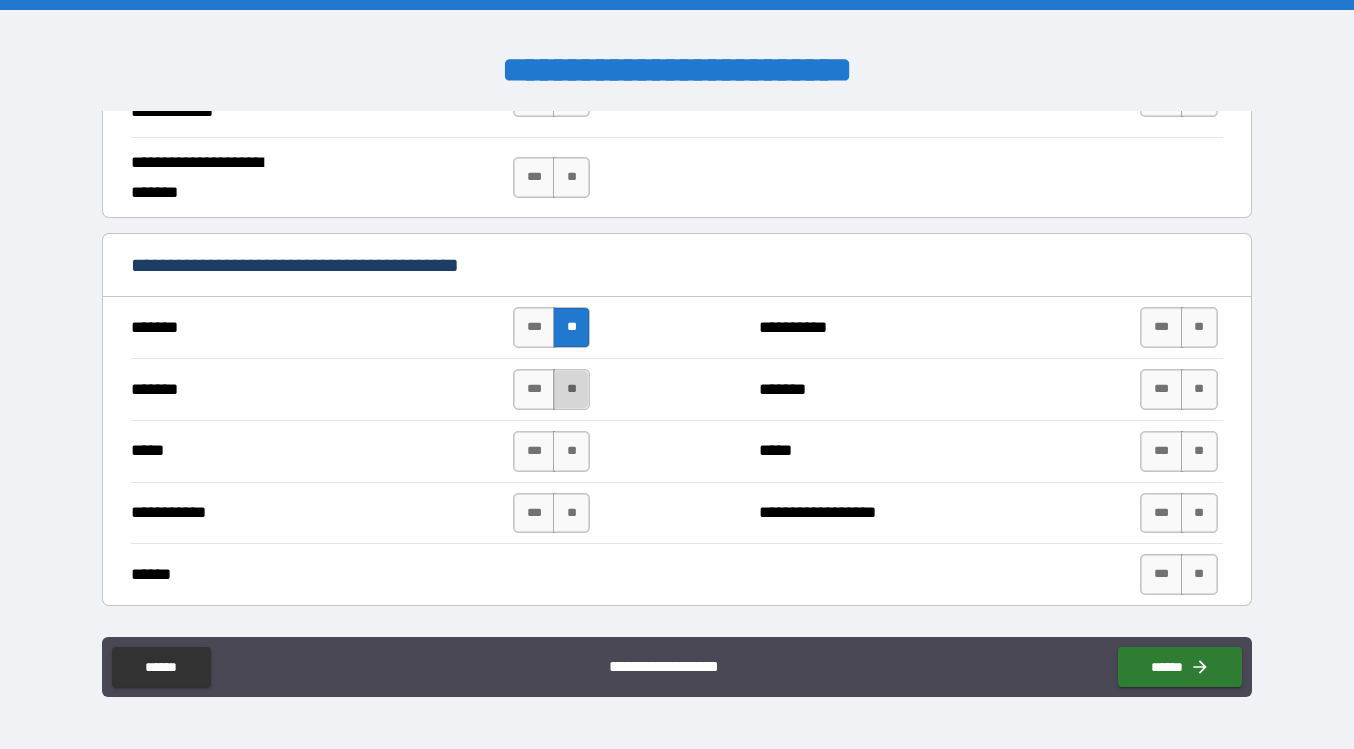 click on "**" at bounding box center (571, 389) 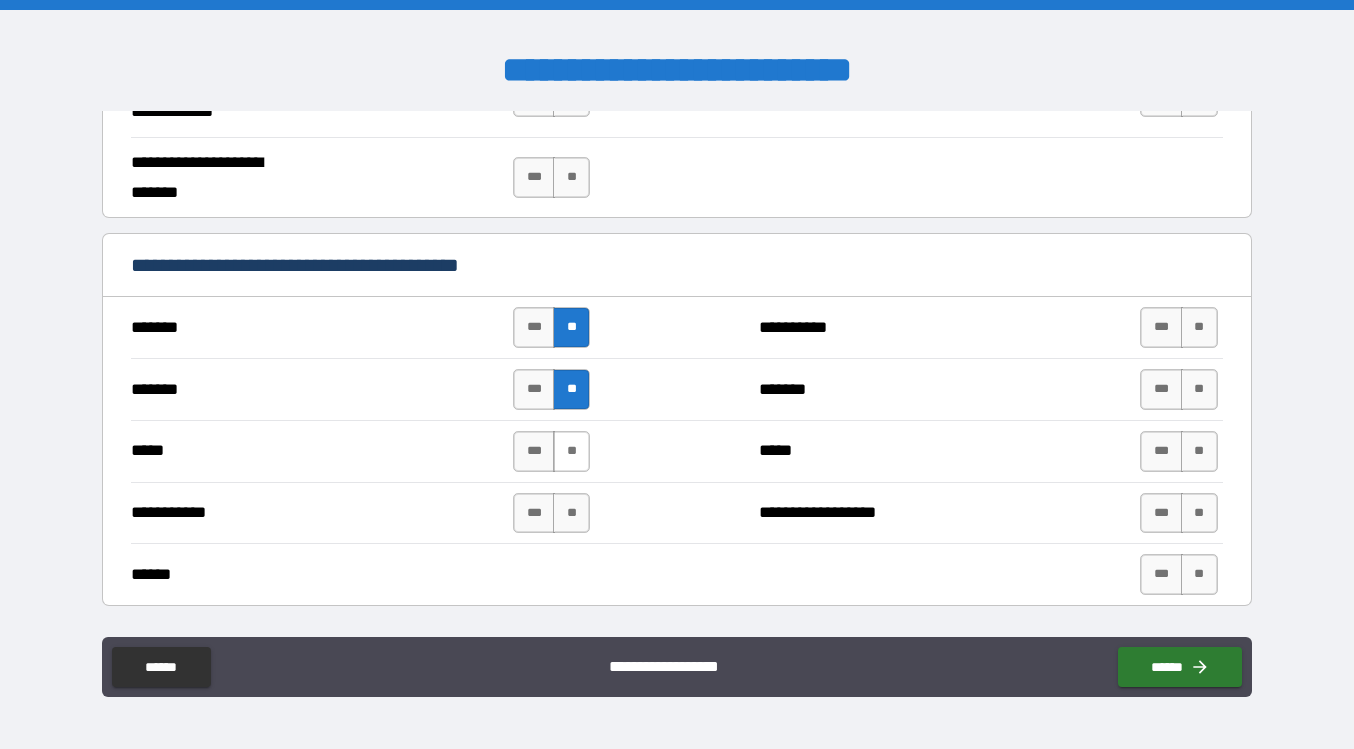 click on "**" at bounding box center [571, 451] 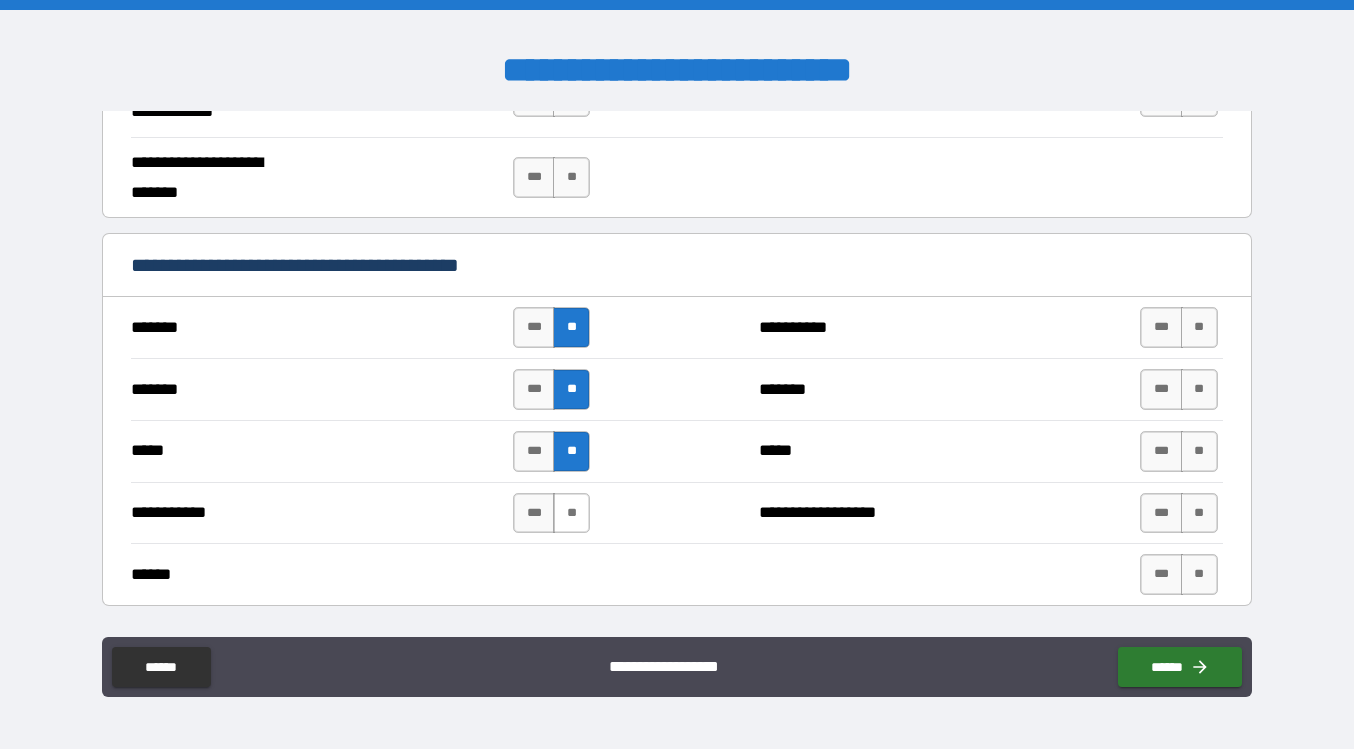 click on "**" at bounding box center [571, 513] 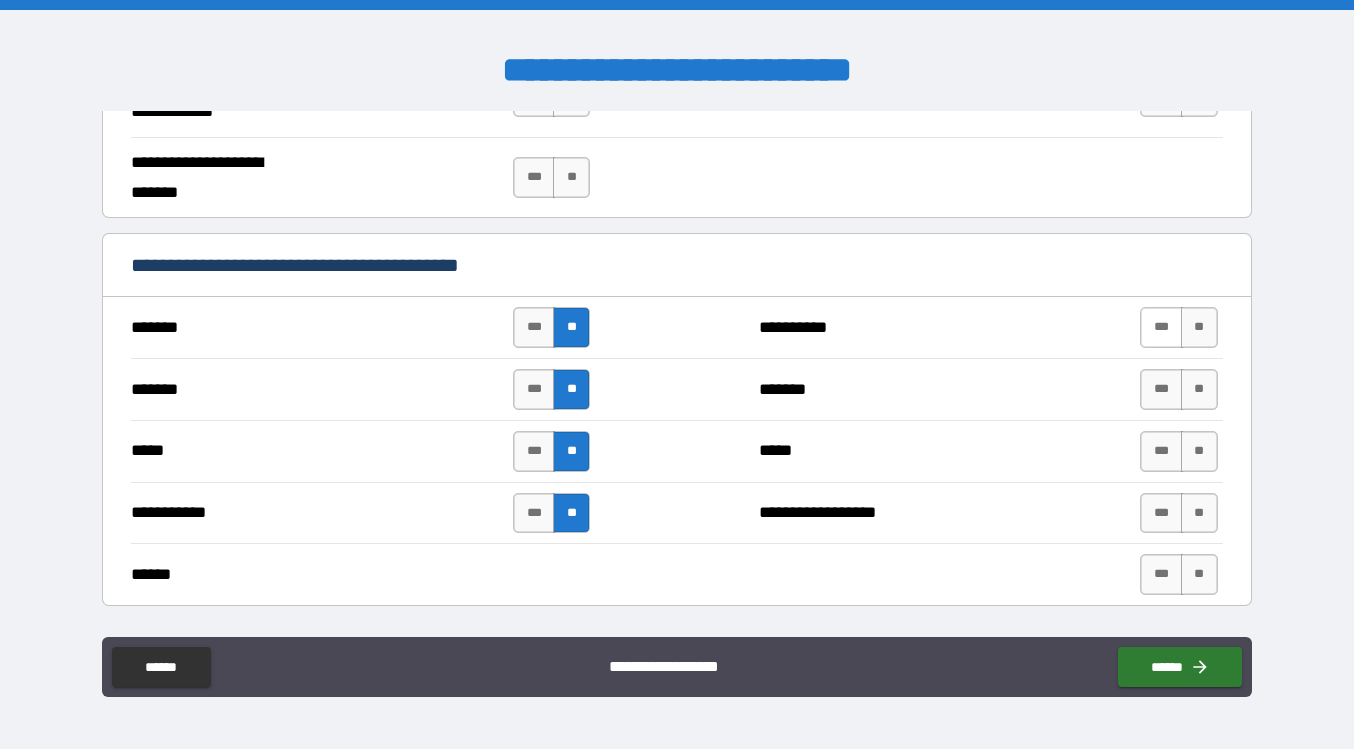 click on "***" at bounding box center (1161, 327) 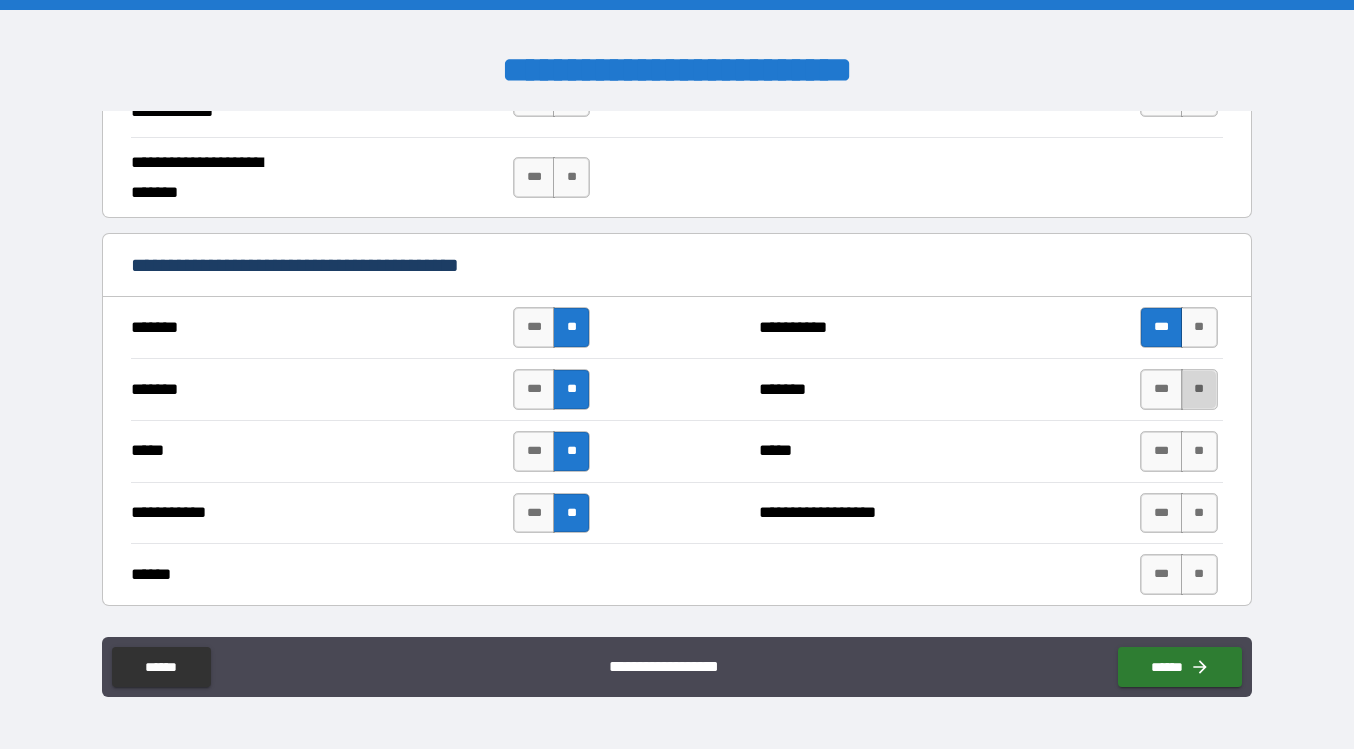 click on "**" at bounding box center [1199, 389] 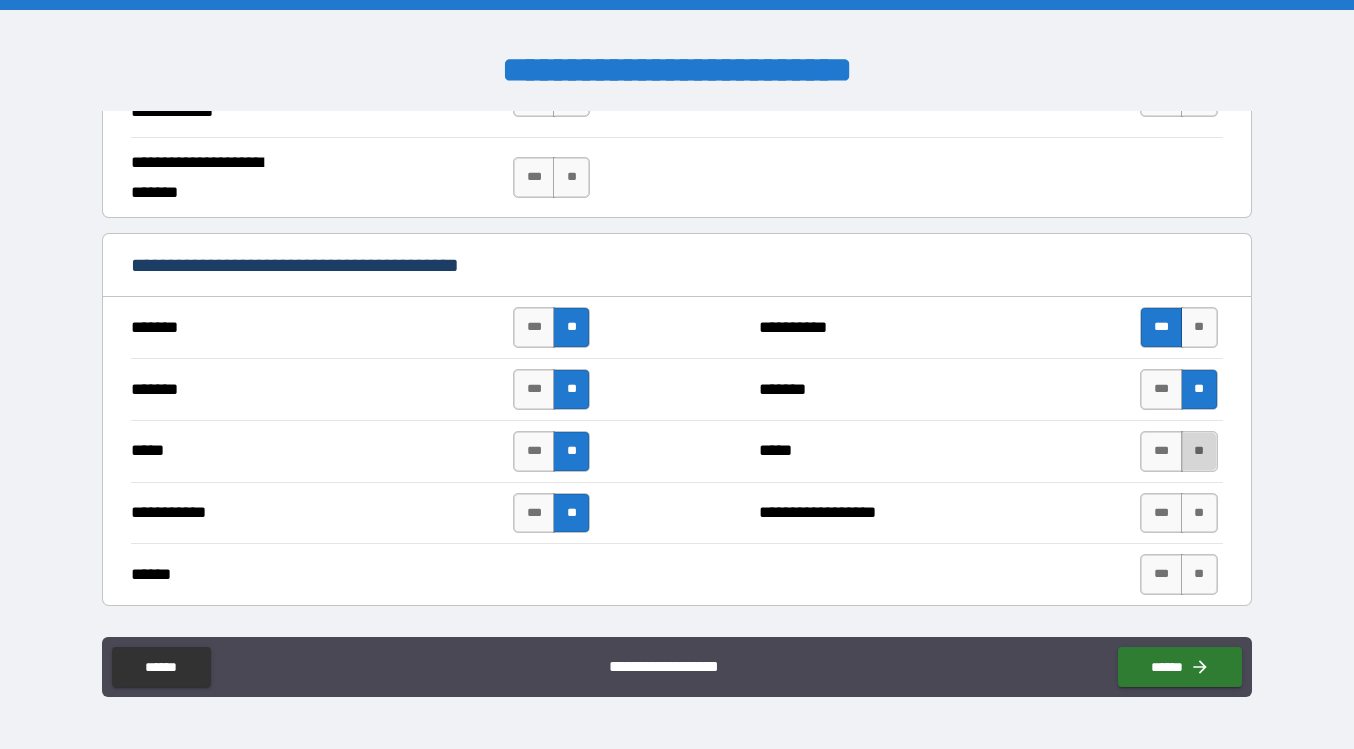 click on "**" at bounding box center [1199, 451] 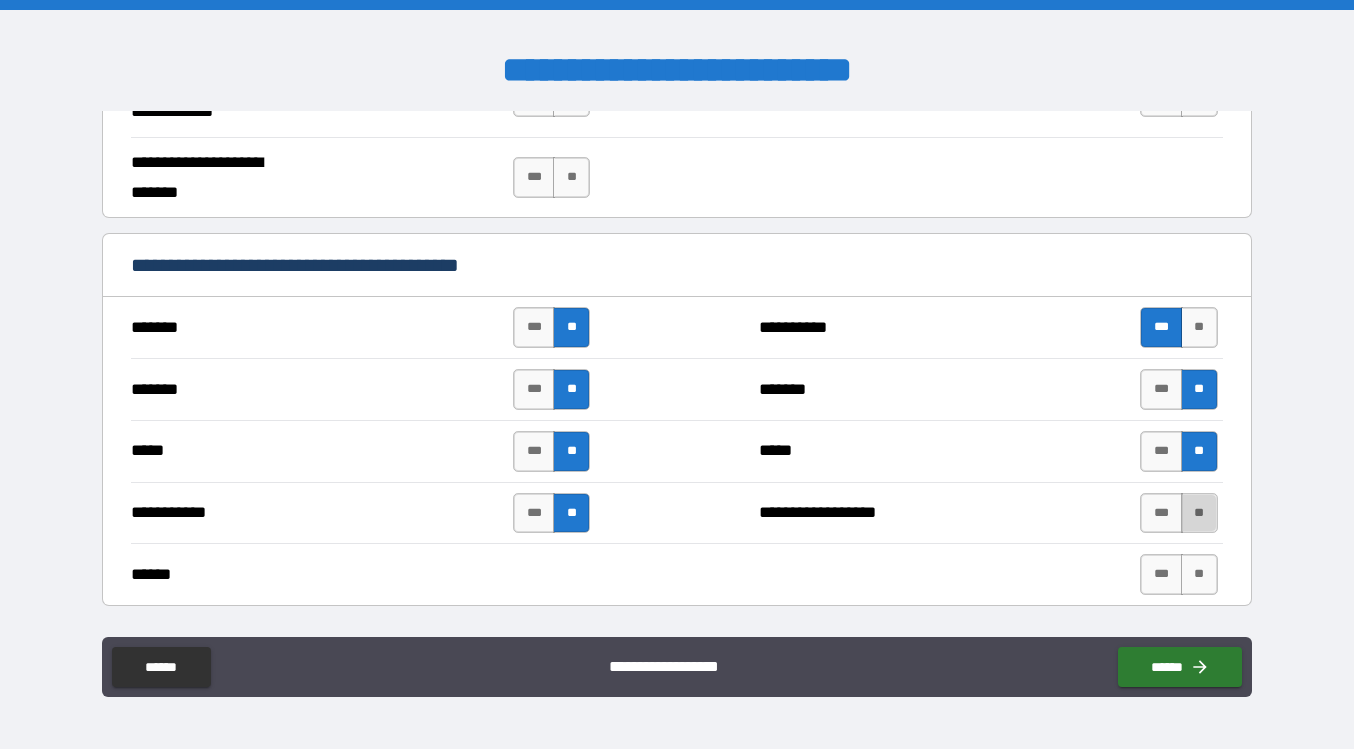 click on "**" at bounding box center (1199, 513) 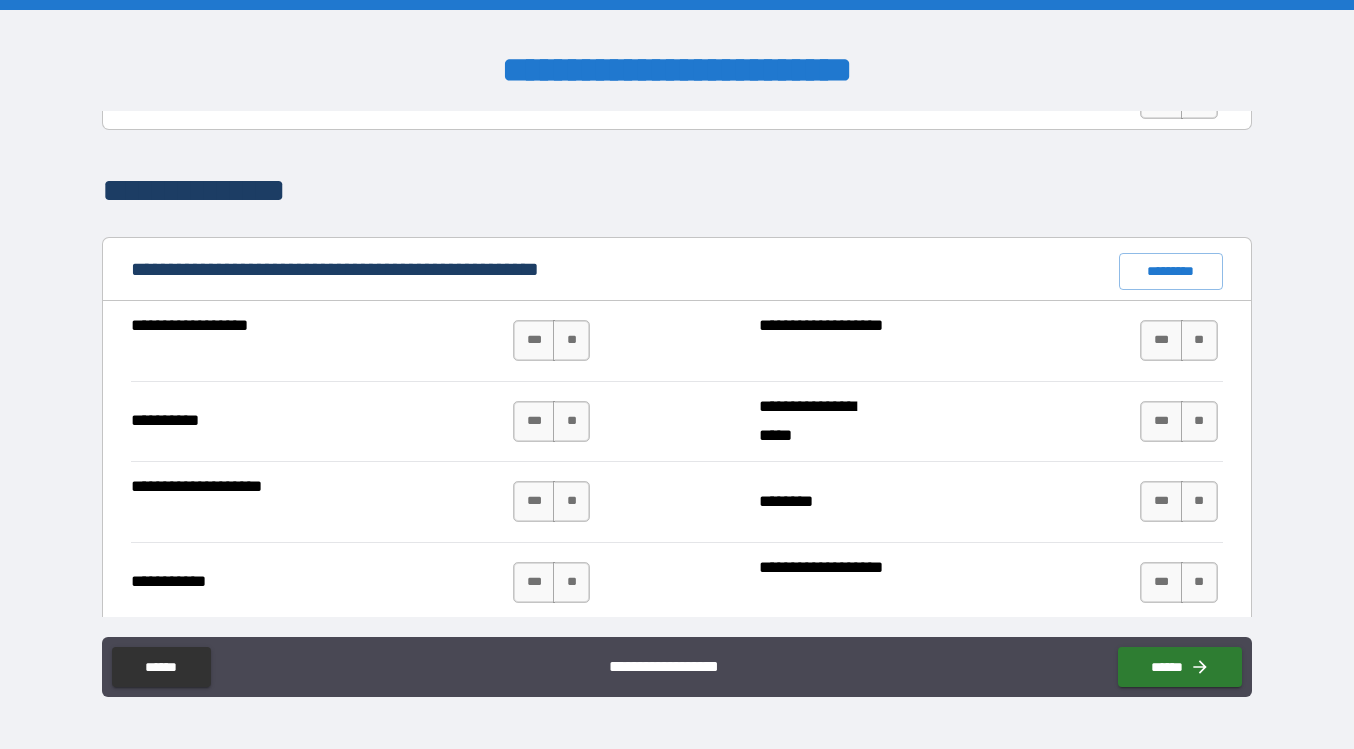 scroll, scrollTop: 1823, scrollLeft: 0, axis: vertical 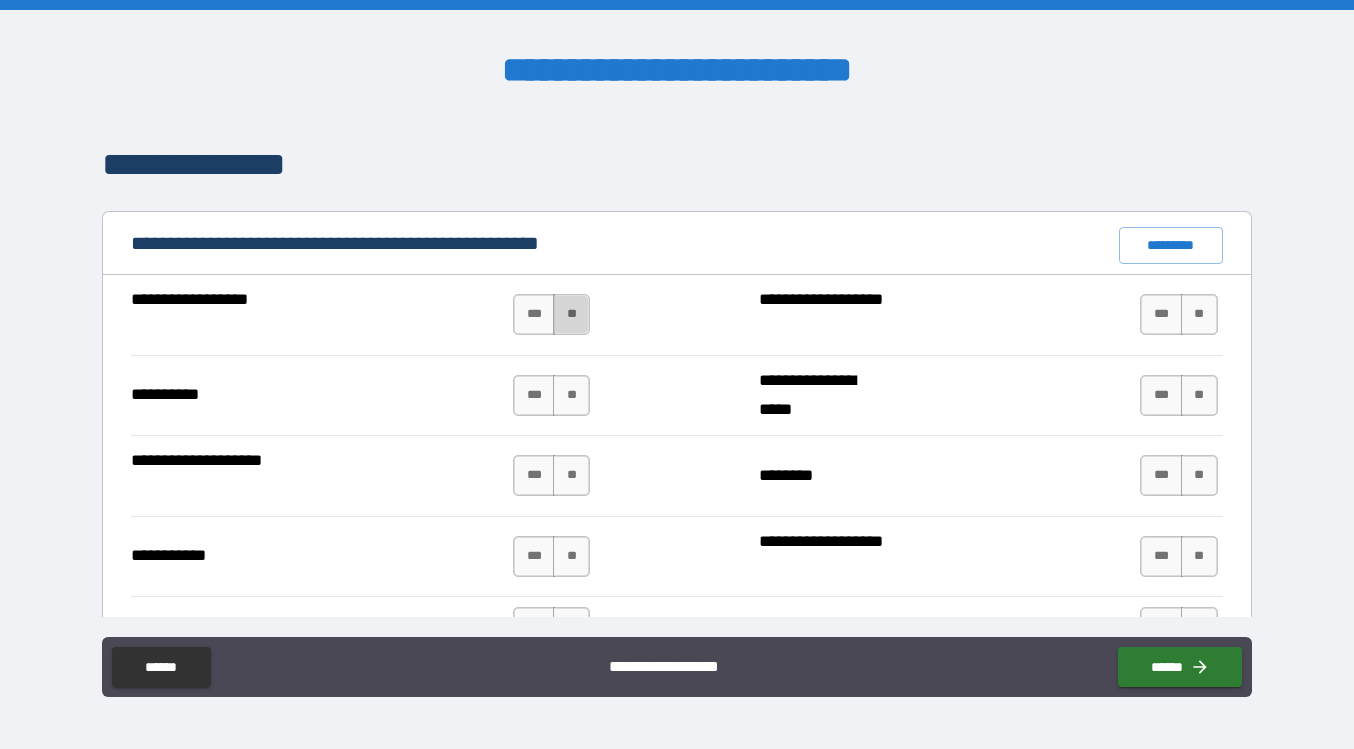 click on "**" at bounding box center [571, 314] 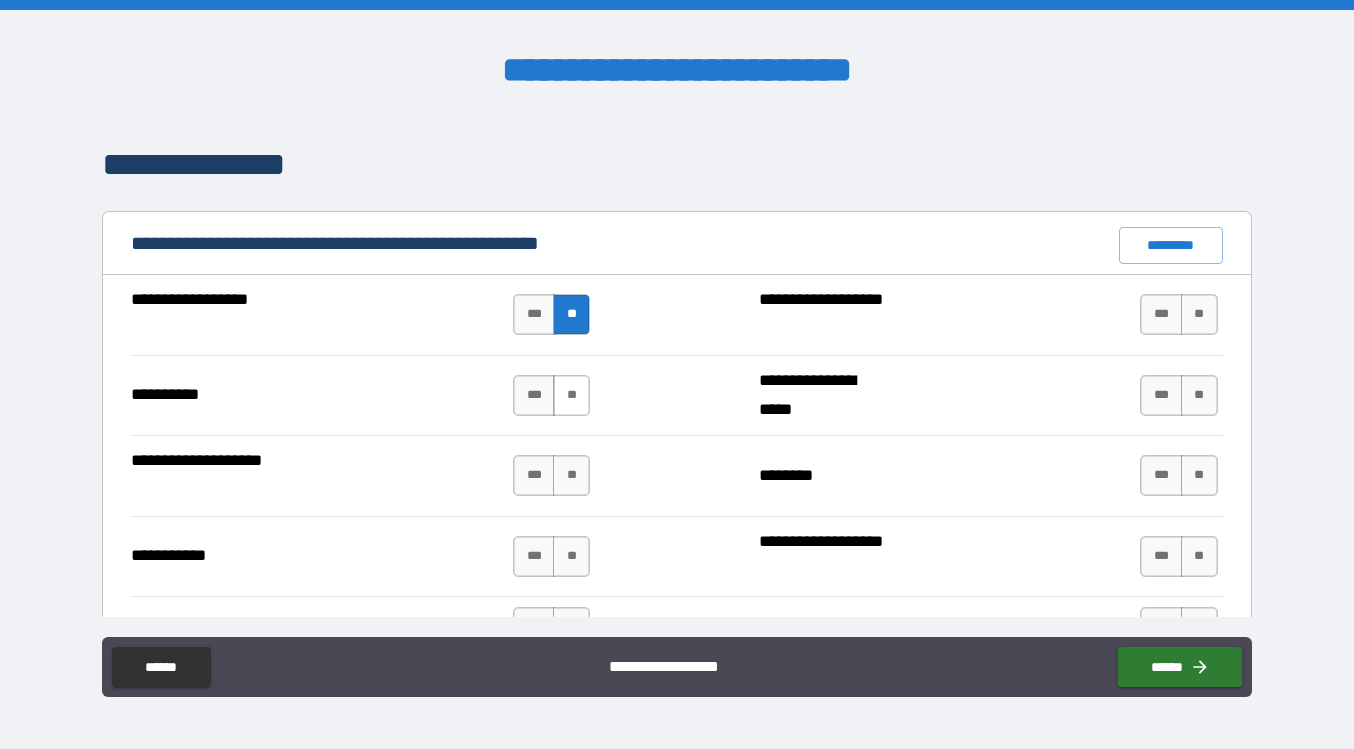 click on "**" at bounding box center (571, 395) 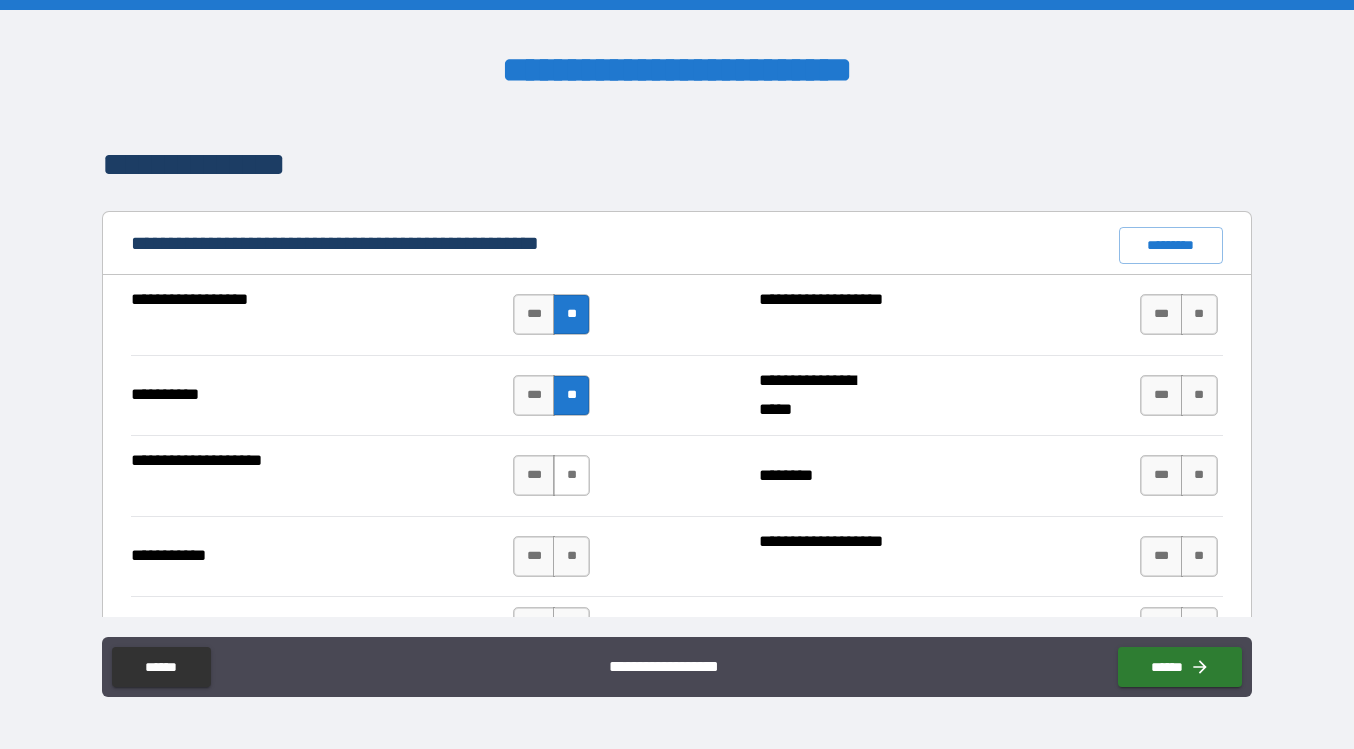 click on "**" at bounding box center [571, 475] 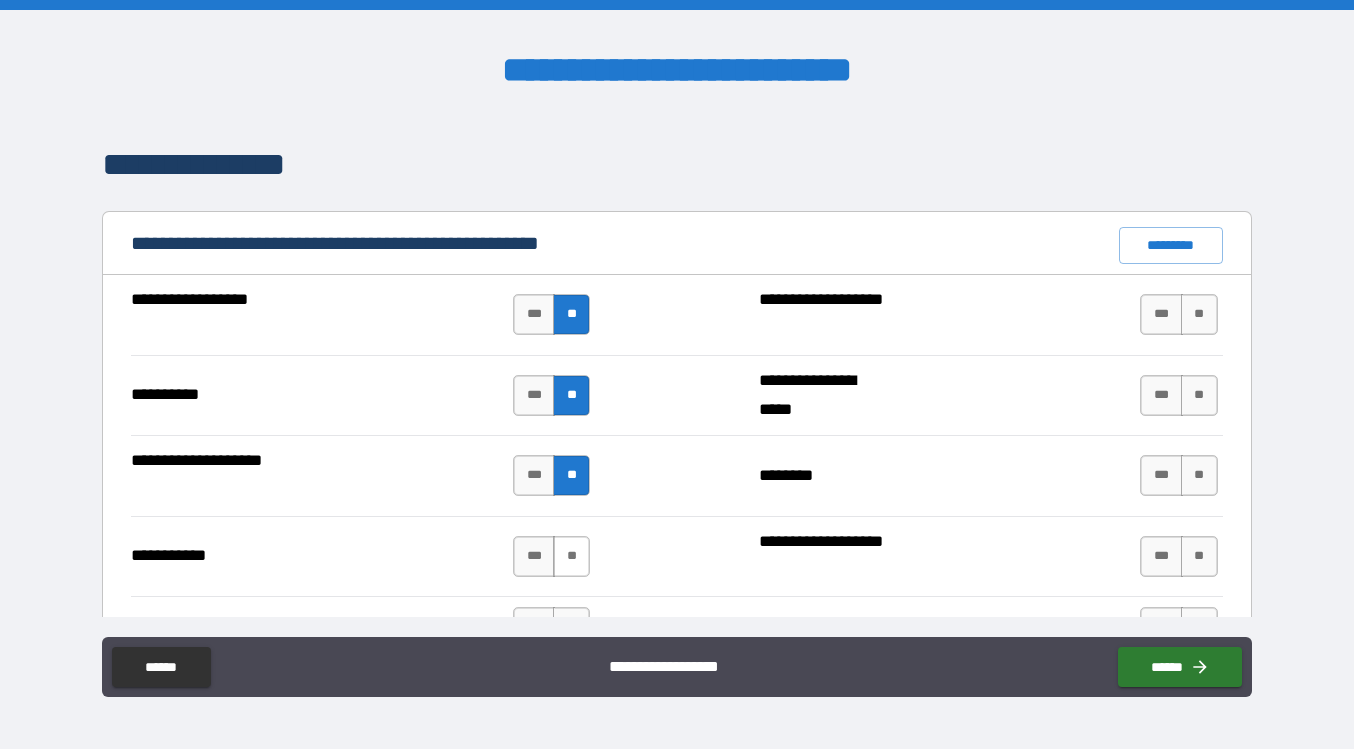 click on "**" at bounding box center [571, 556] 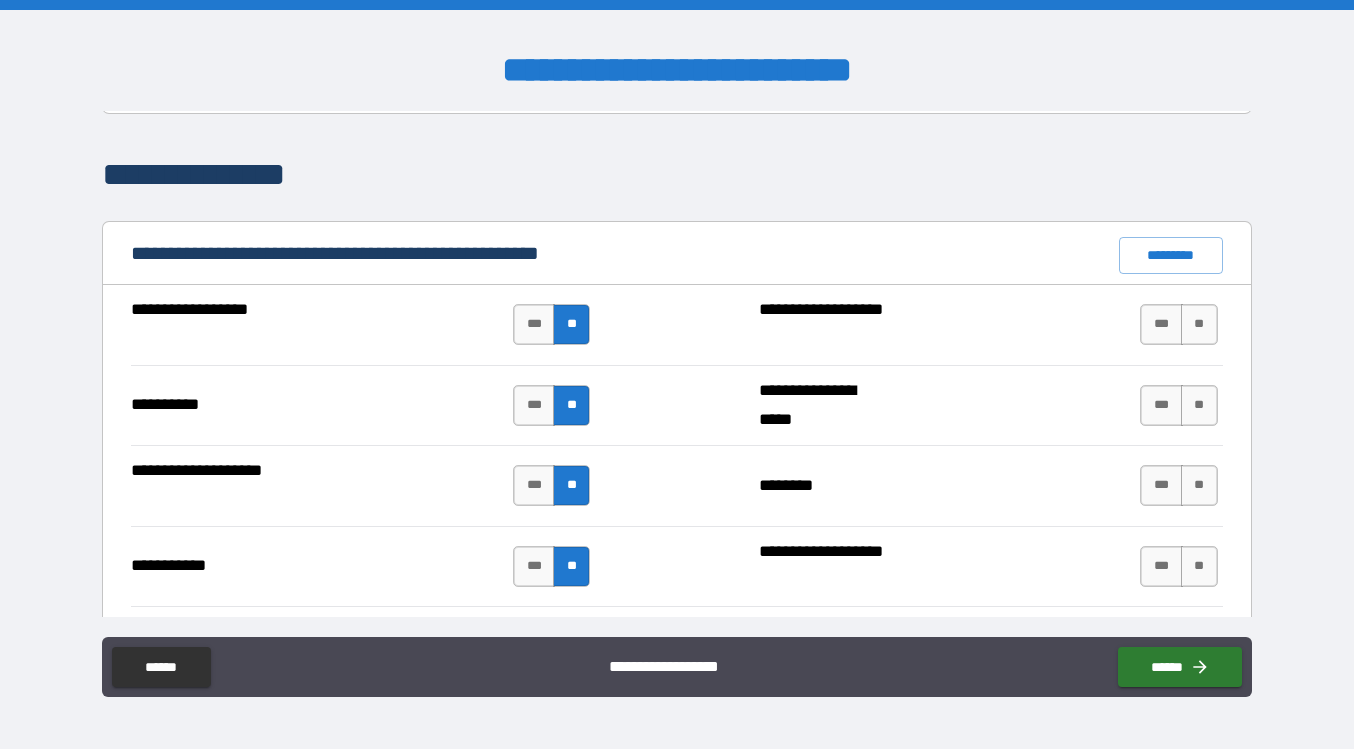 scroll, scrollTop: 1809, scrollLeft: 0, axis: vertical 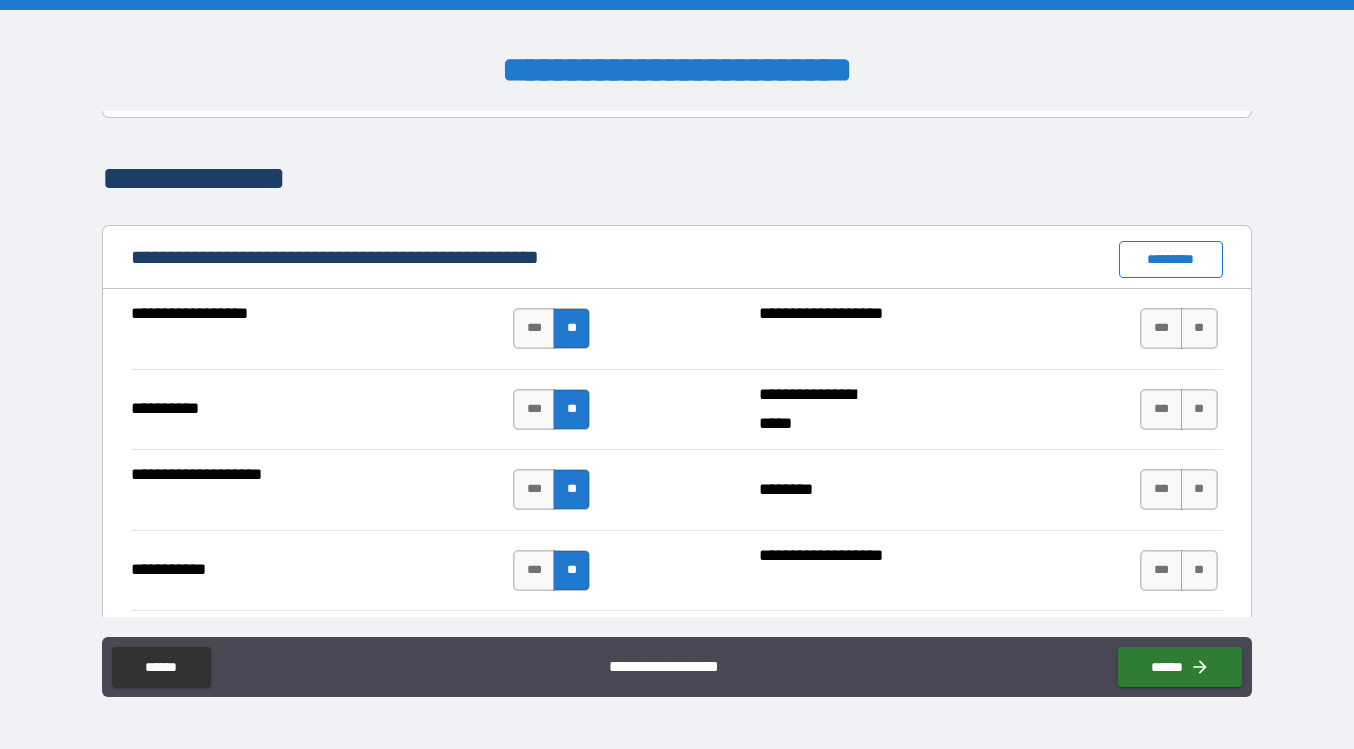 click on "*********" at bounding box center [1171, 259] 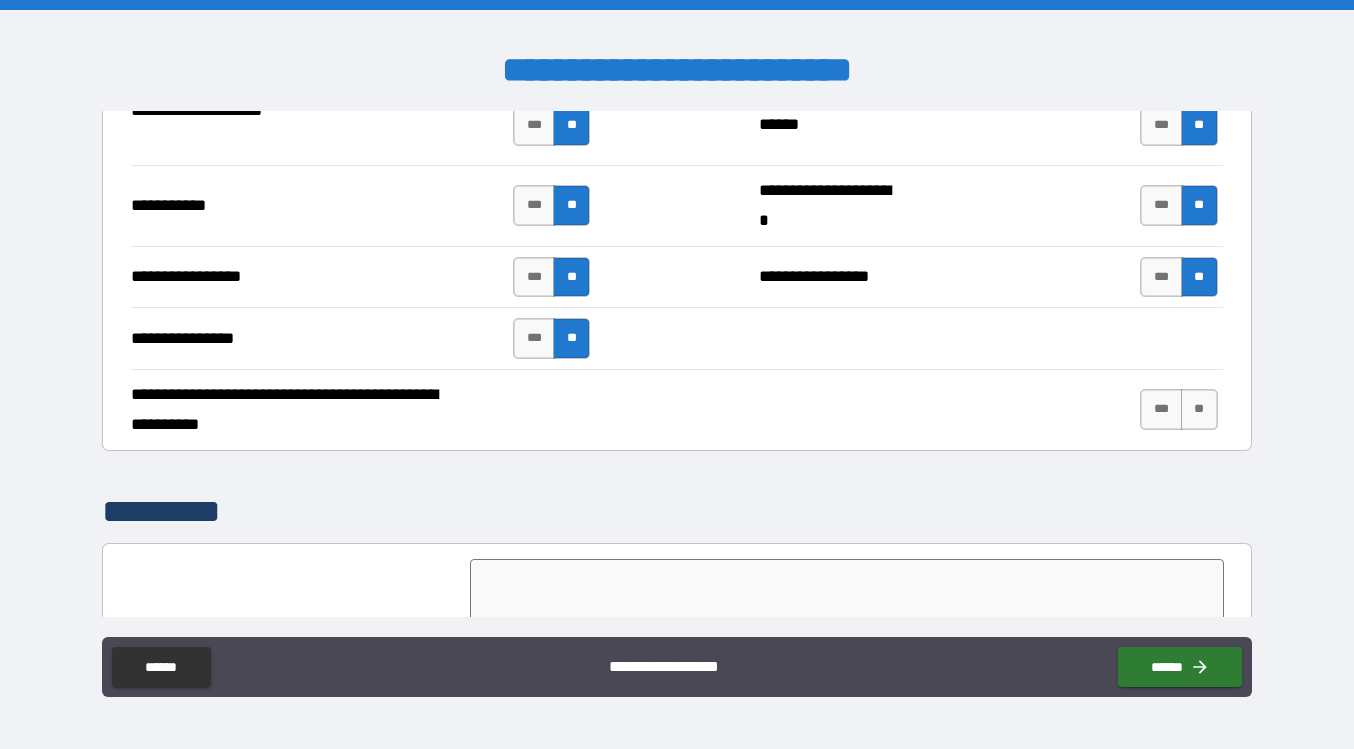 scroll, scrollTop: 4532, scrollLeft: 0, axis: vertical 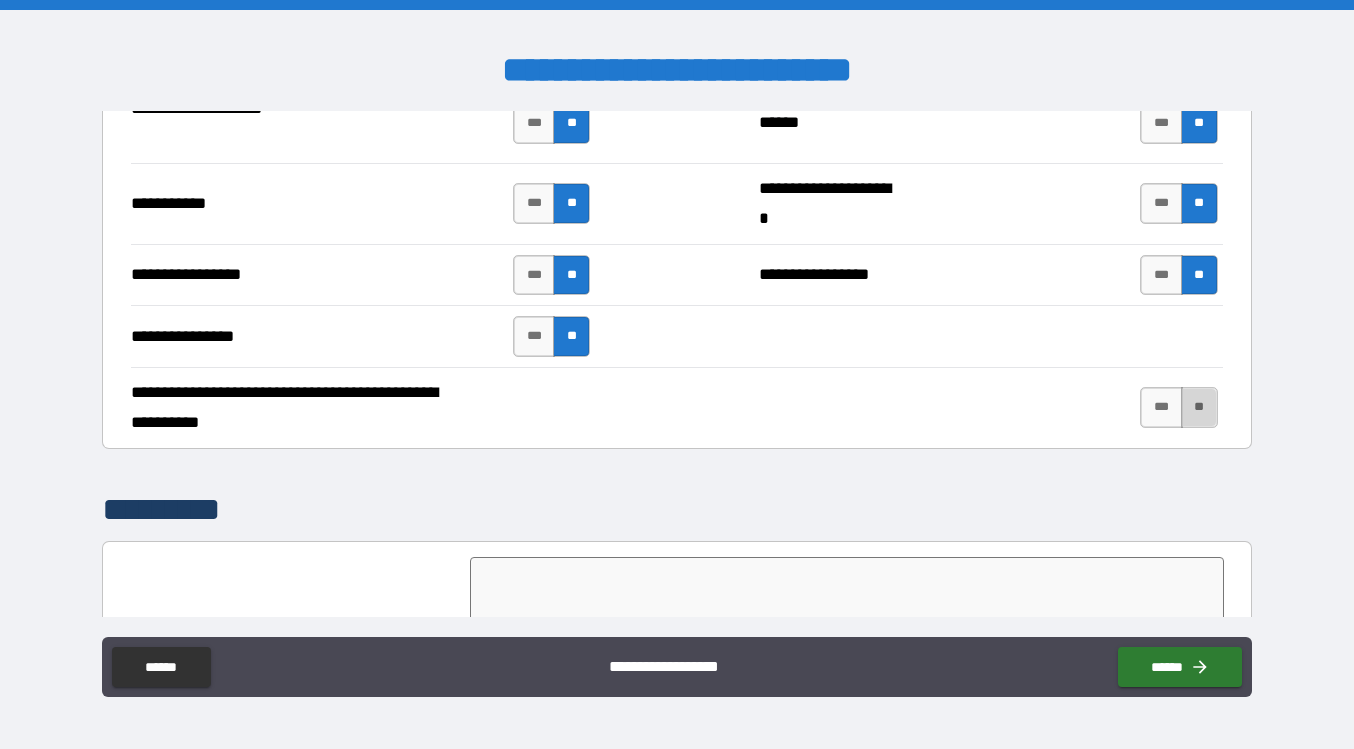 click on "**" at bounding box center (1199, 407) 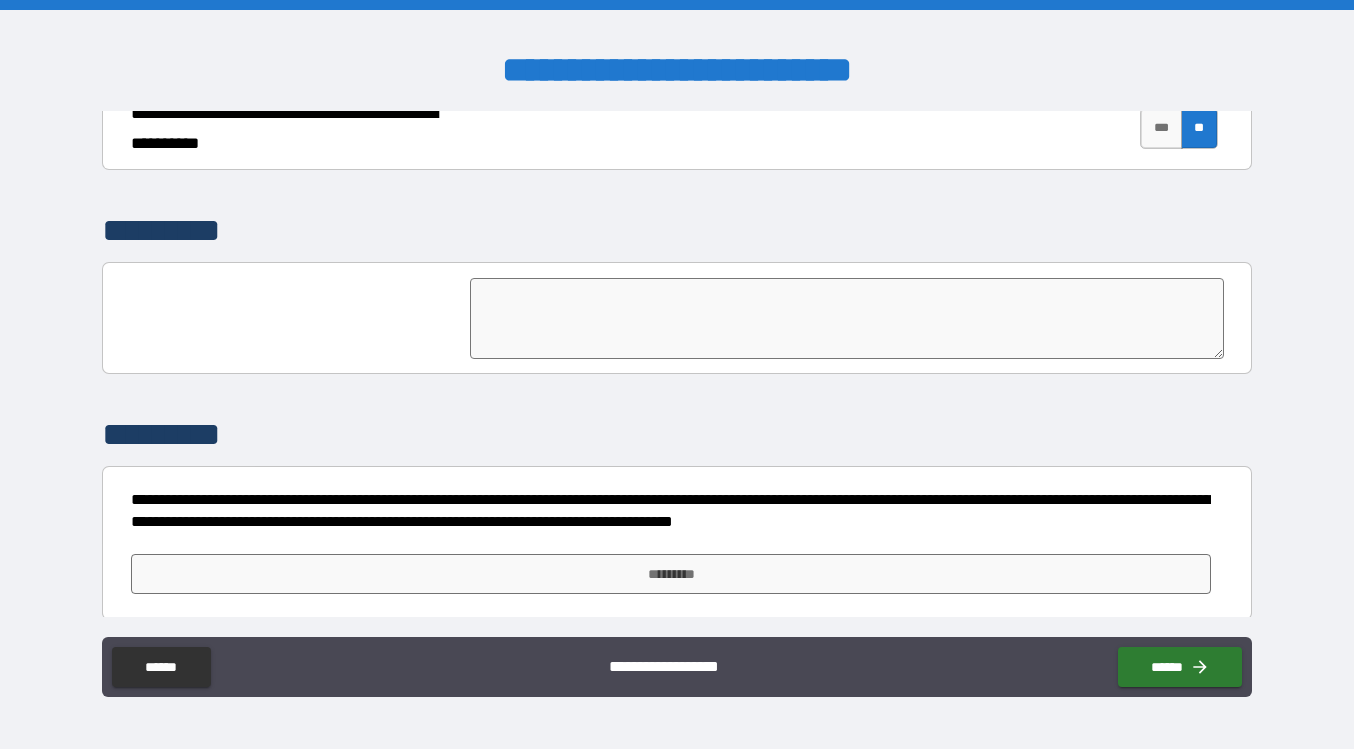 scroll, scrollTop: 4819, scrollLeft: 0, axis: vertical 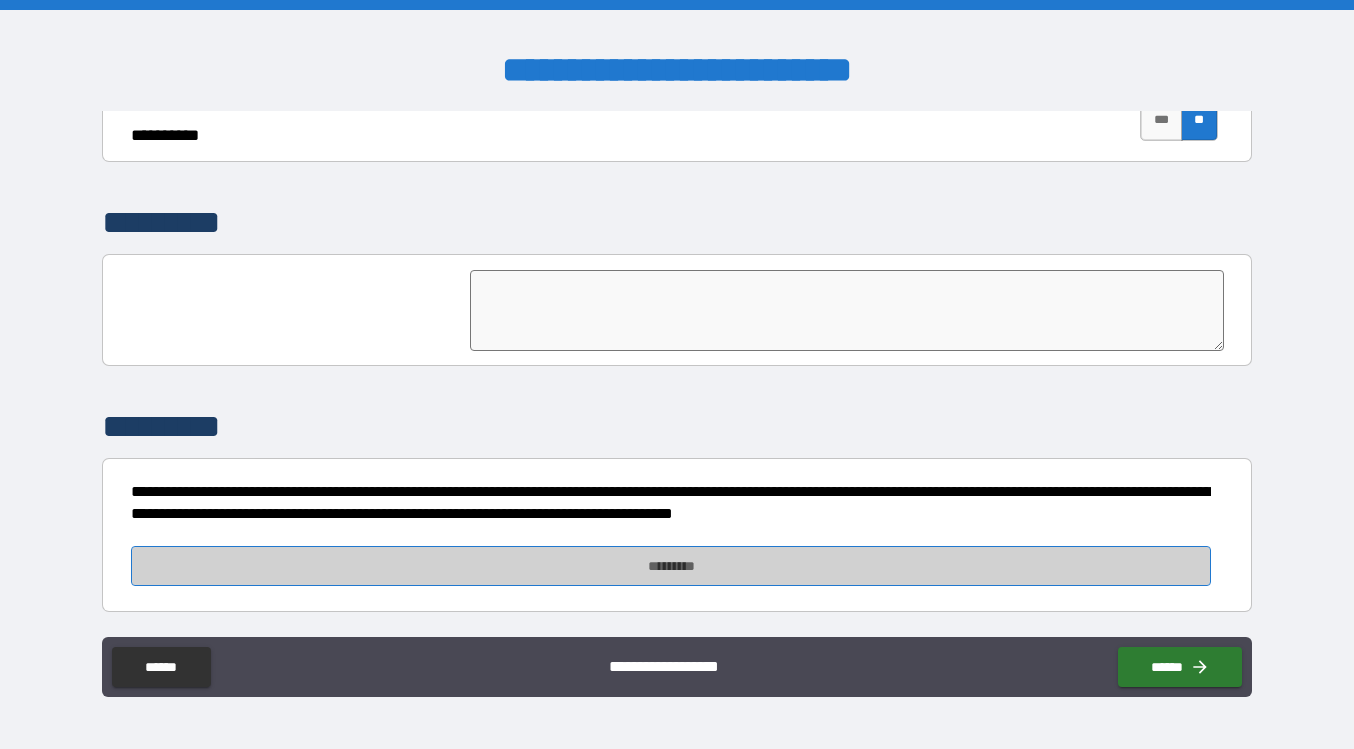 click on "*********" at bounding box center (671, 566) 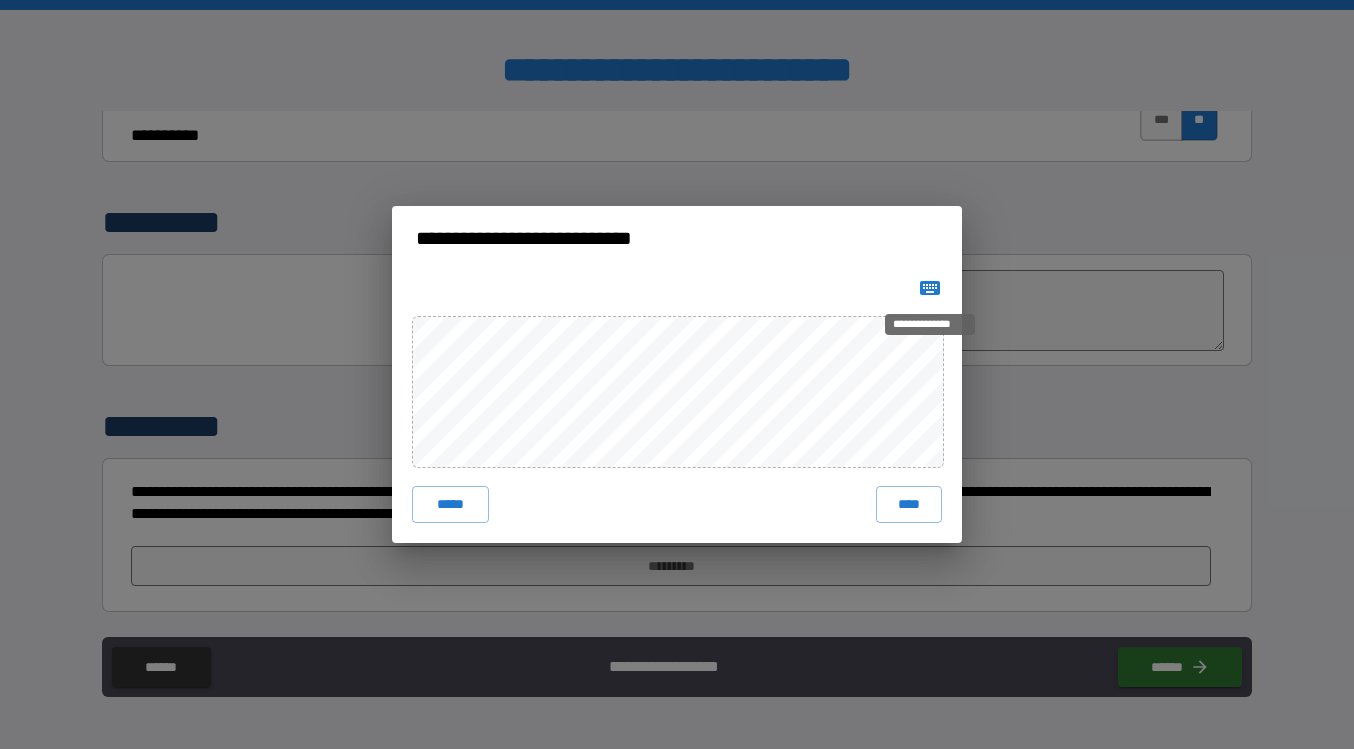 click 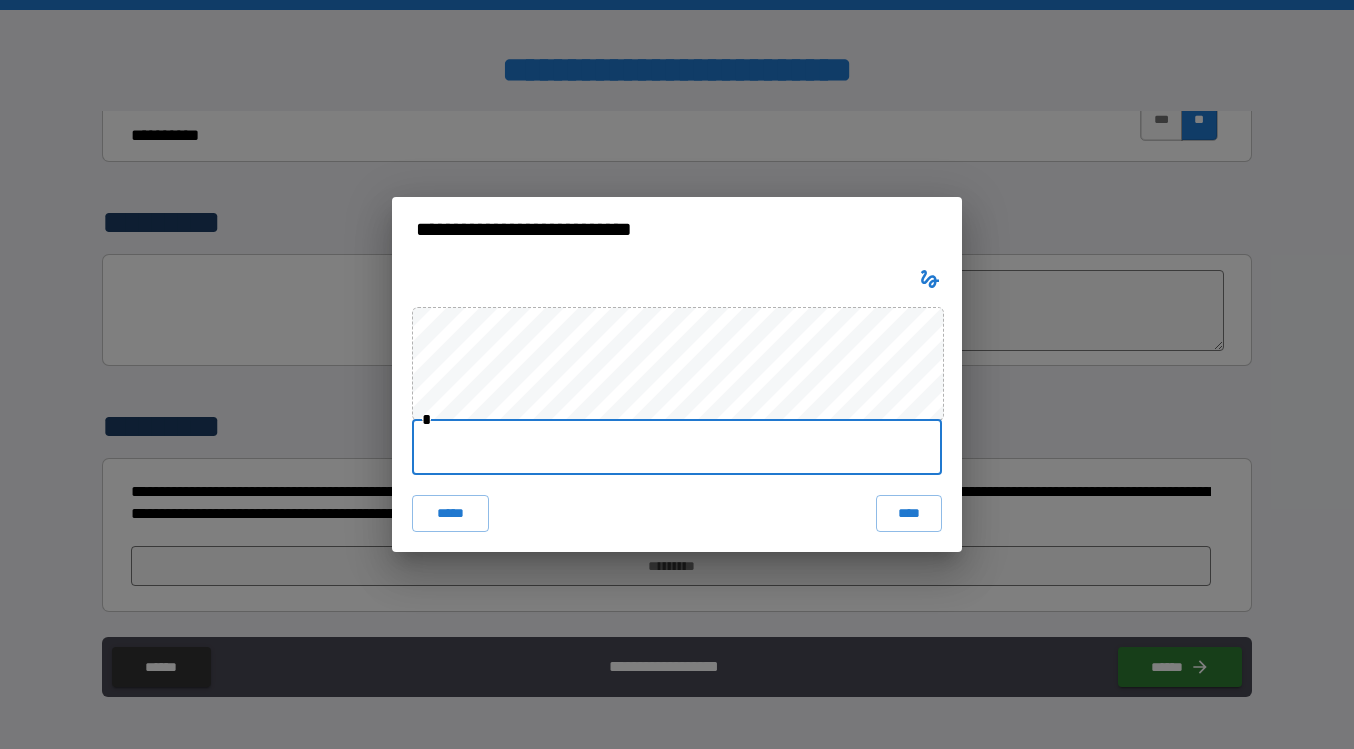 click at bounding box center [677, 447] 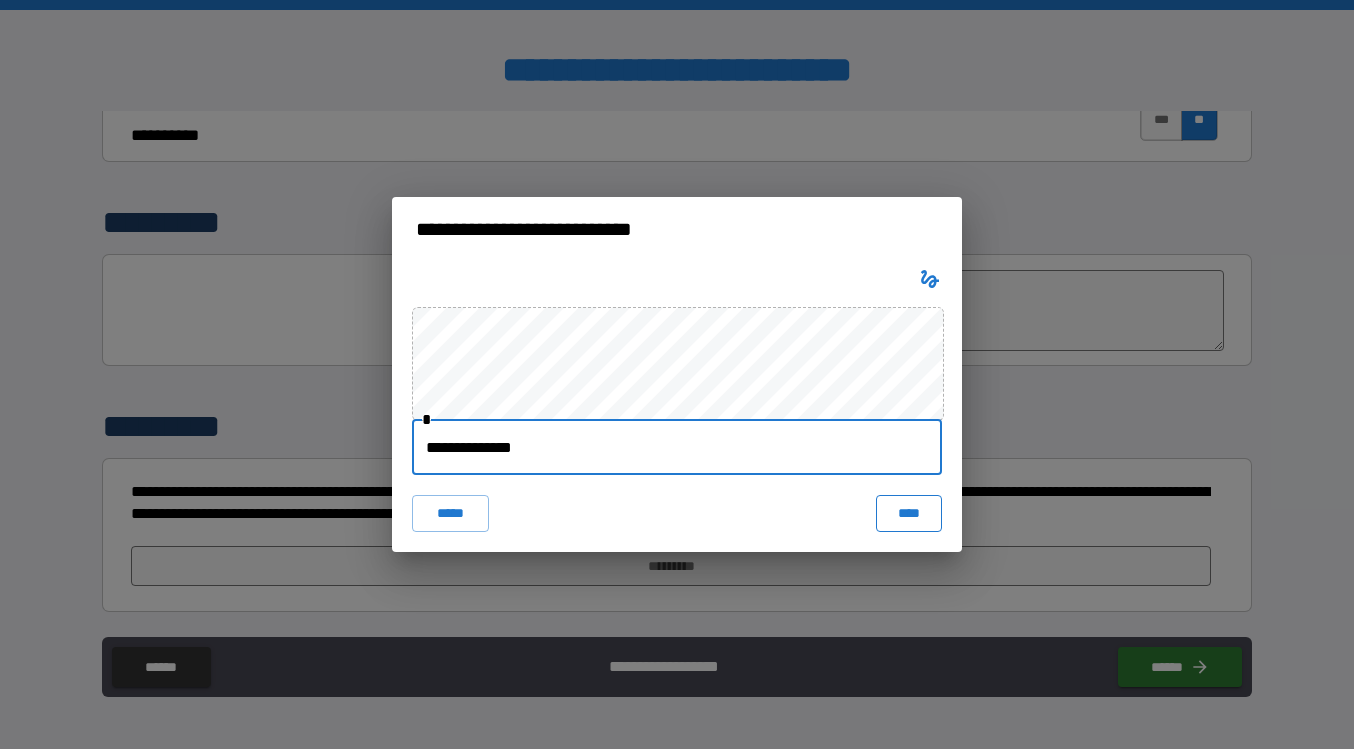 click on "****" at bounding box center (909, 513) 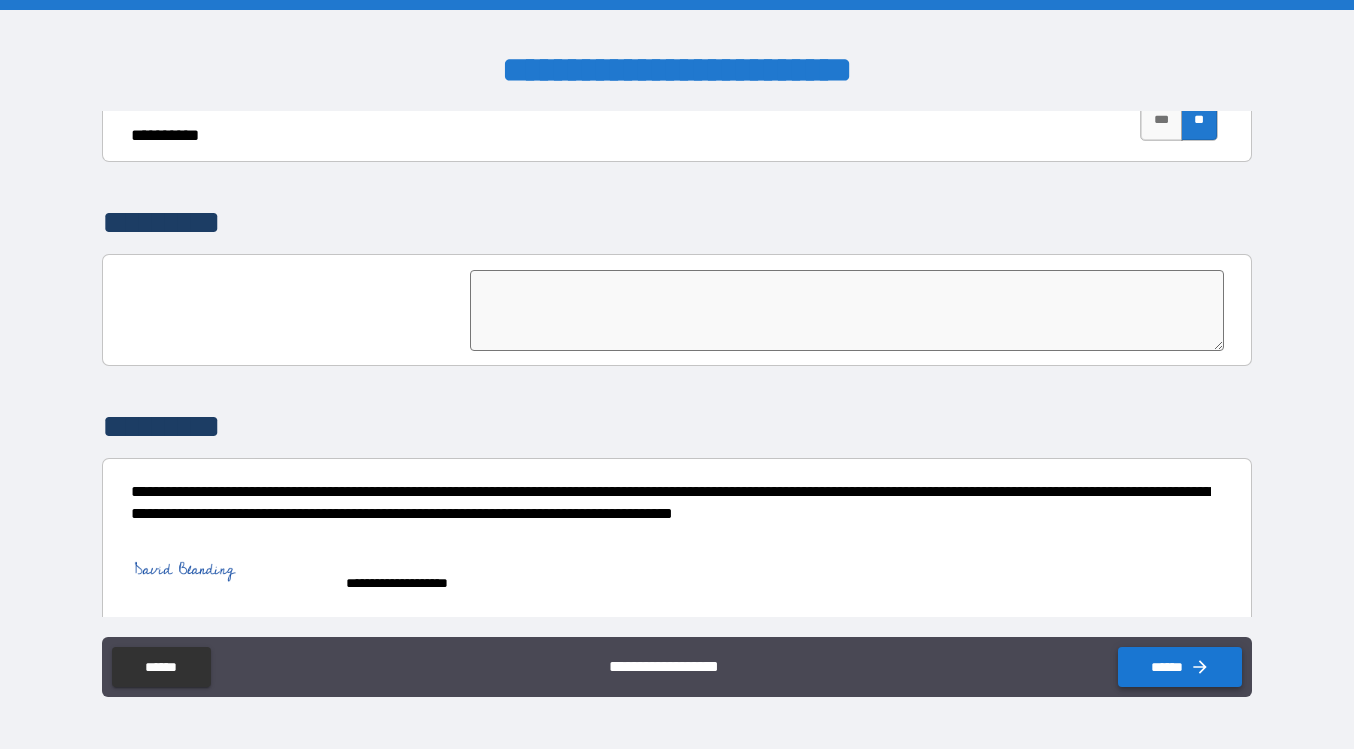 click on "******" at bounding box center (1180, 667) 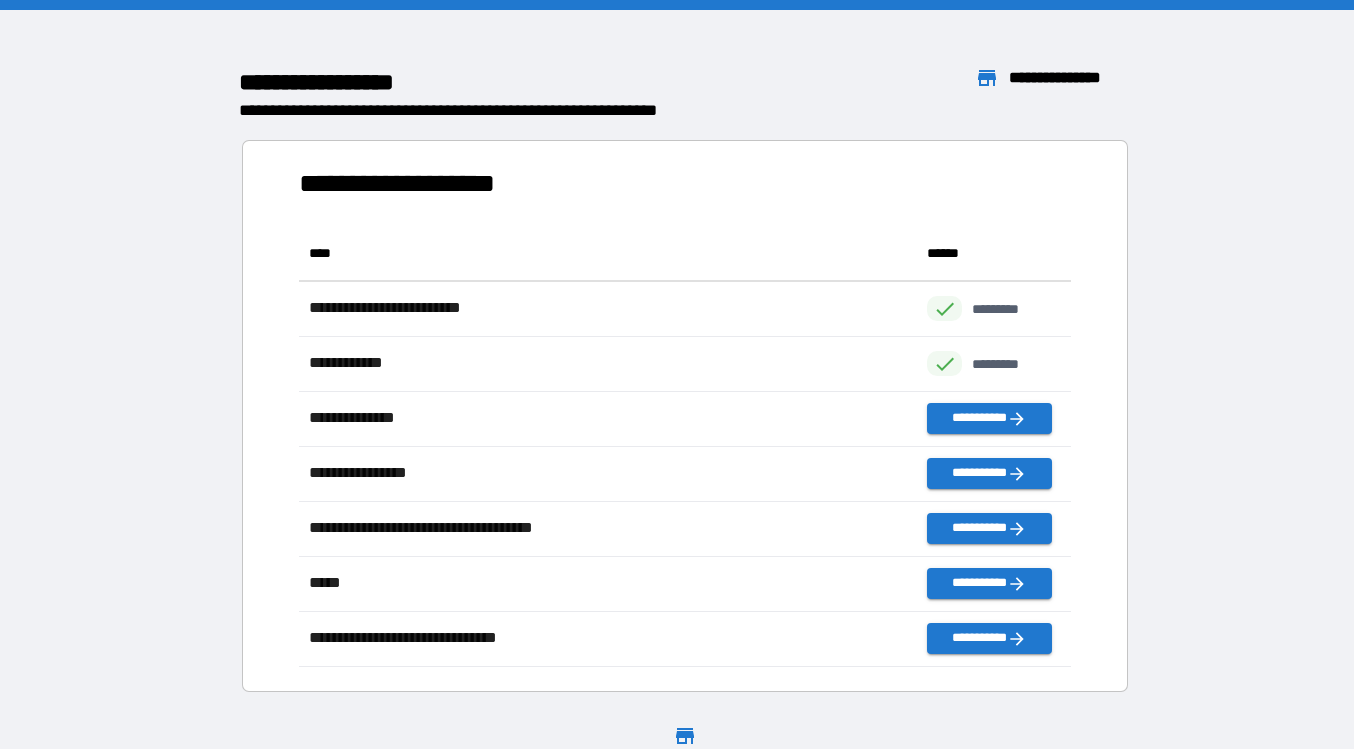 scroll, scrollTop: 1, scrollLeft: 1, axis: both 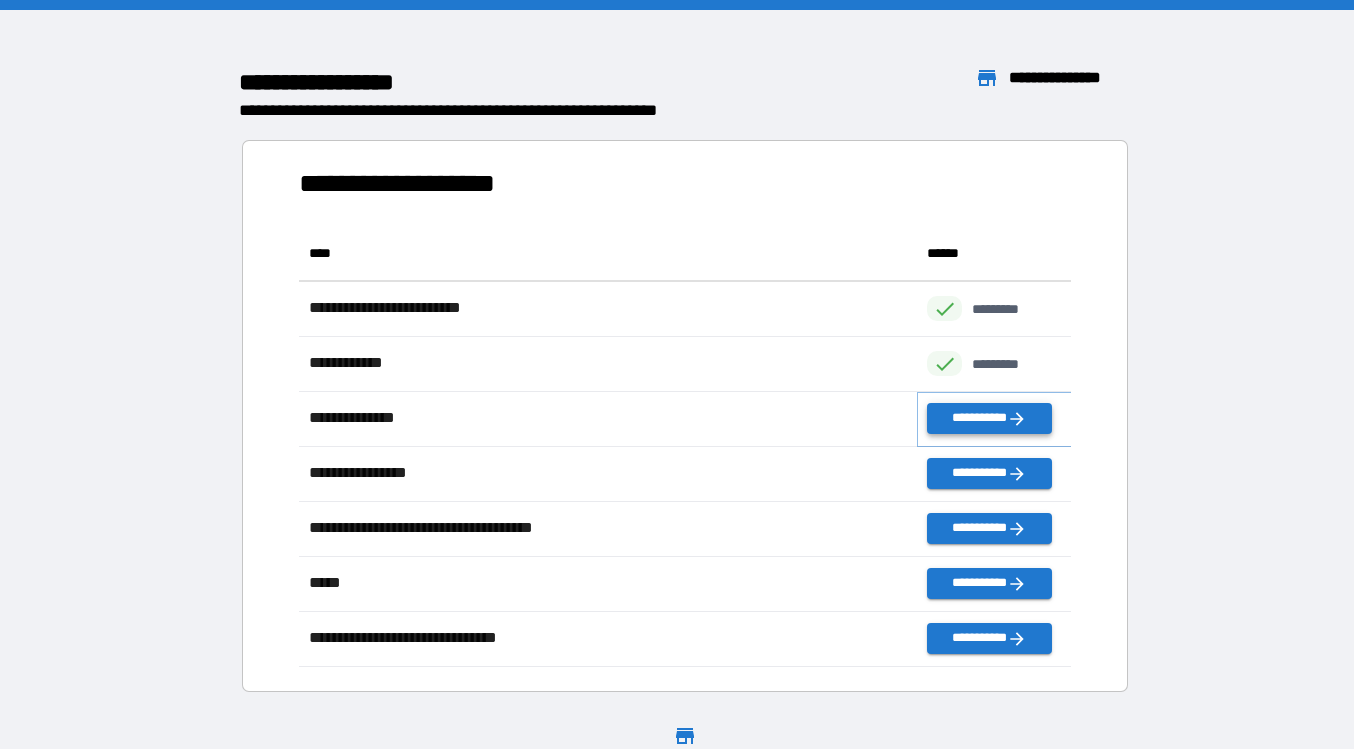 click on "**********" at bounding box center [989, 418] 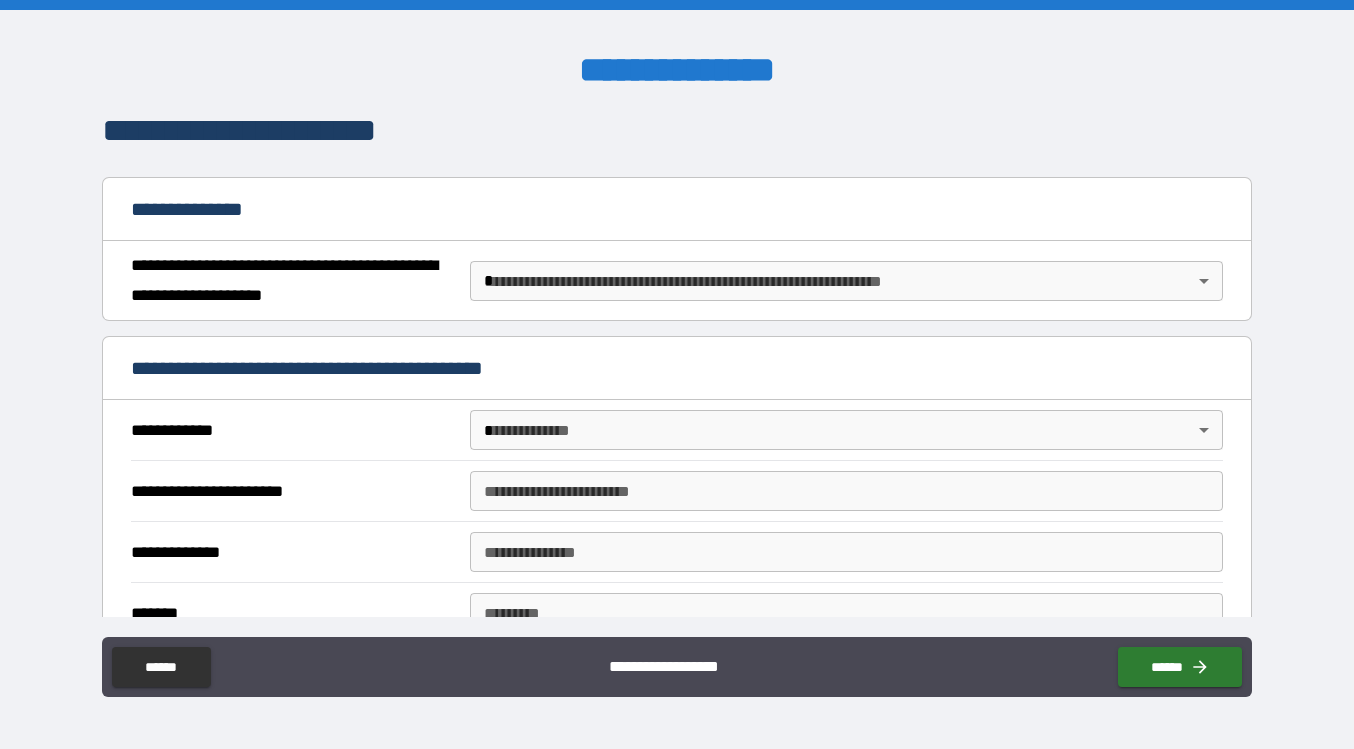 scroll, scrollTop: 197, scrollLeft: 0, axis: vertical 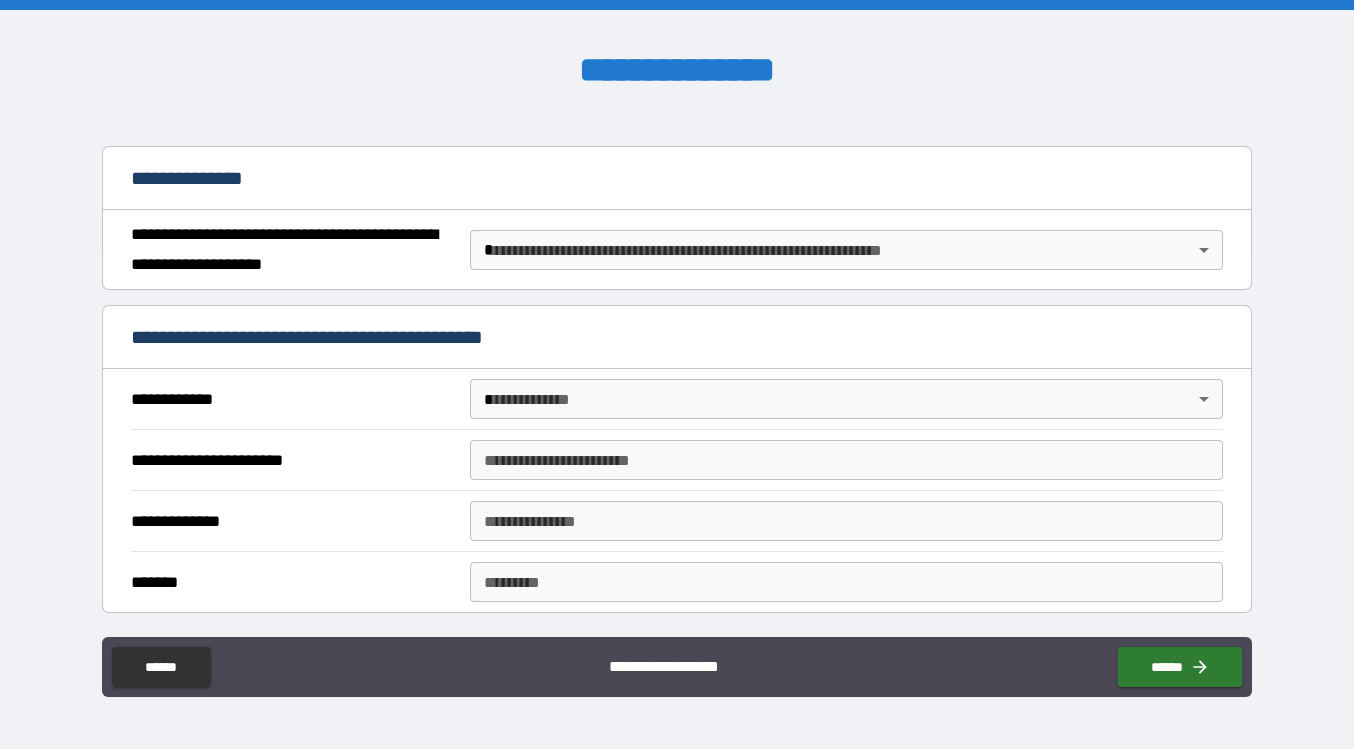 click on "**********" at bounding box center [677, 374] 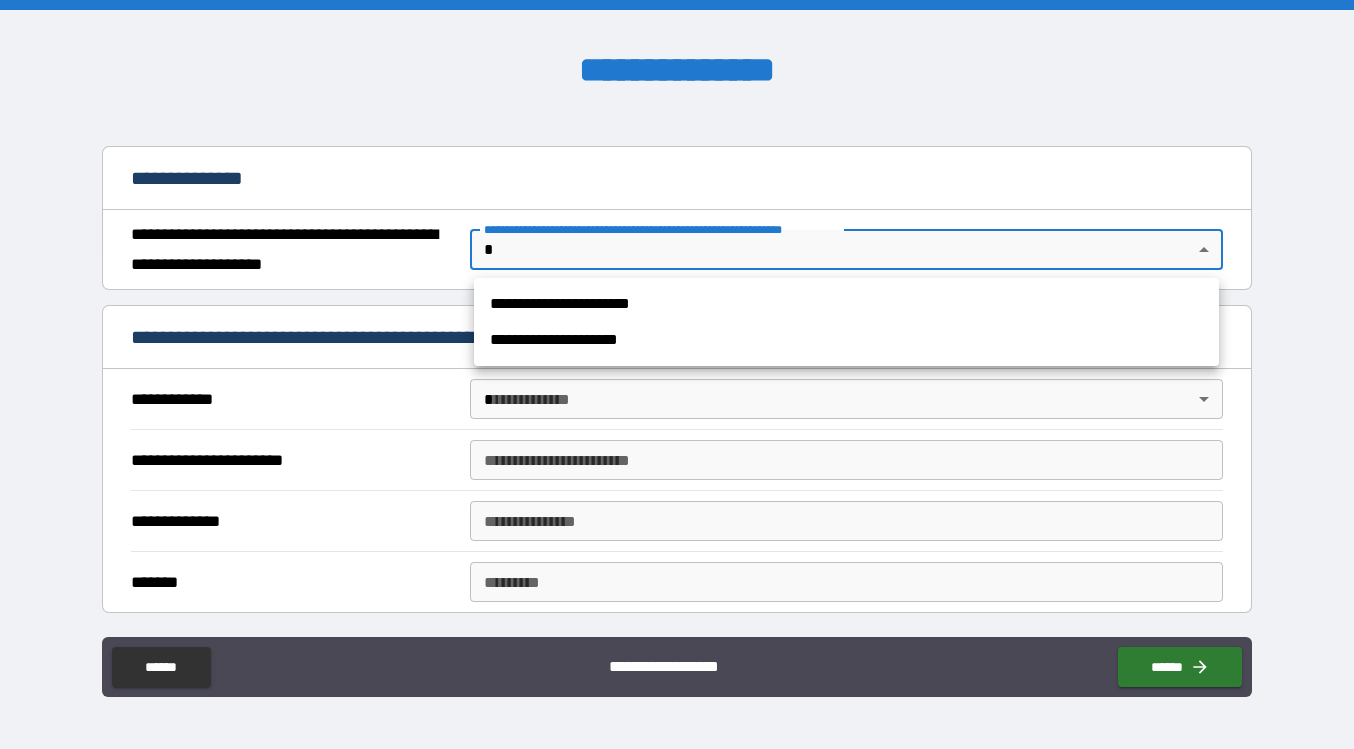 click on "**********" at bounding box center [846, 304] 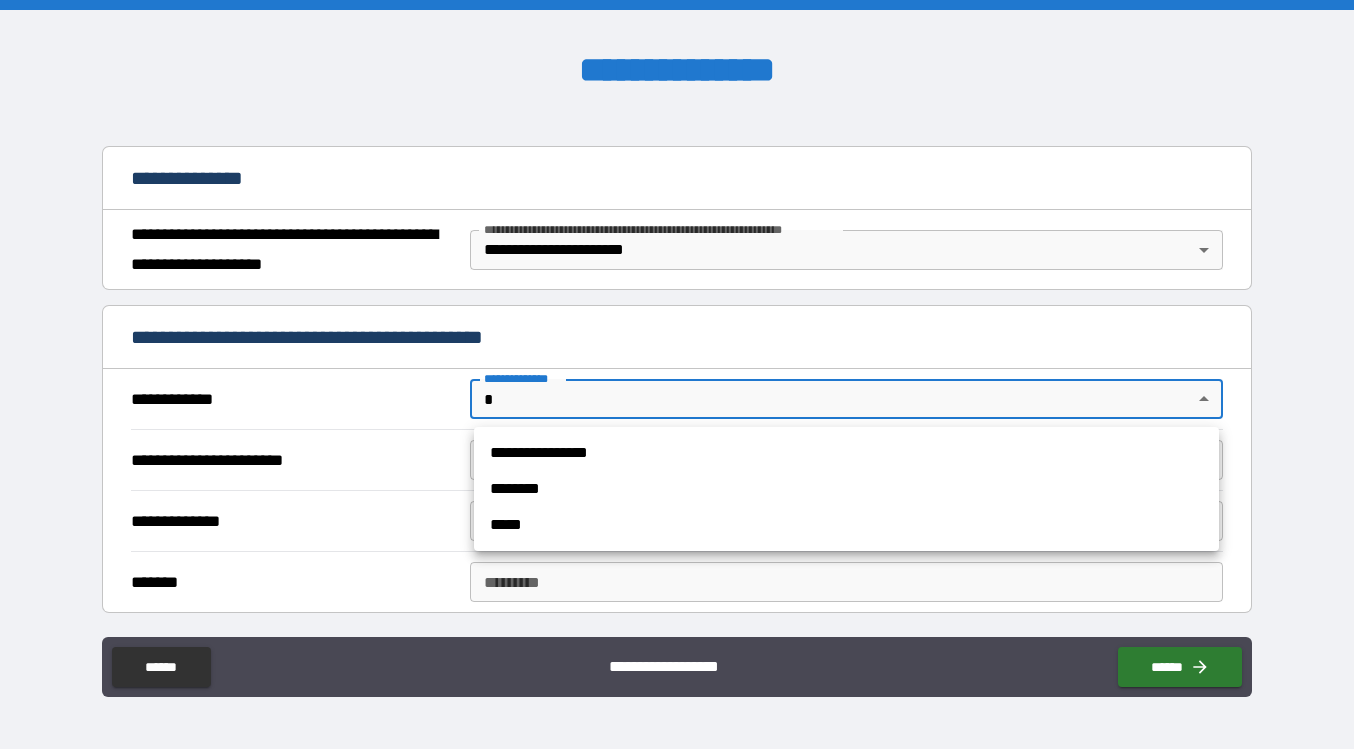 click on "**********" at bounding box center (677, 374) 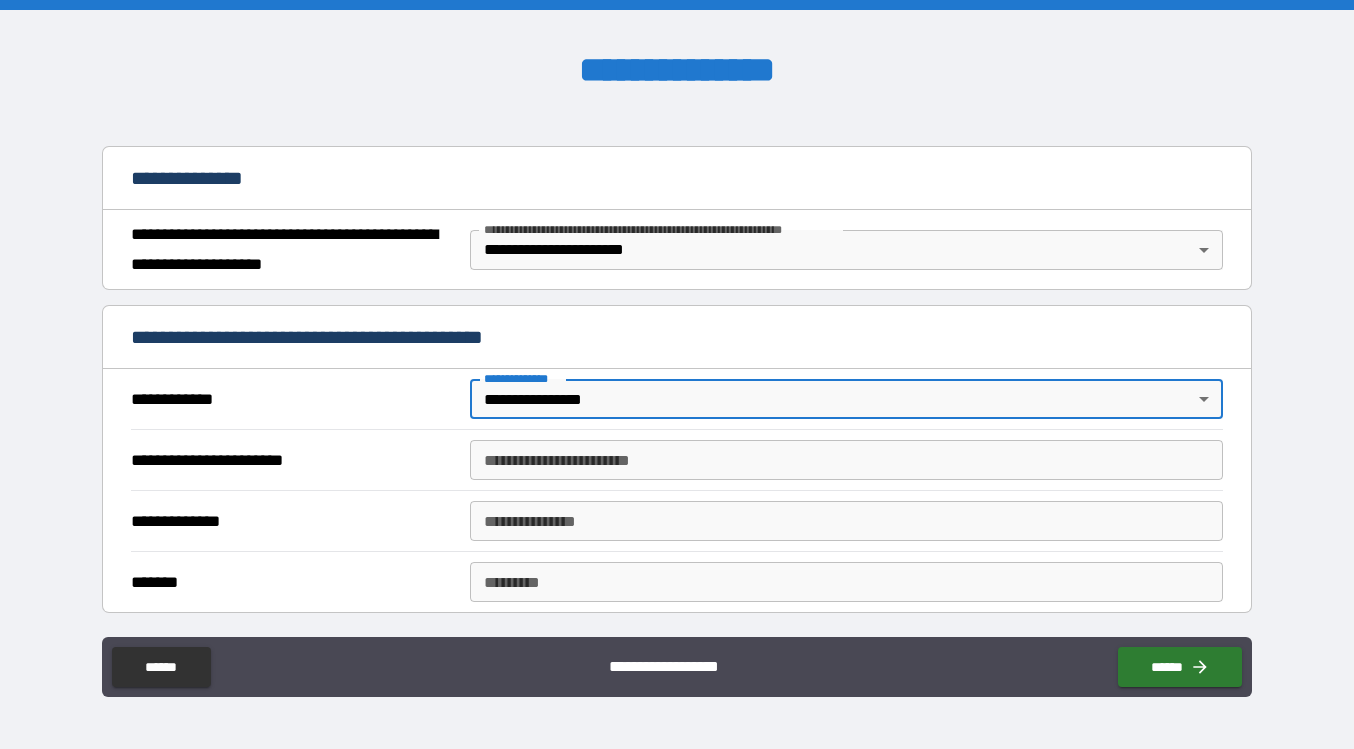click on "**********" at bounding box center (846, 460) 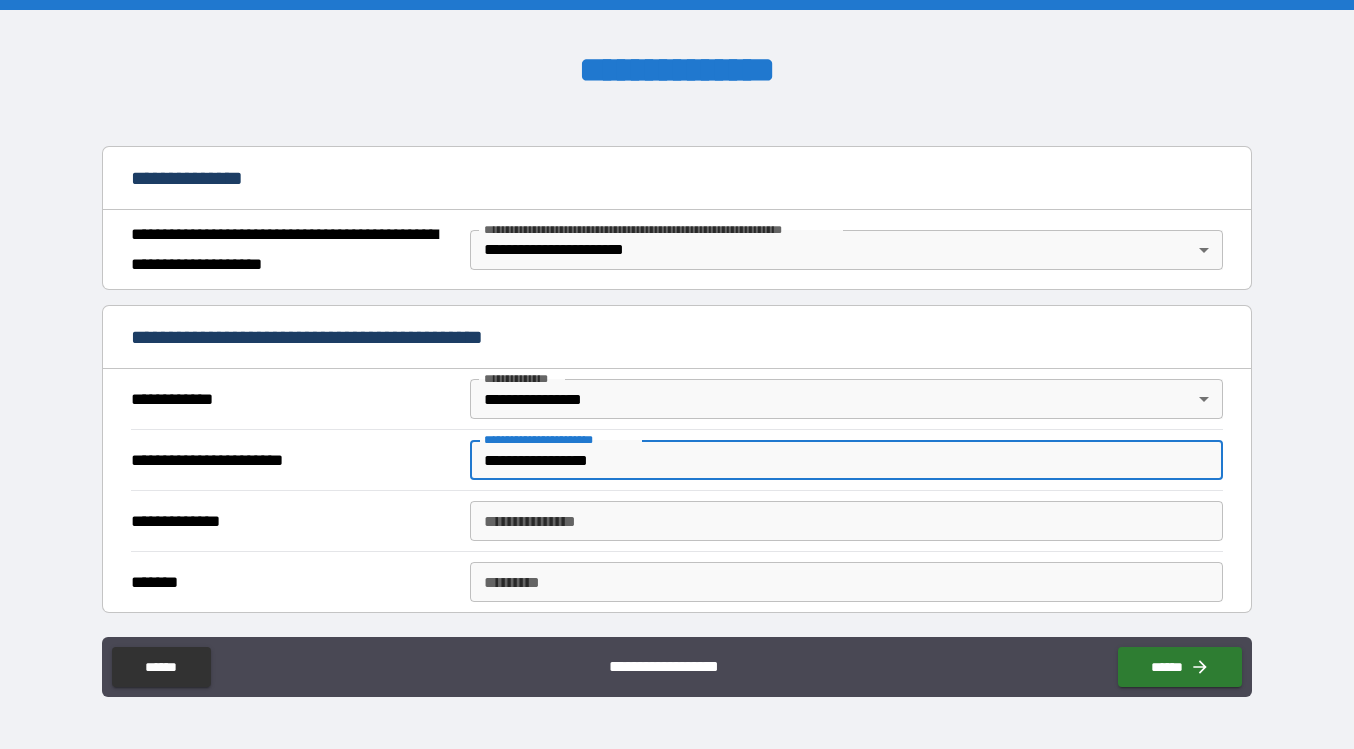 type on "**********" 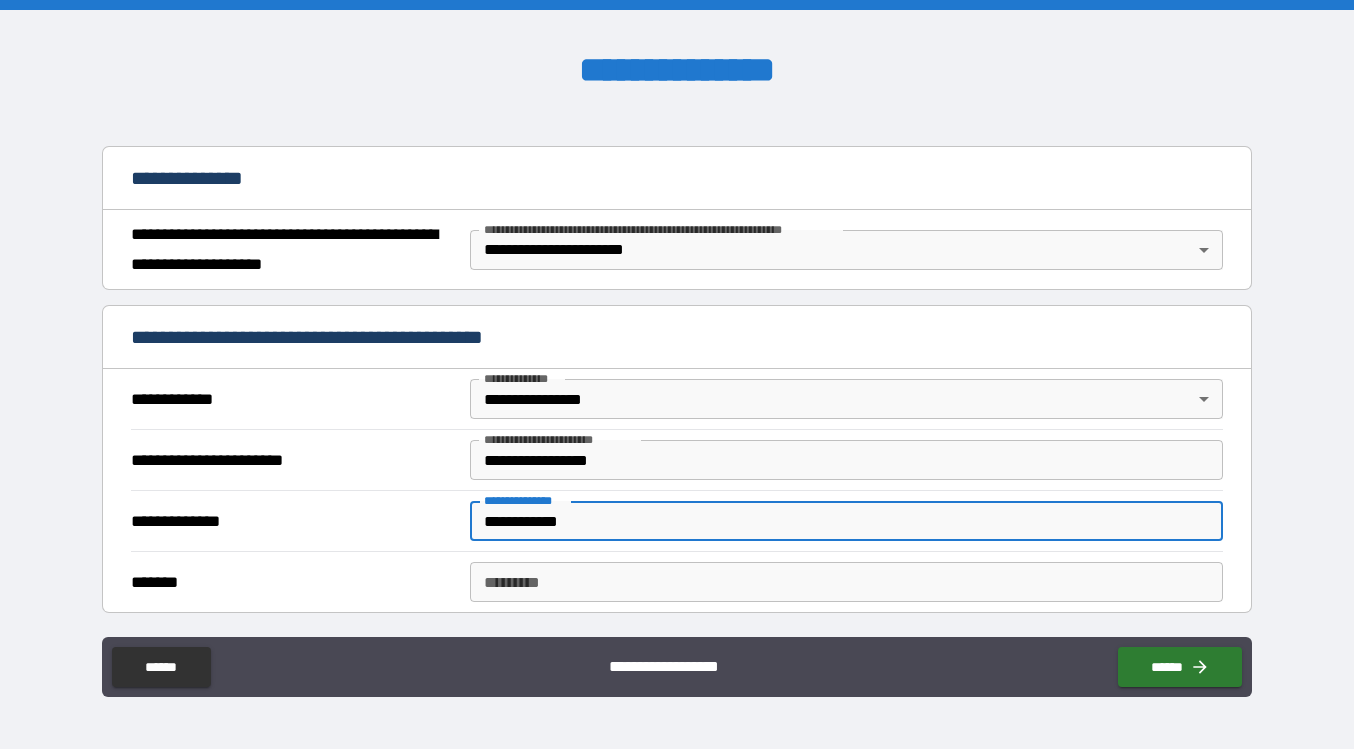 type on "**********" 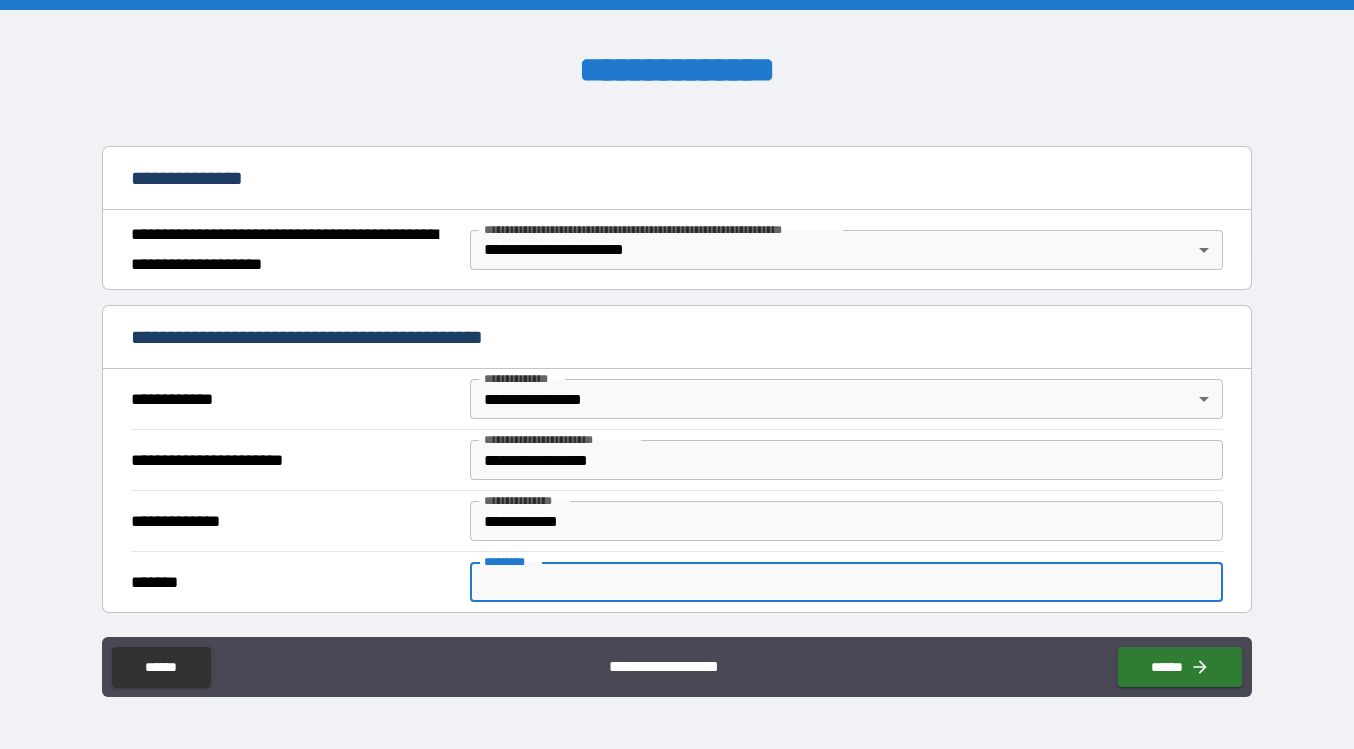 click on "*******   *" at bounding box center [846, 582] 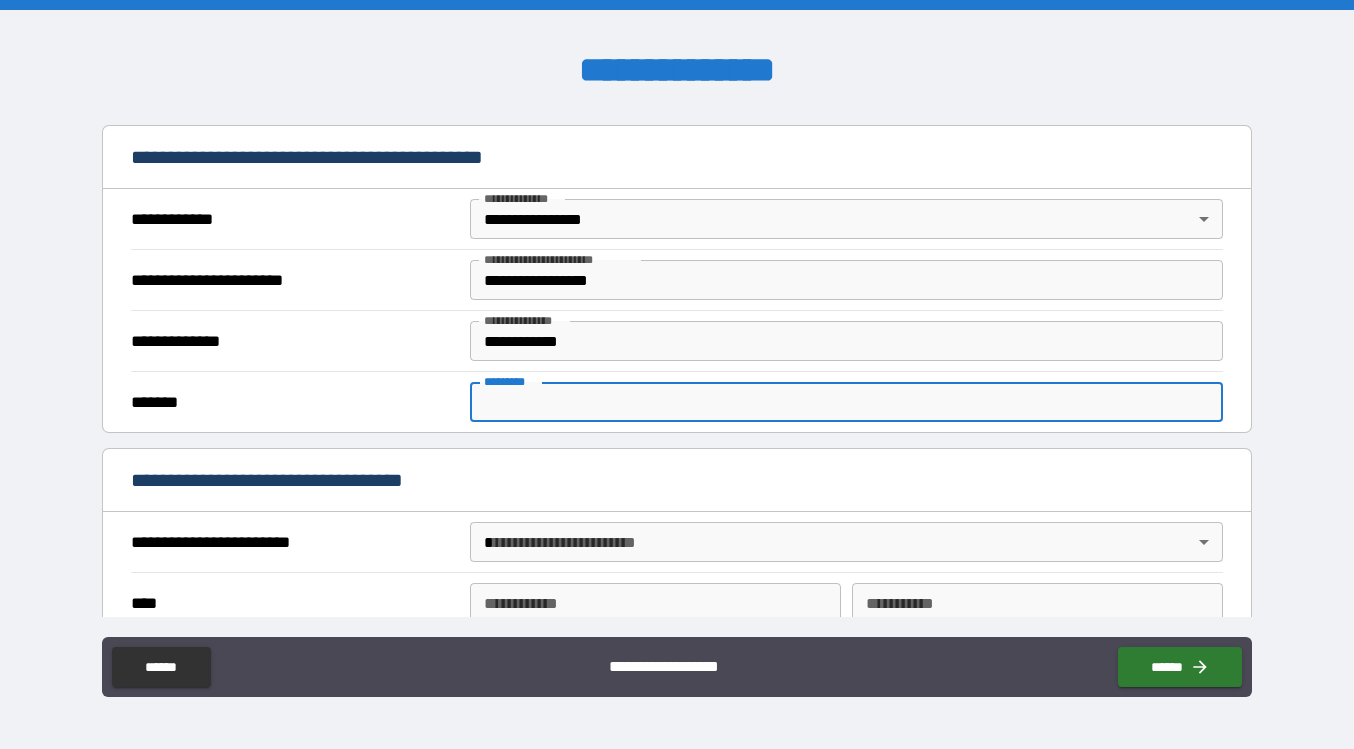 scroll, scrollTop: 395, scrollLeft: 0, axis: vertical 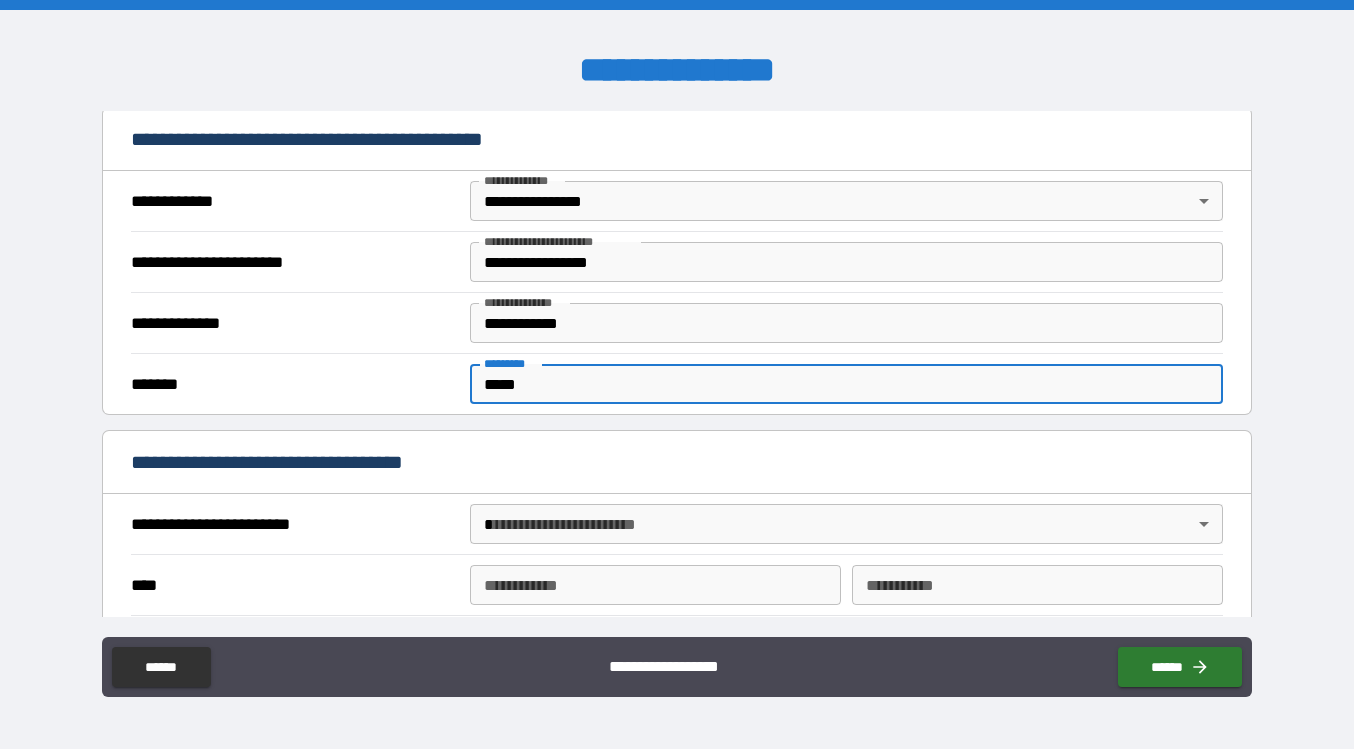 type on "*****" 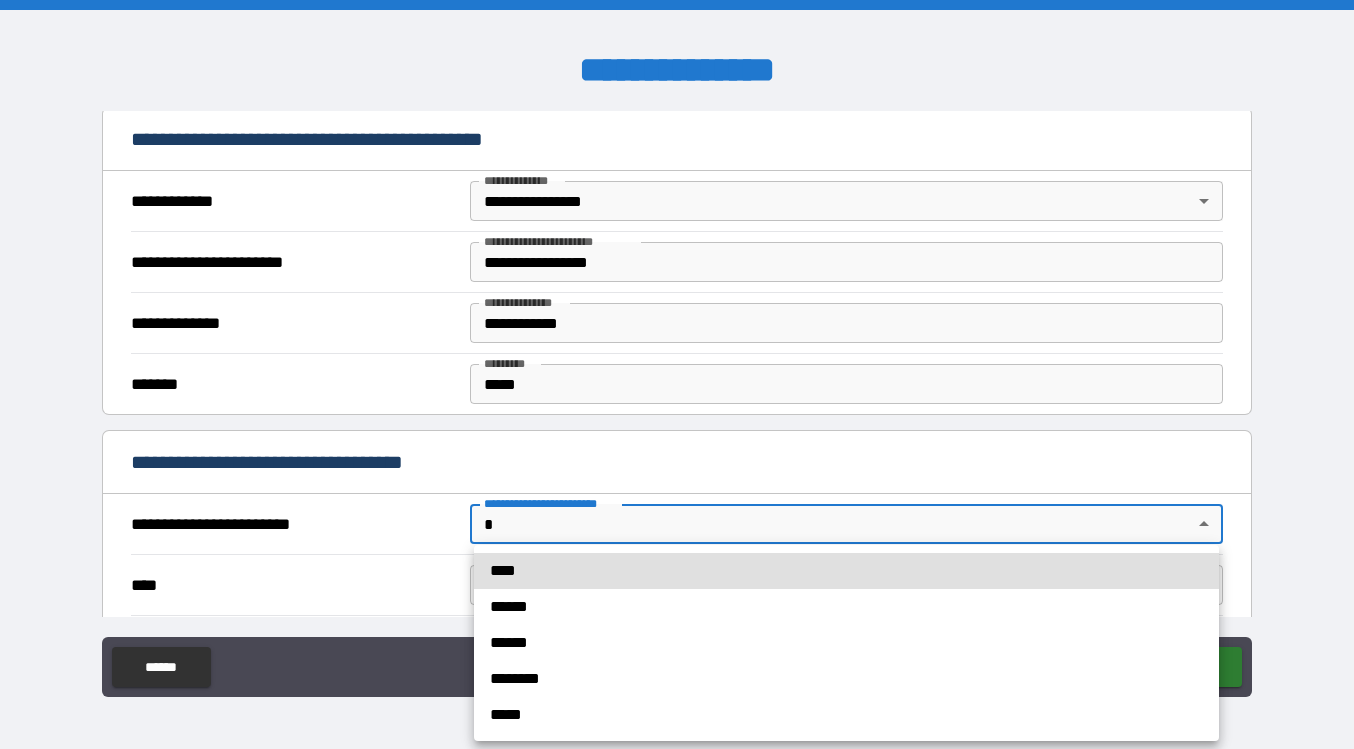 click on "****" at bounding box center (846, 571) 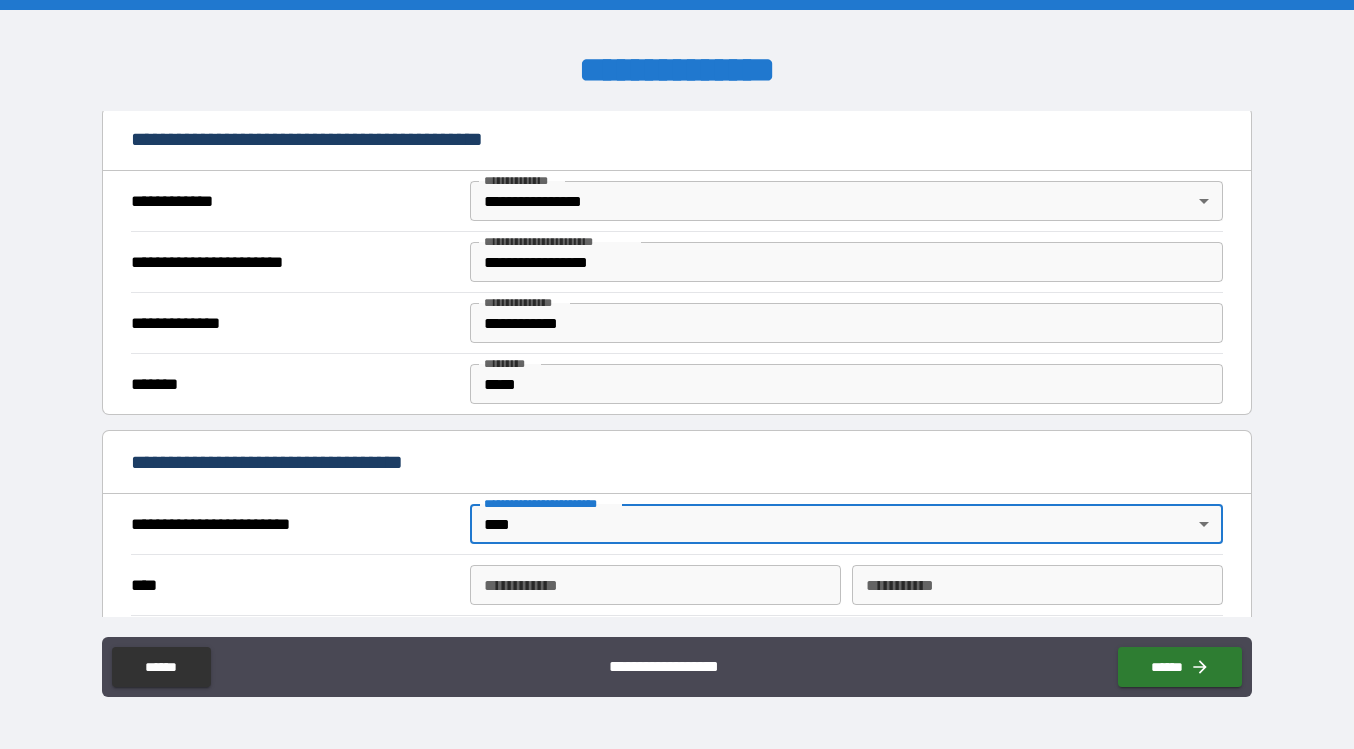 click on "**********" at bounding box center [655, 585] 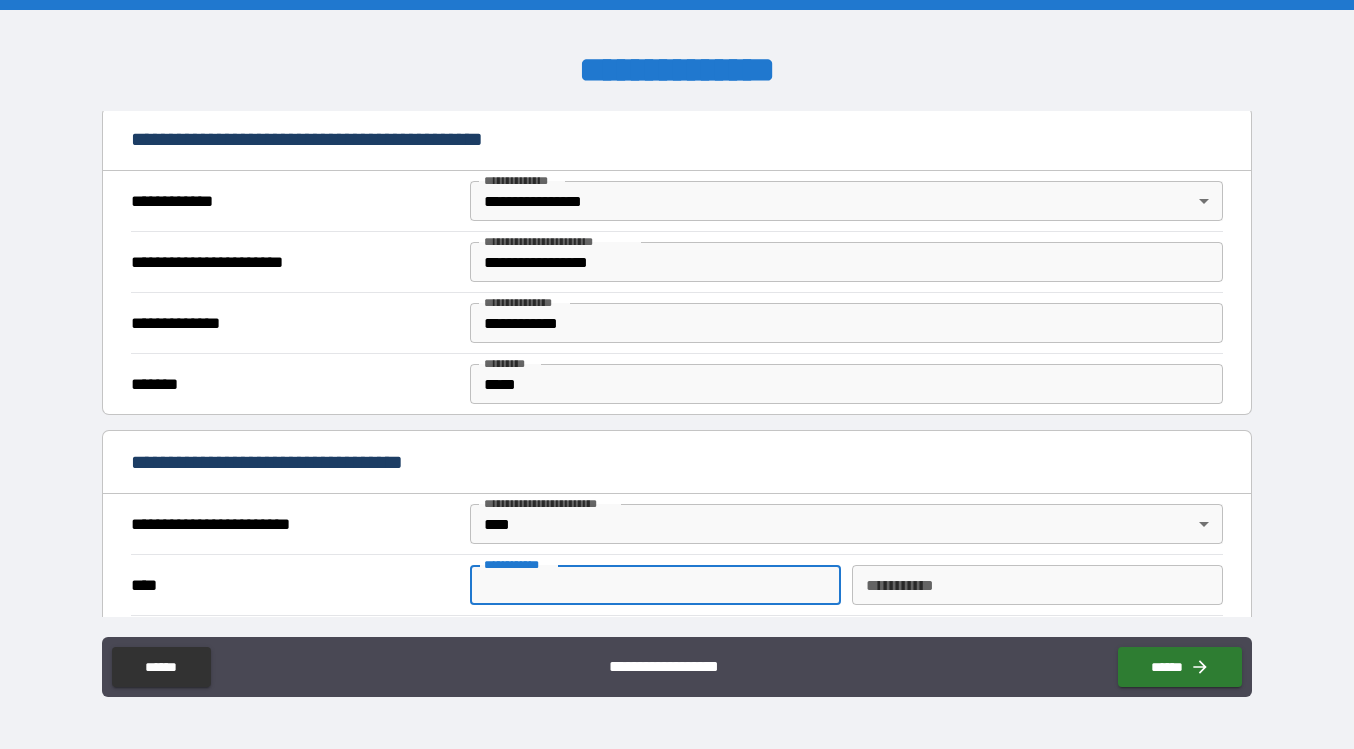 type on "*****" 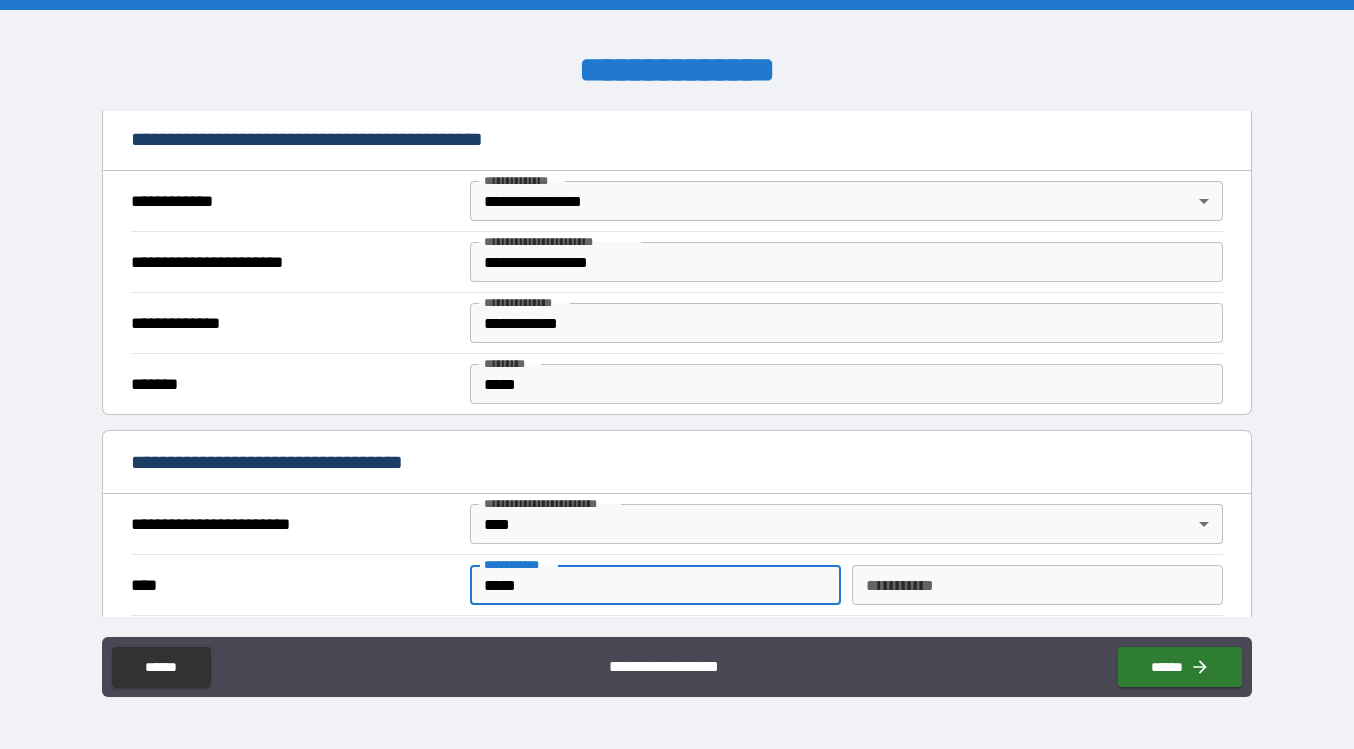 type on "********" 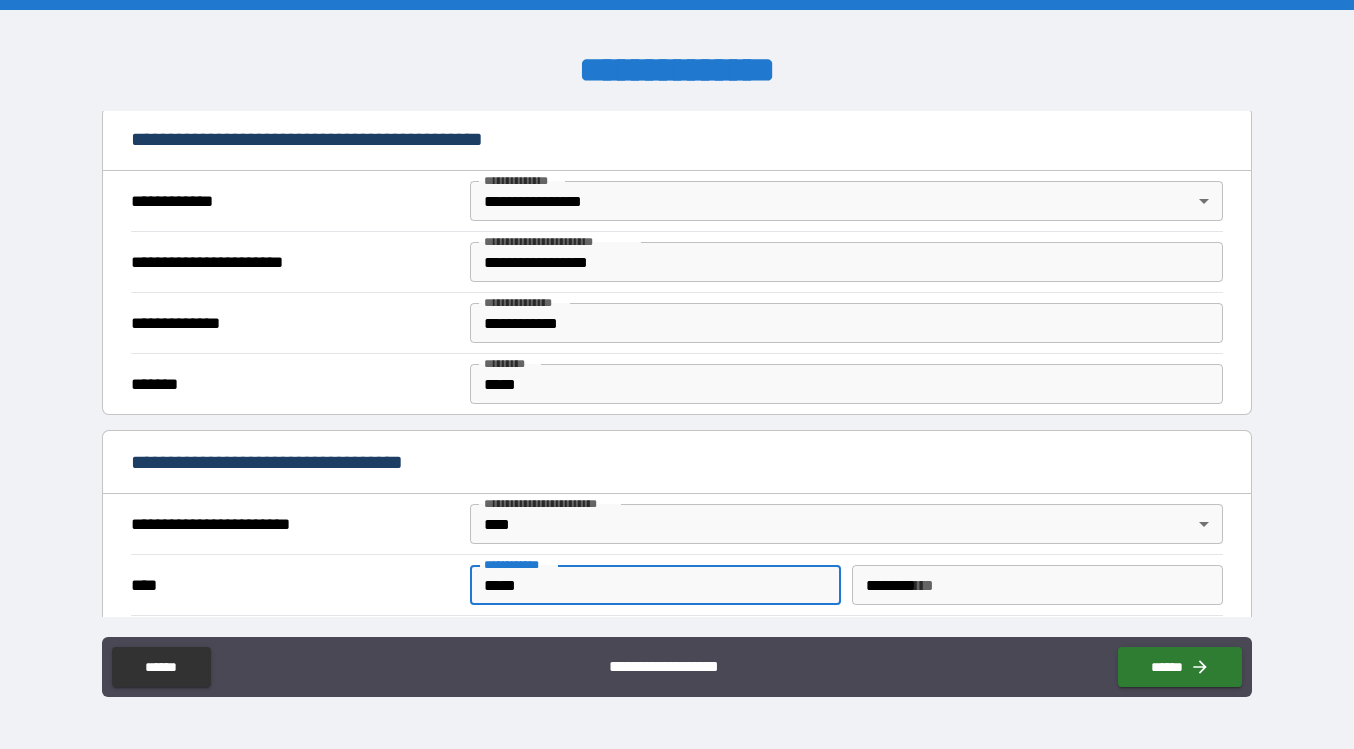 type on "**********" 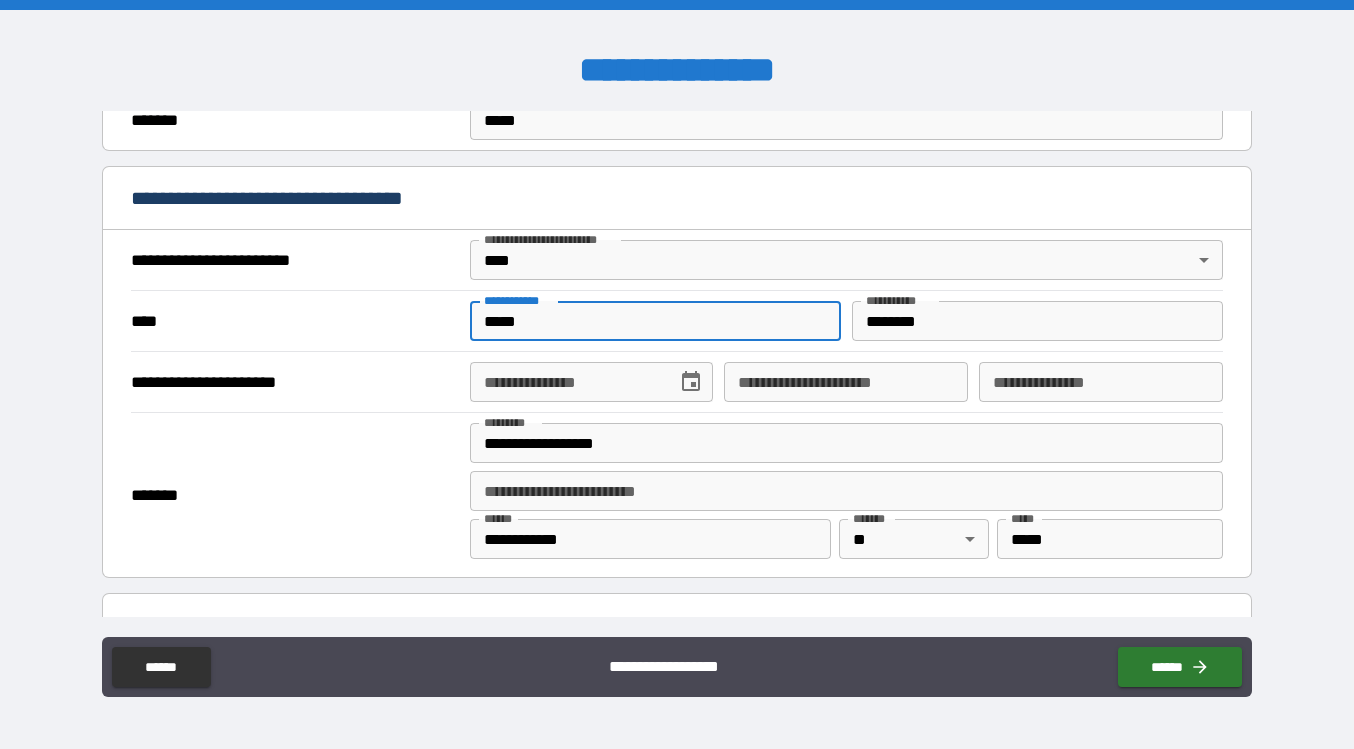 scroll, scrollTop: 681, scrollLeft: 0, axis: vertical 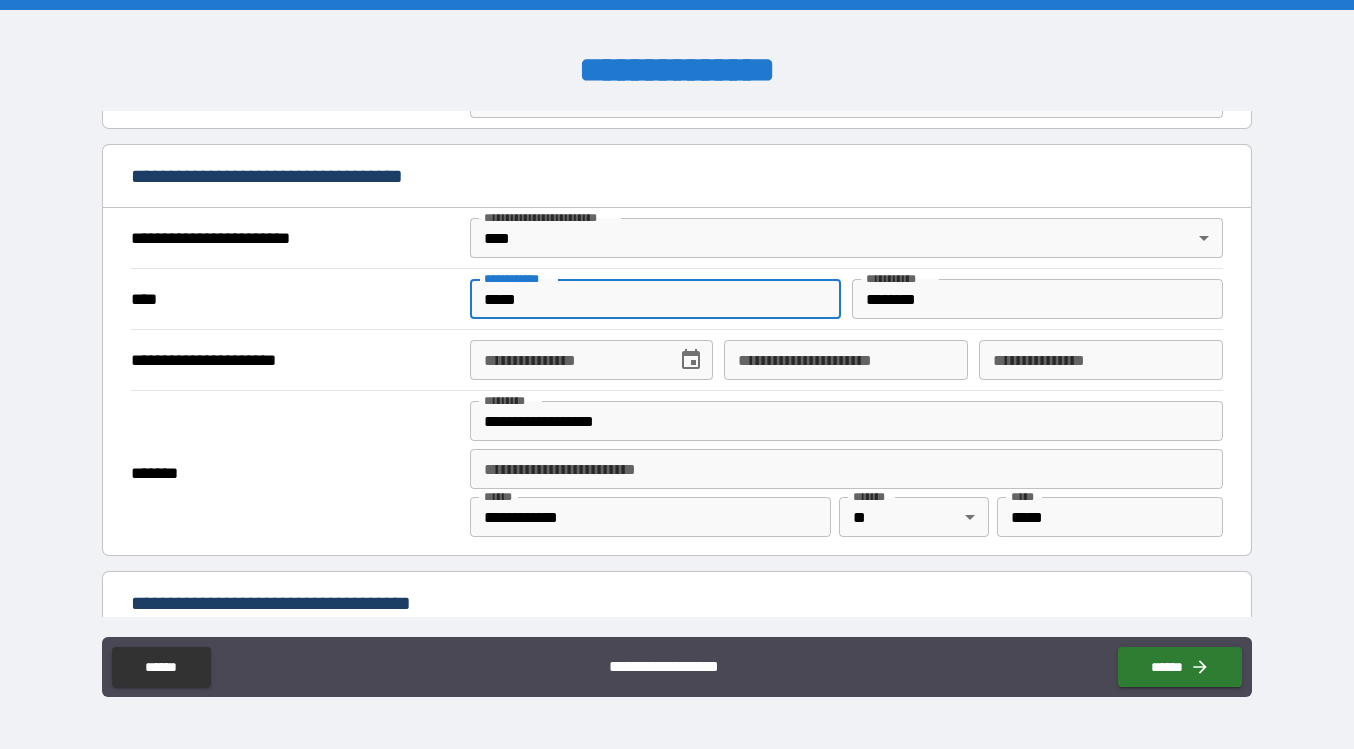 click on "**********" at bounding box center [567, 360] 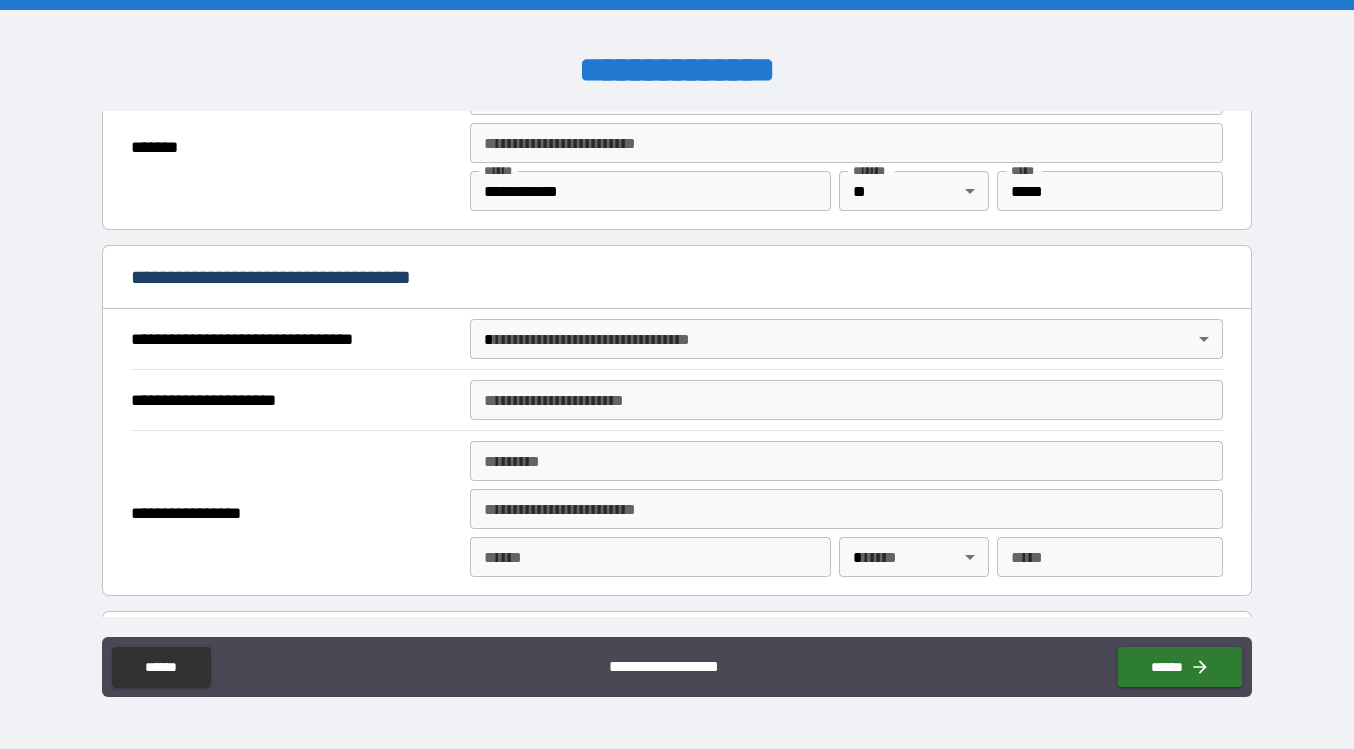 scroll, scrollTop: 1010, scrollLeft: 0, axis: vertical 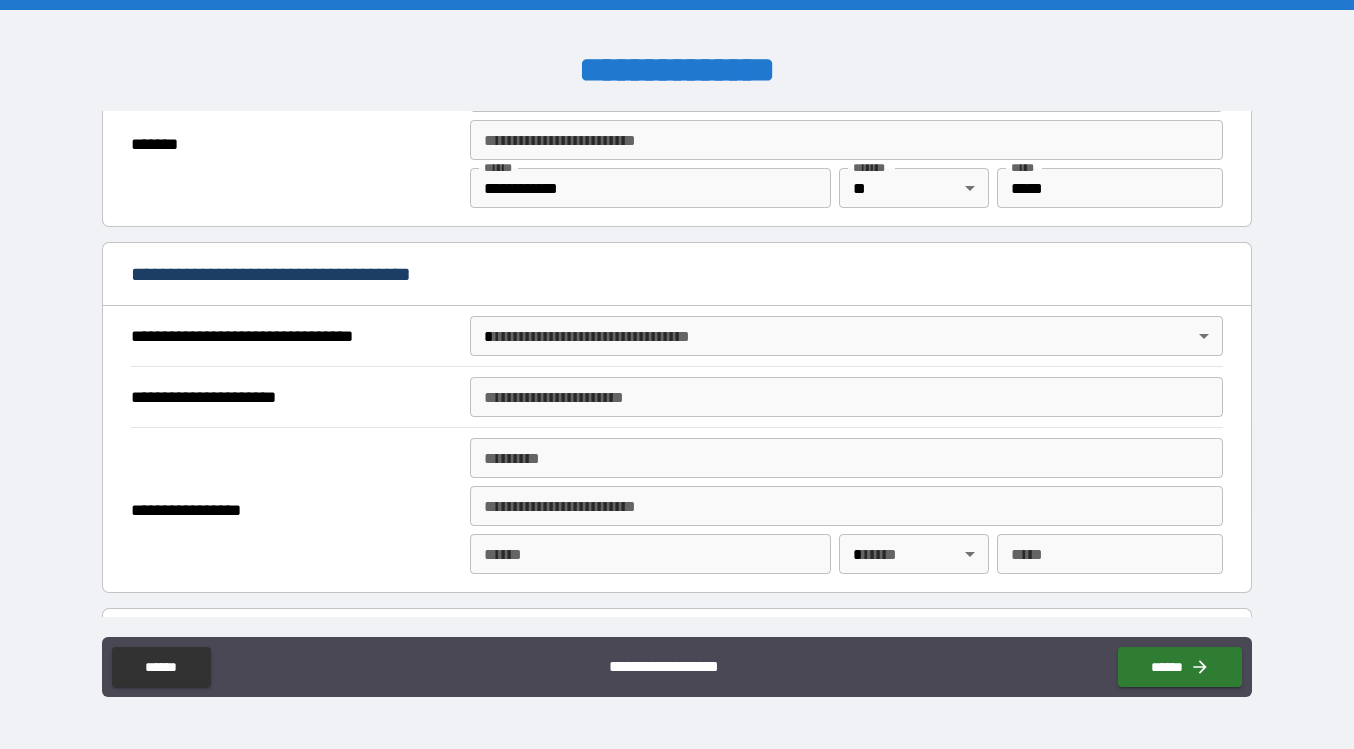 type on "**********" 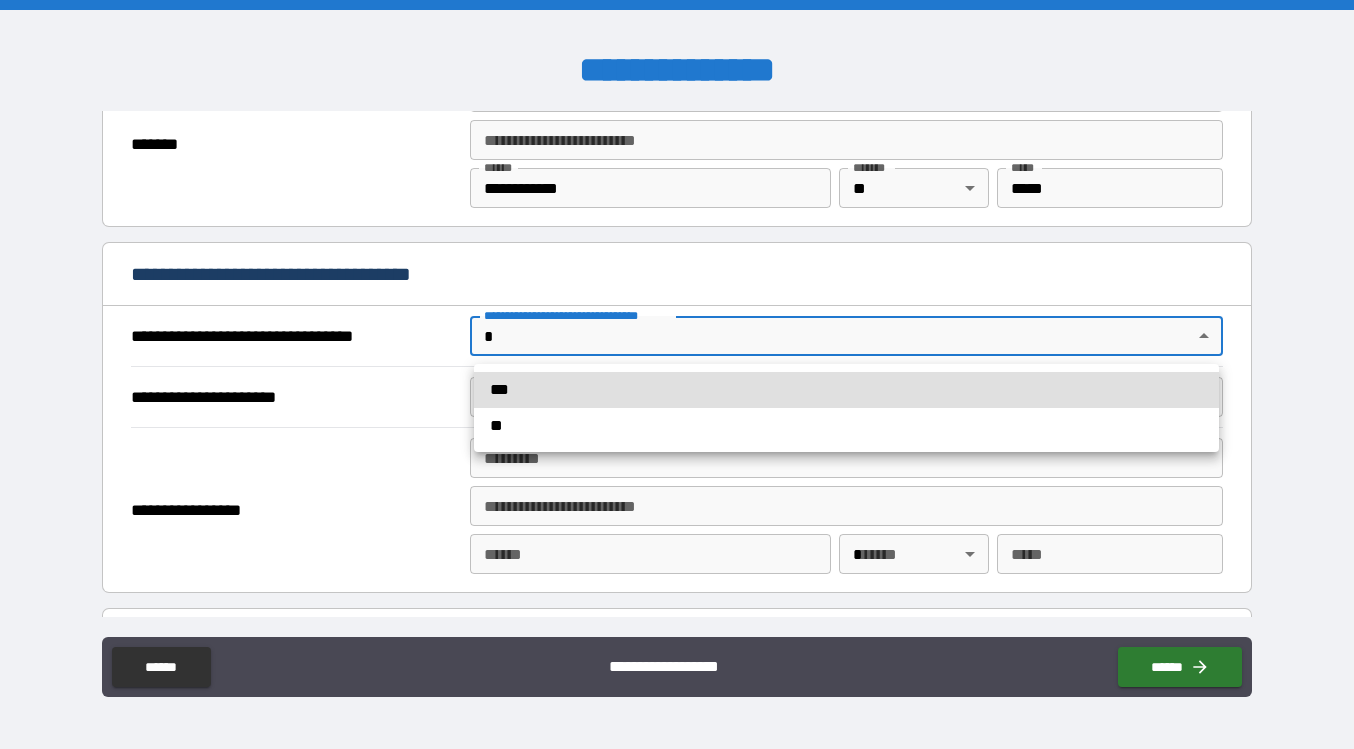 click on "**********" at bounding box center [677, 374] 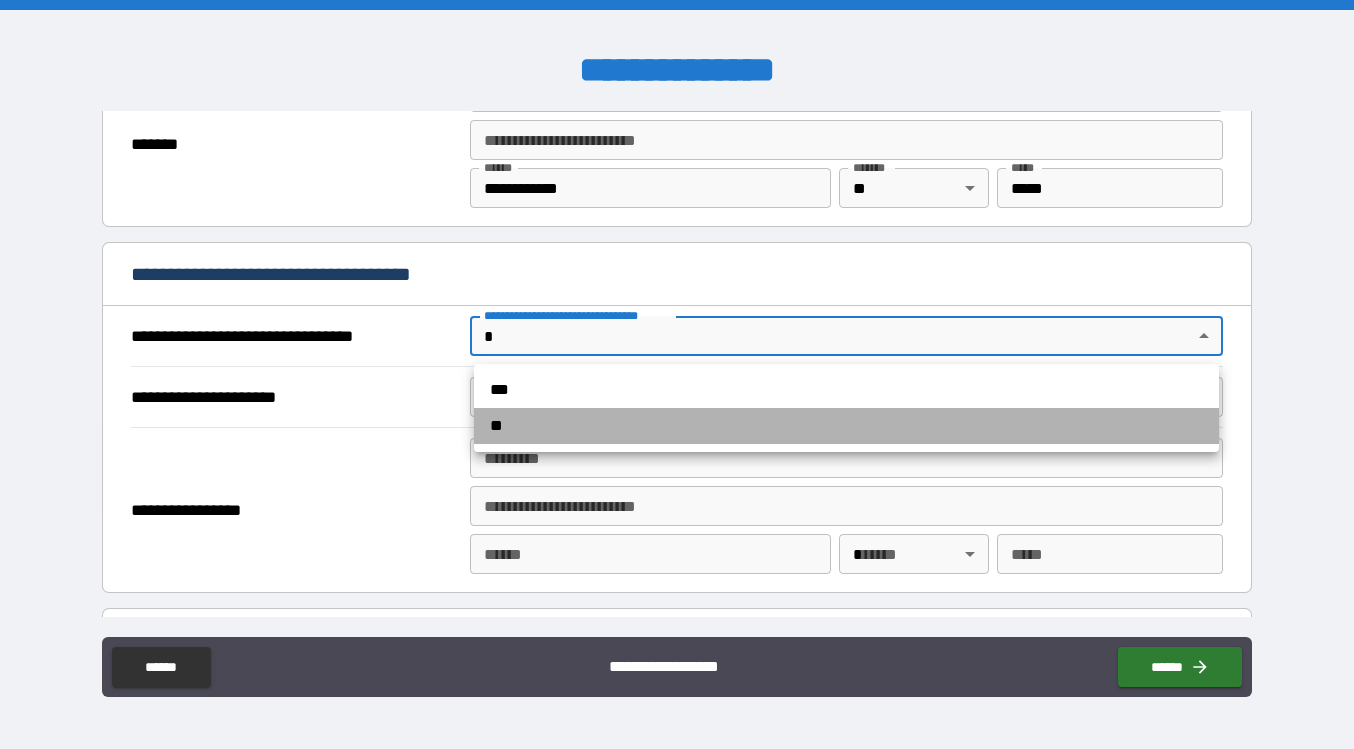 click on "**" at bounding box center (846, 426) 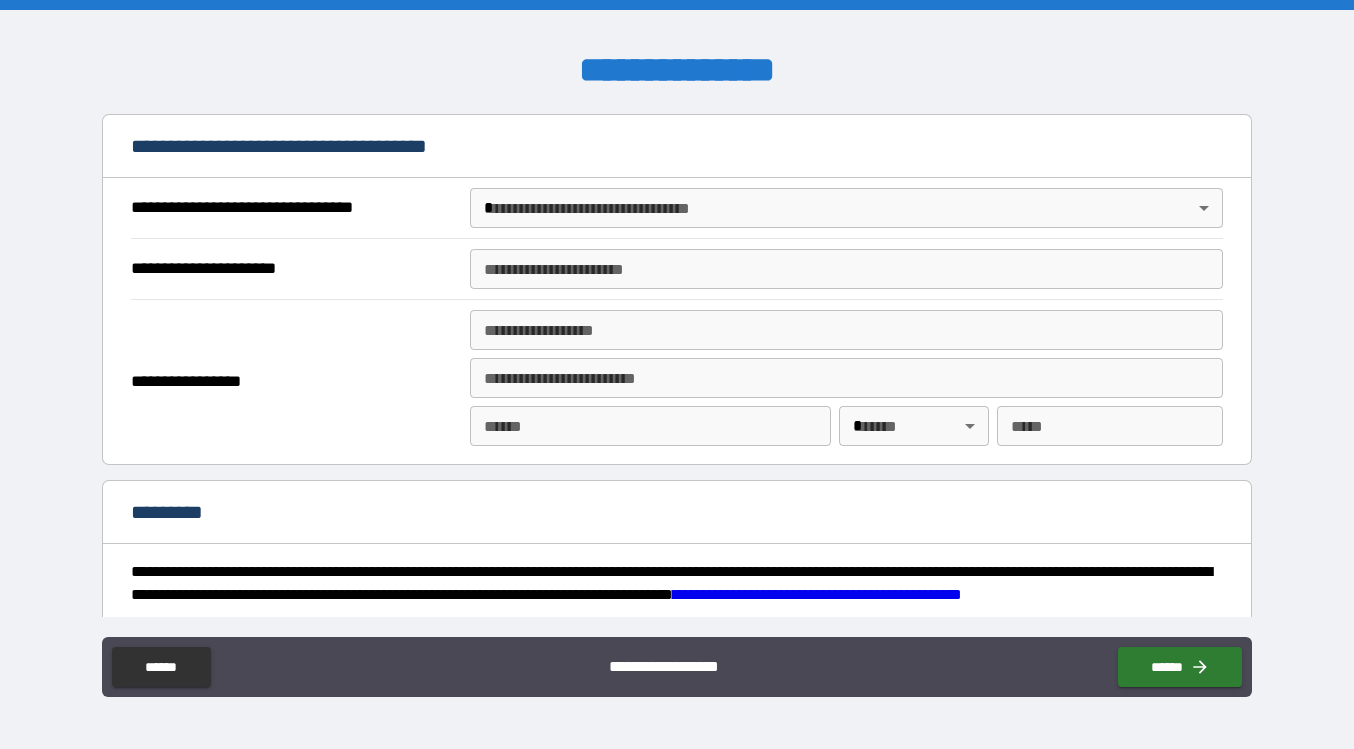 scroll, scrollTop: 2315, scrollLeft: 0, axis: vertical 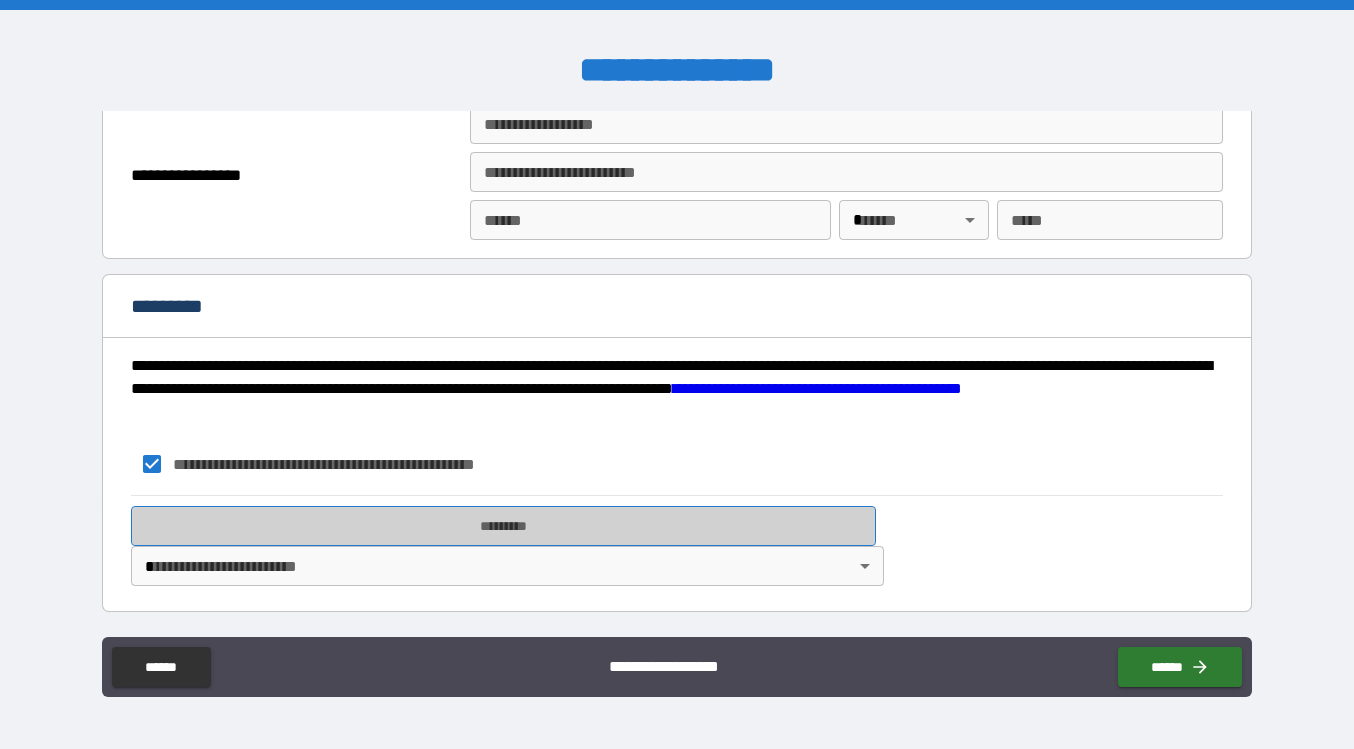 click on "*********" at bounding box center [503, 526] 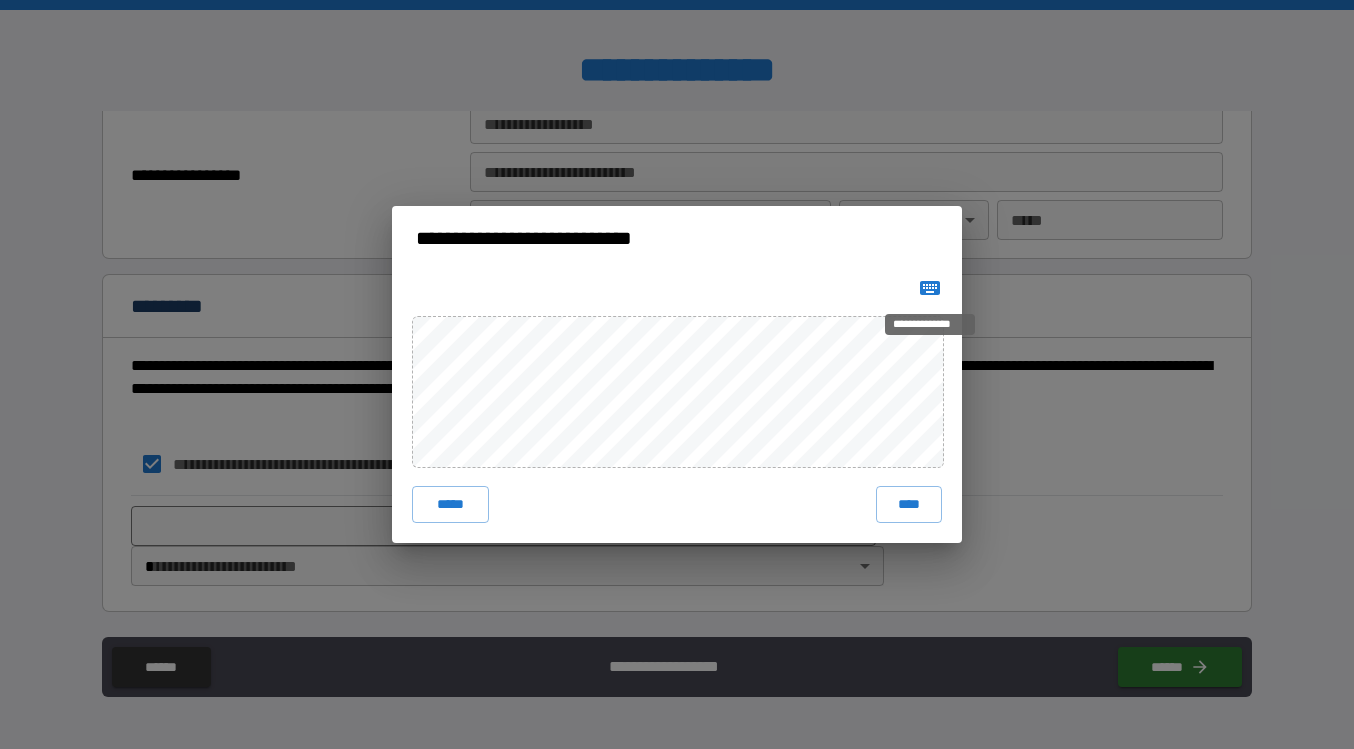 click 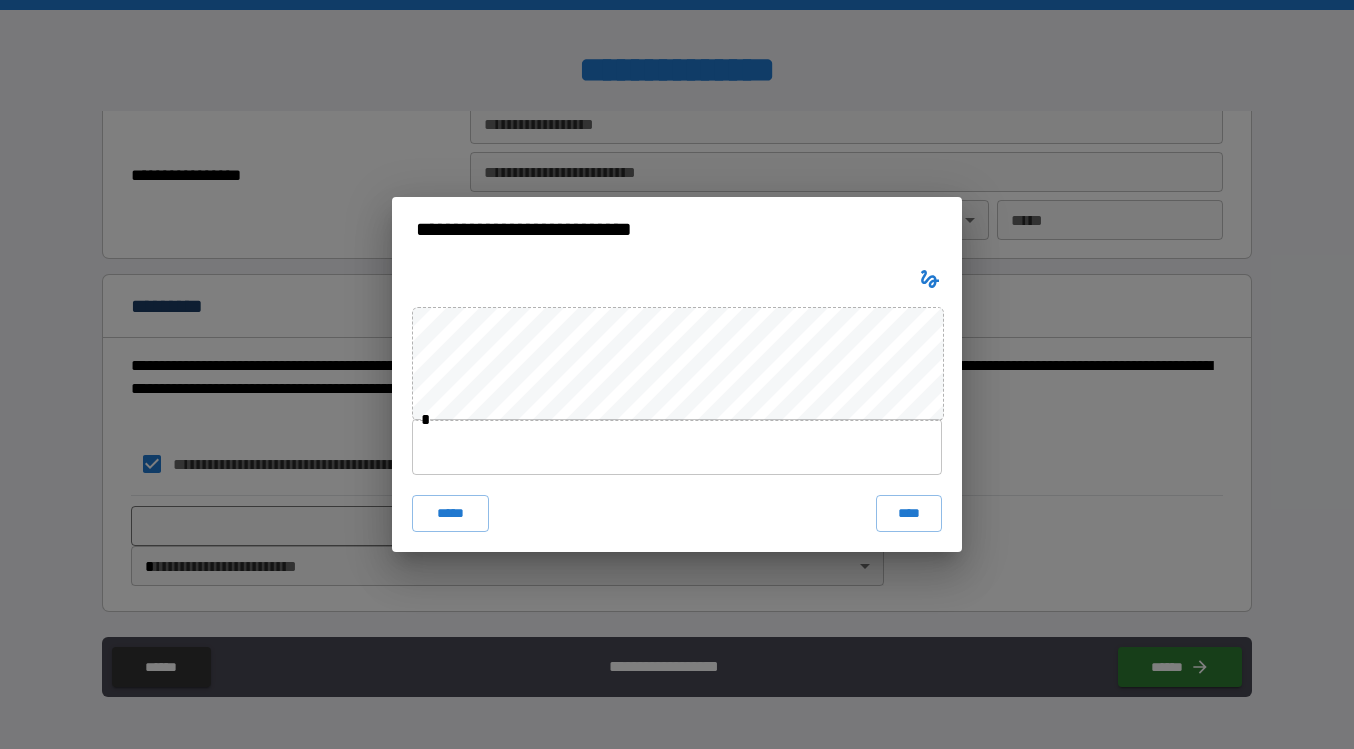 click at bounding box center (677, 447) 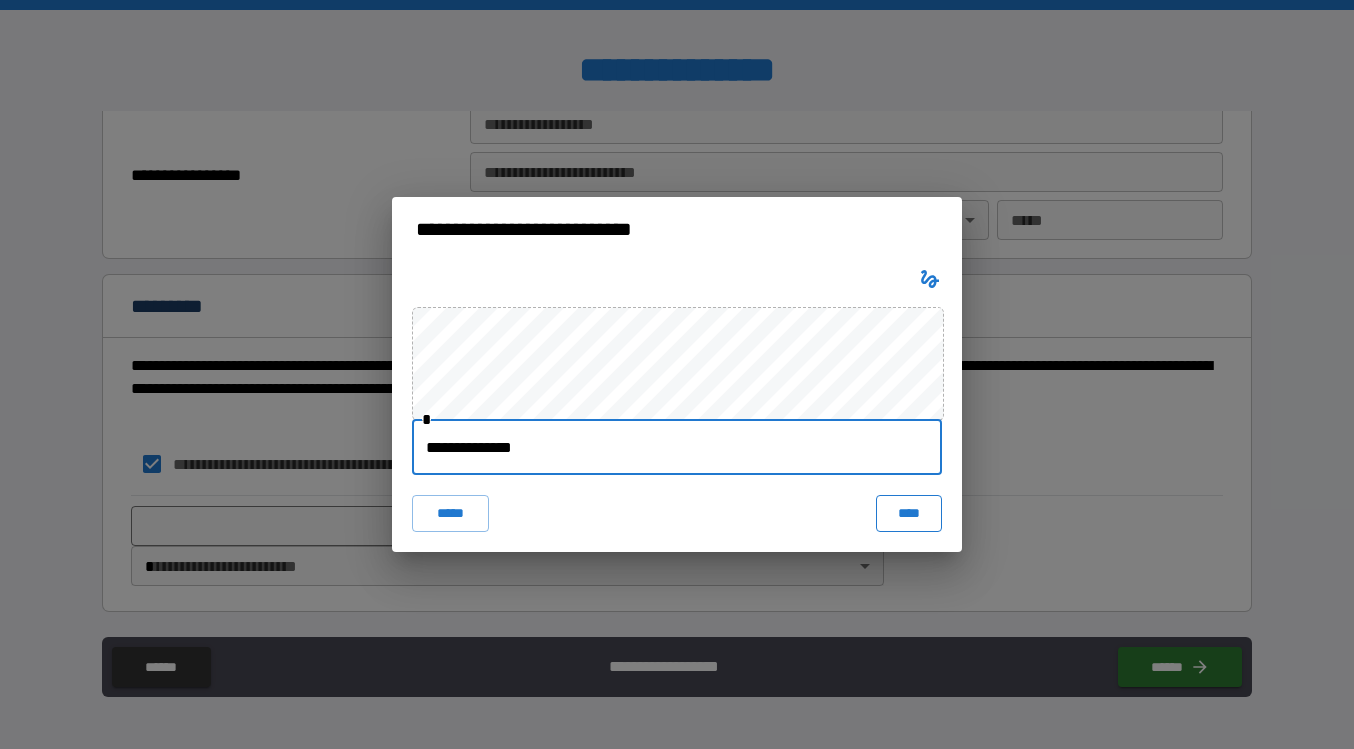 type on "**********" 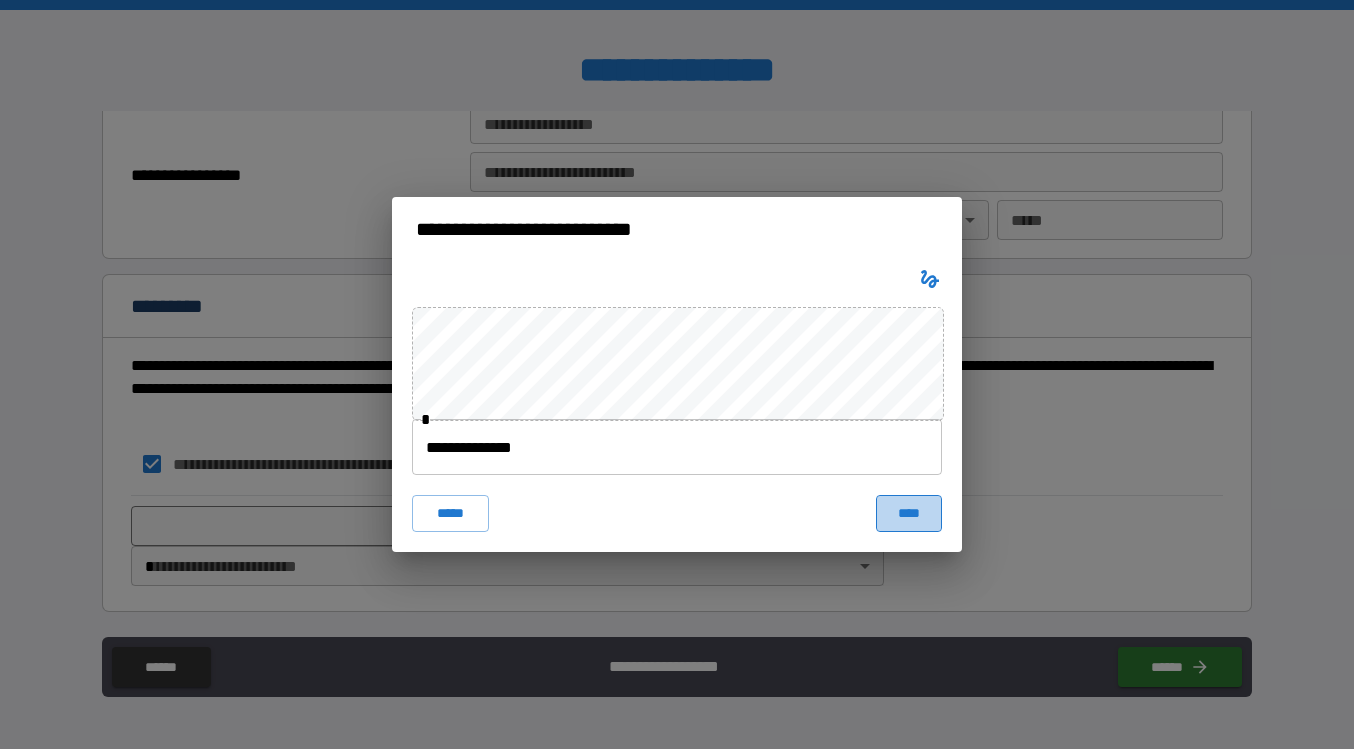 click on "****" at bounding box center (909, 513) 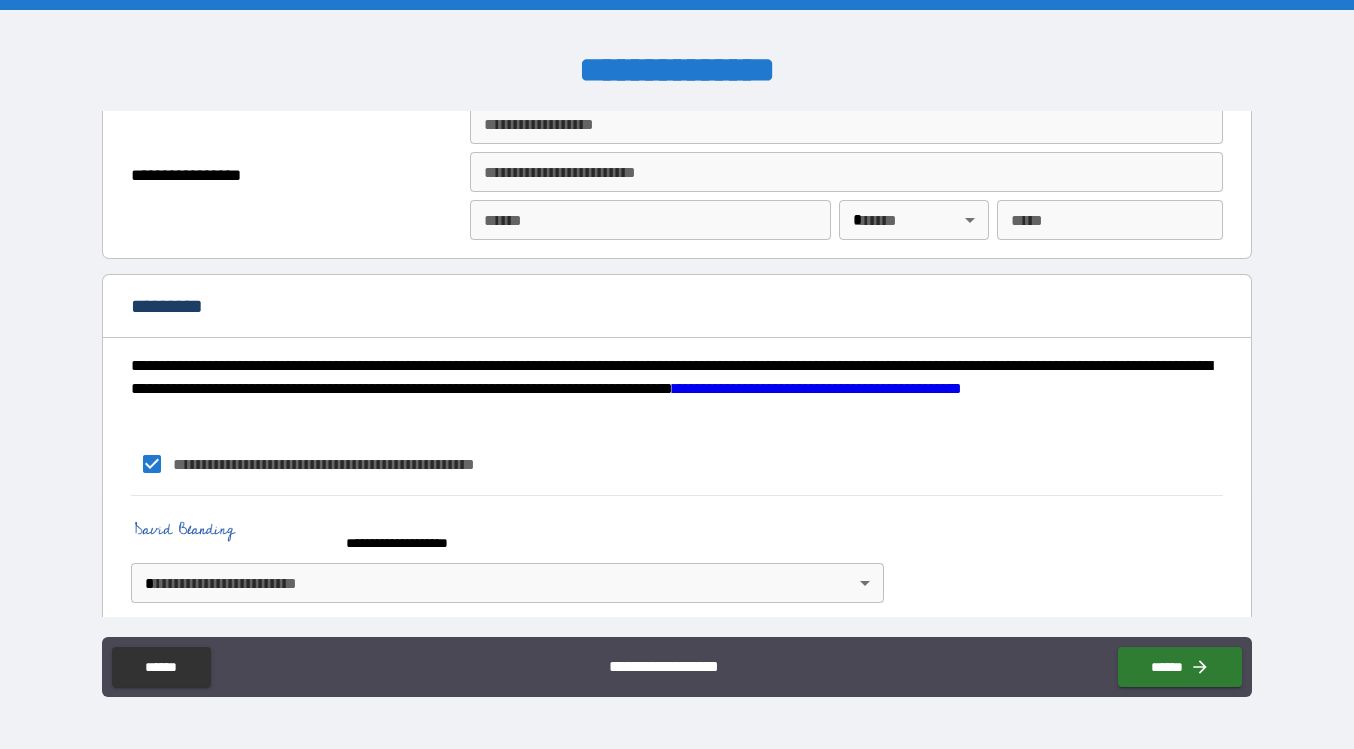 click on "**********" at bounding box center [677, 374] 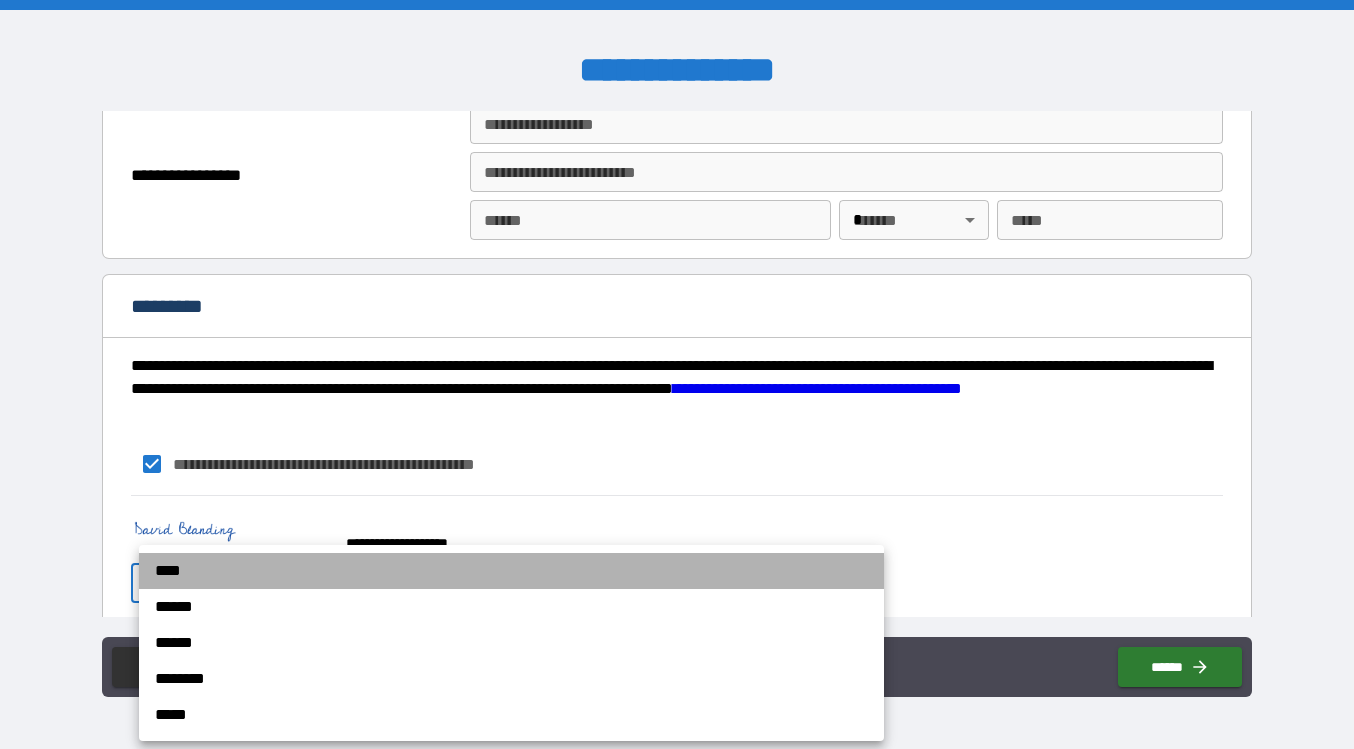 click on "****" at bounding box center [511, 571] 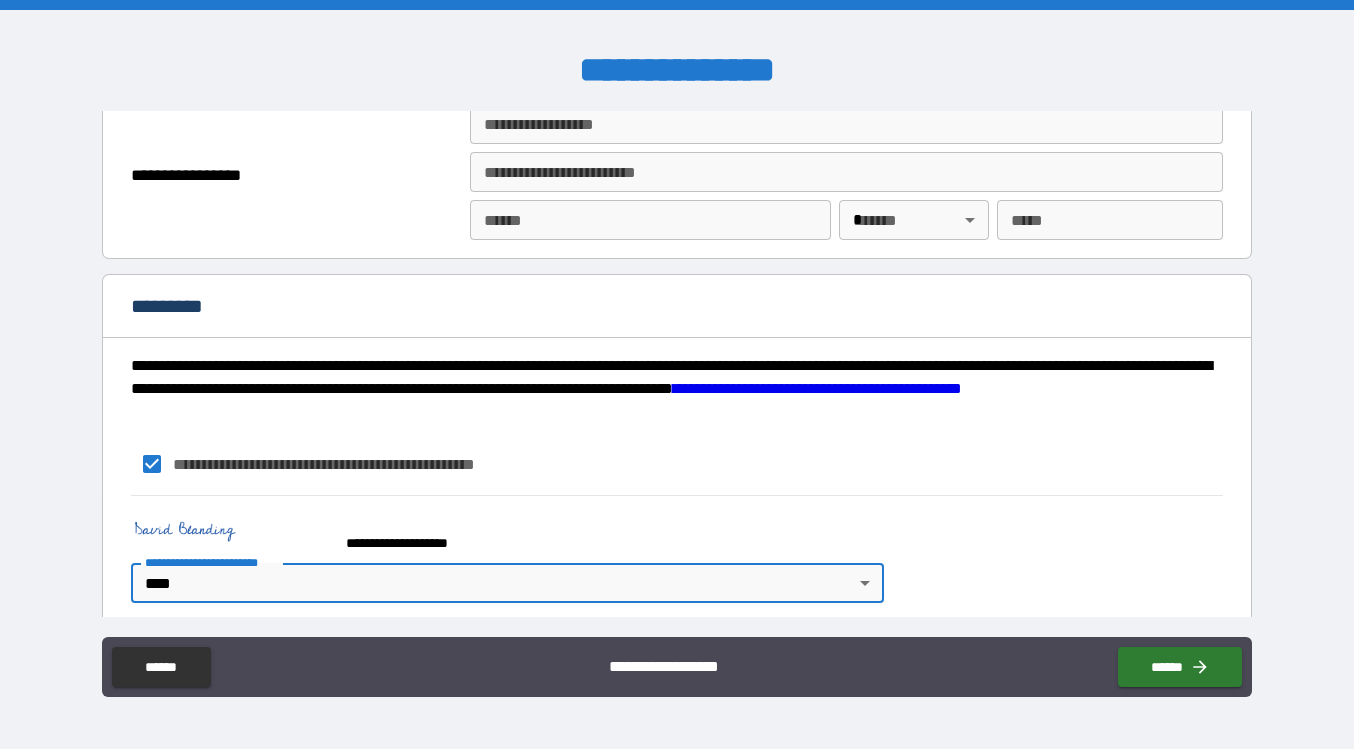 scroll, scrollTop: 2332, scrollLeft: 0, axis: vertical 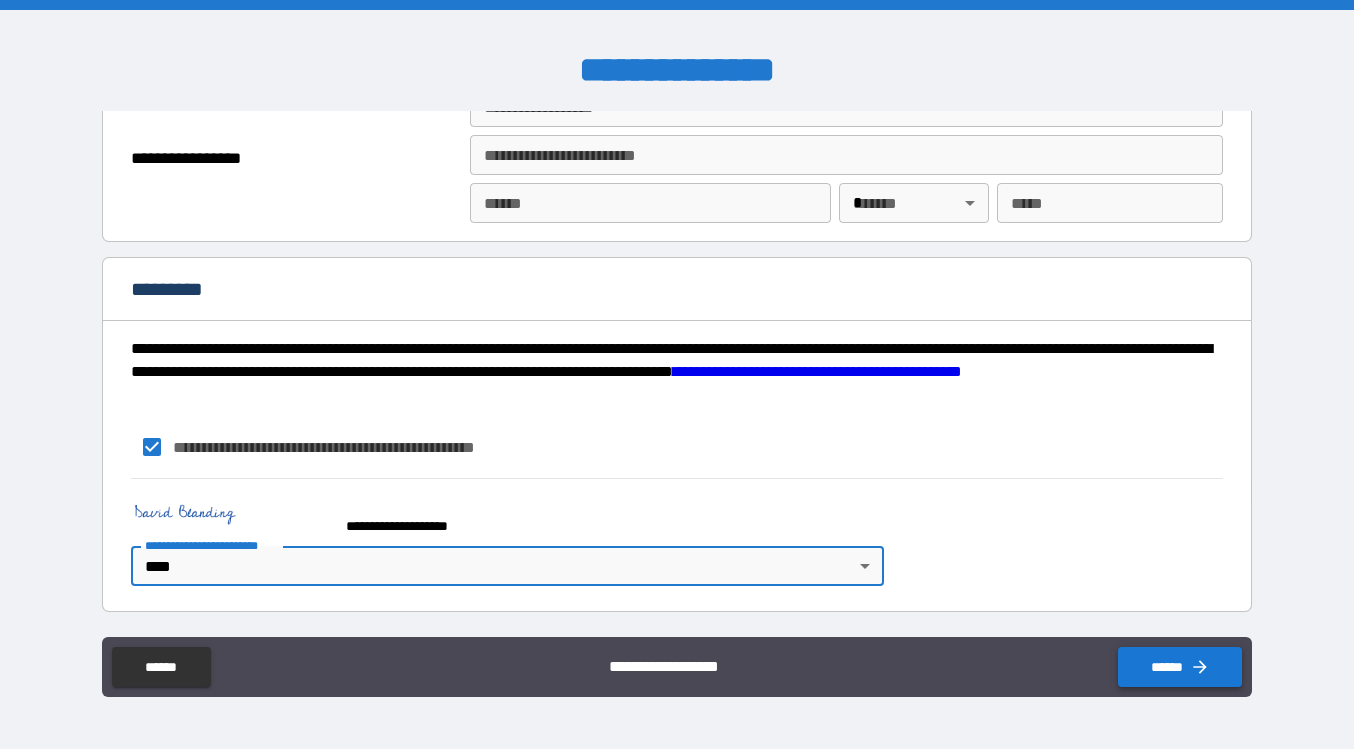 click on "******" at bounding box center (1180, 667) 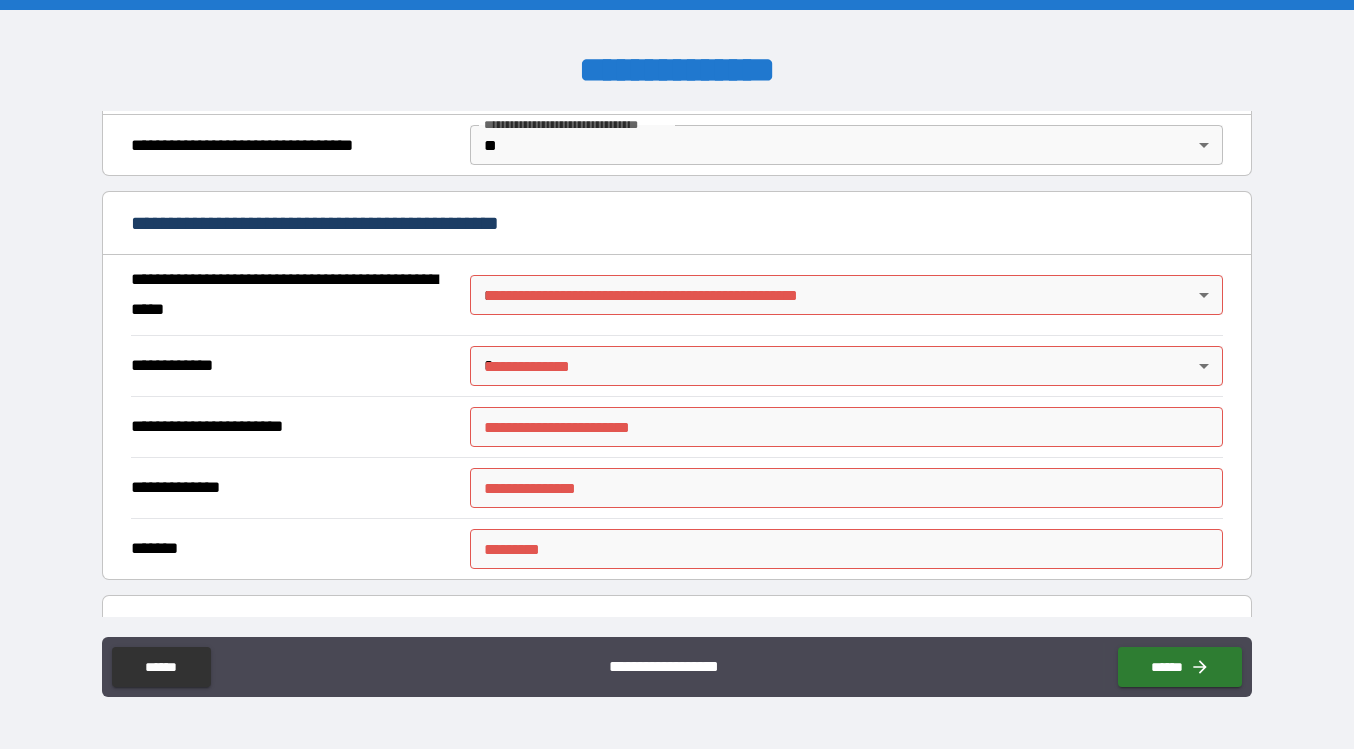 scroll, scrollTop: 1192, scrollLeft: 0, axis: vertical 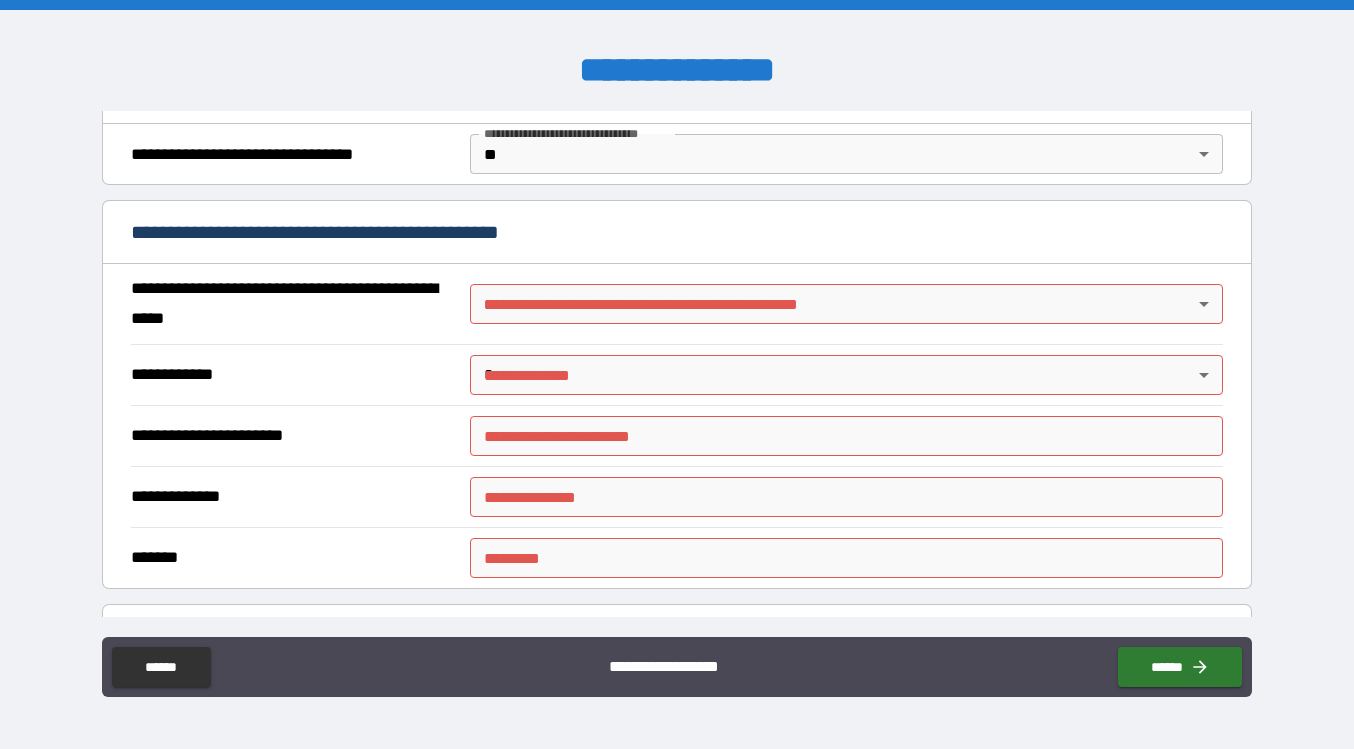 click on "**********" at bounding box center (677, 374) 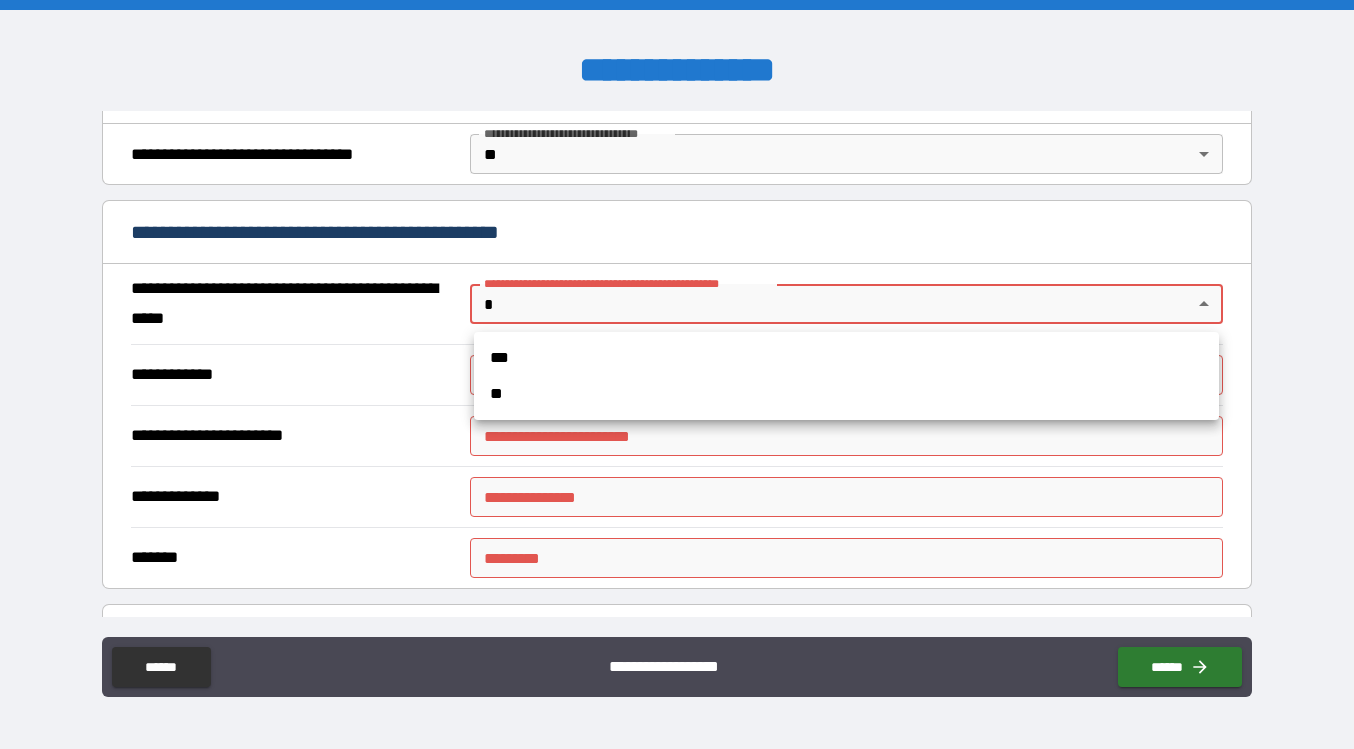 click on "**" at bounding box center (846, 394) 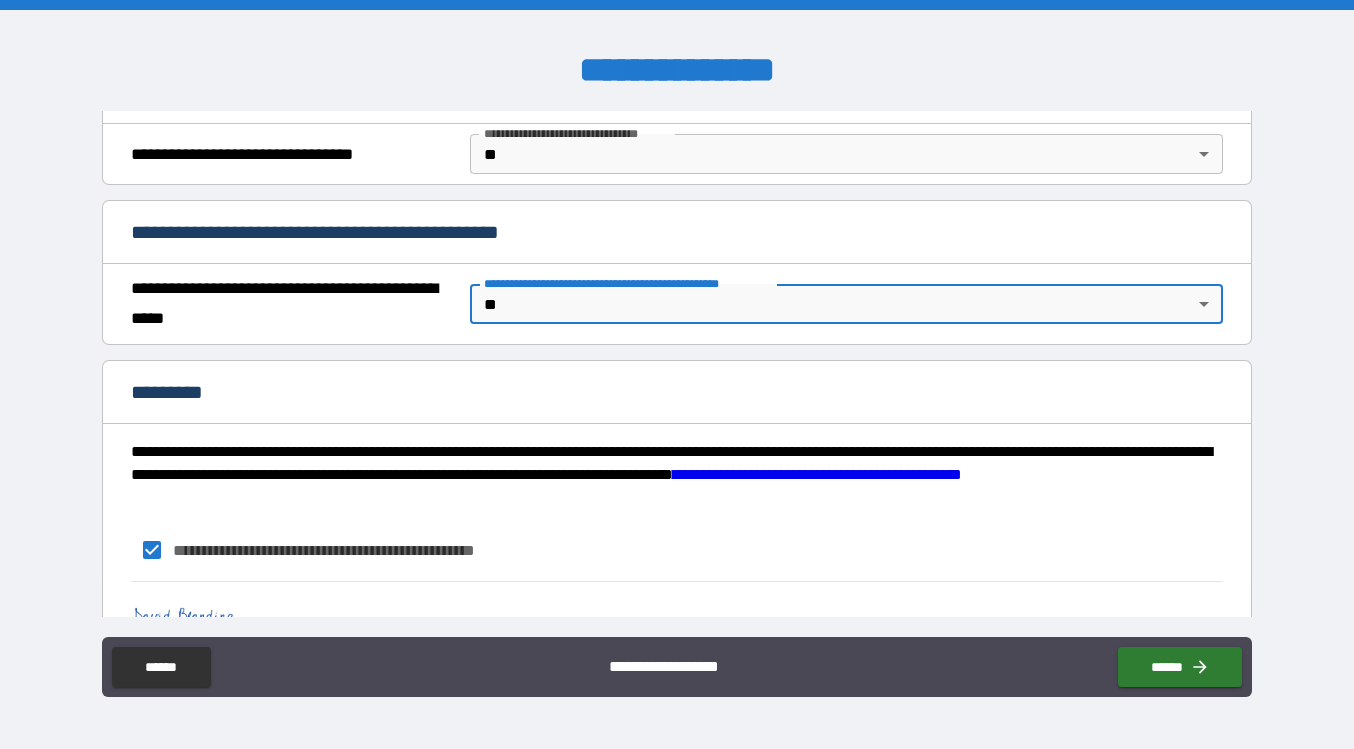 scroll, scrollTop: 1295, scrollLeft: 0, axis: vertical 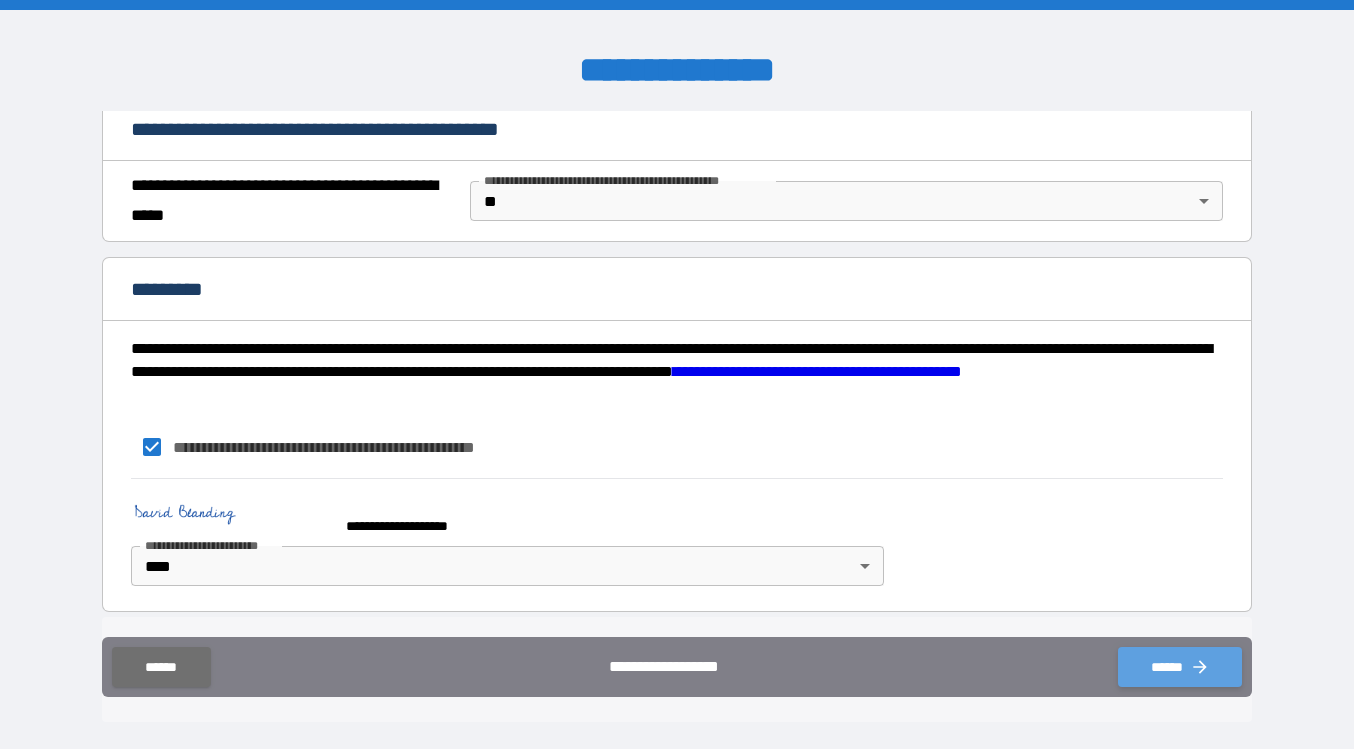 click on "******" at bounding box center (1180, 667) 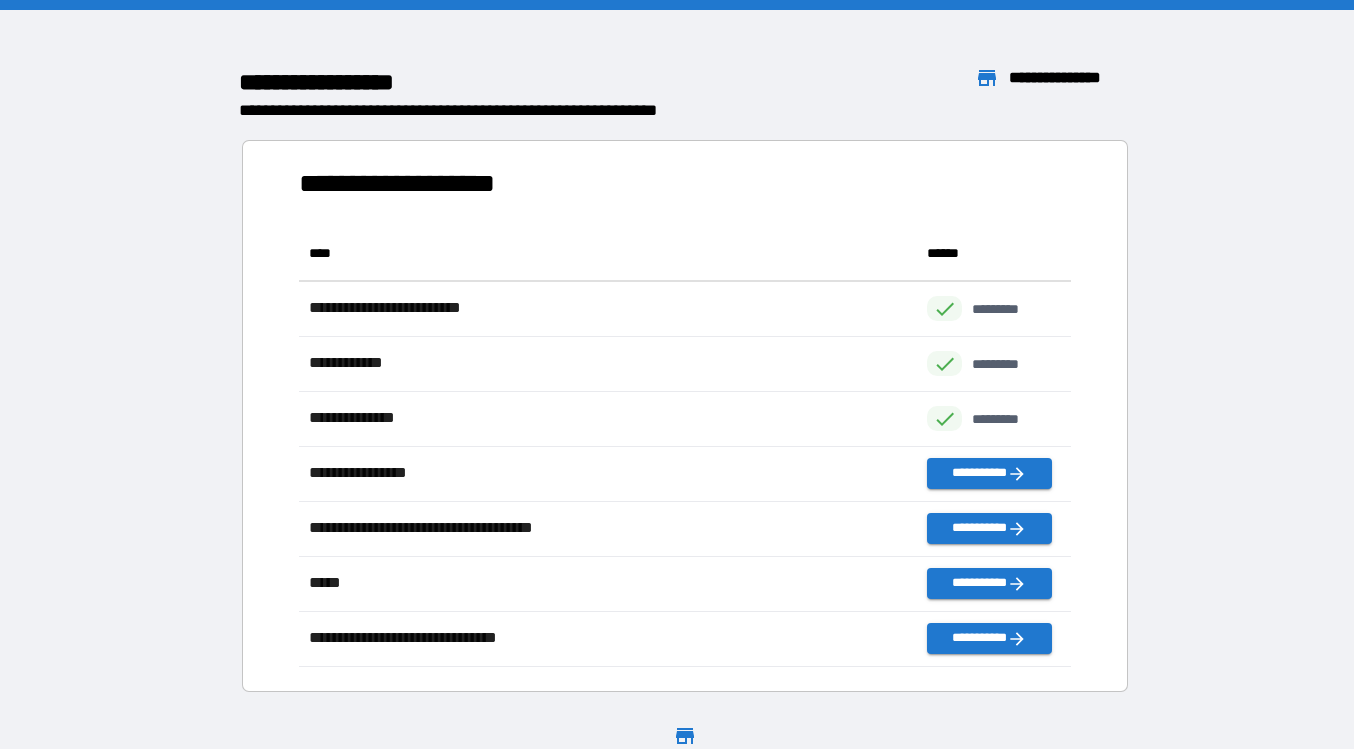 scroll, scrollTop: 1, scrollLeft: 1, axis: both 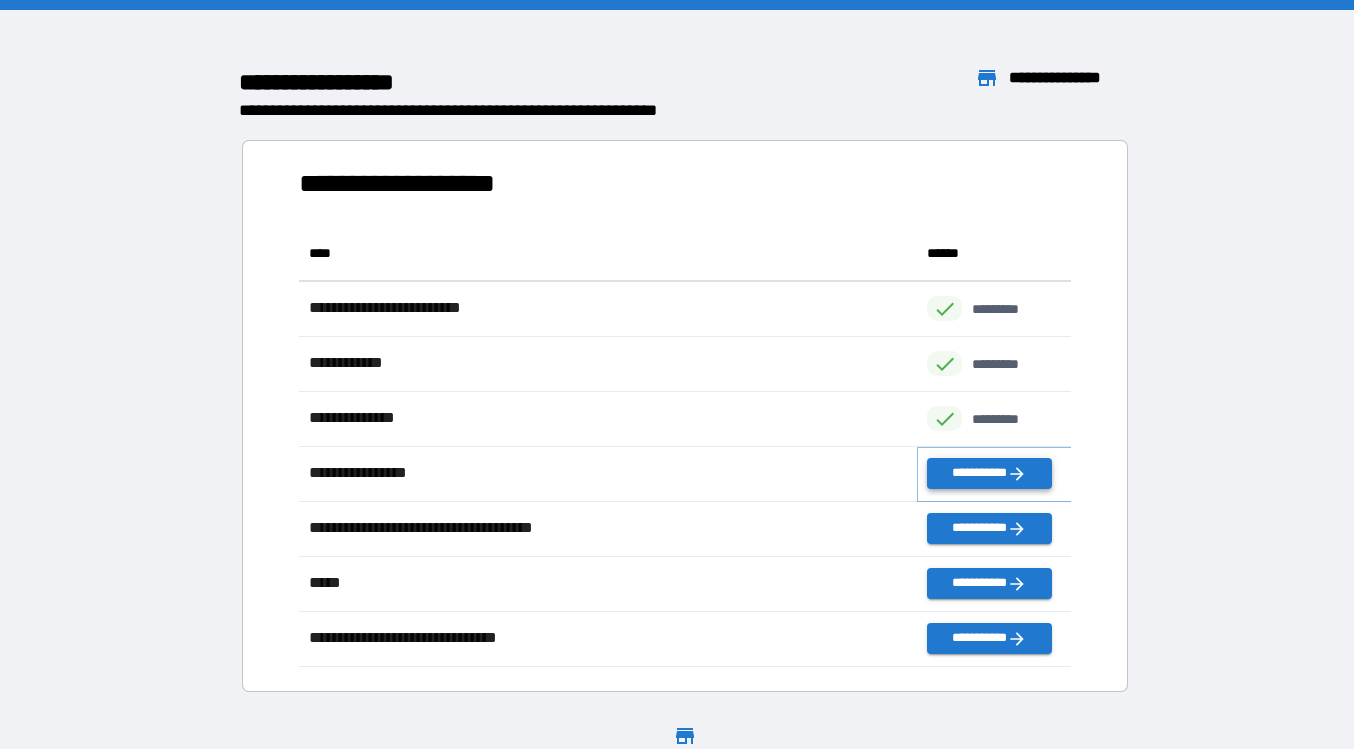 click on "**********" at bounding box center (989, 473) 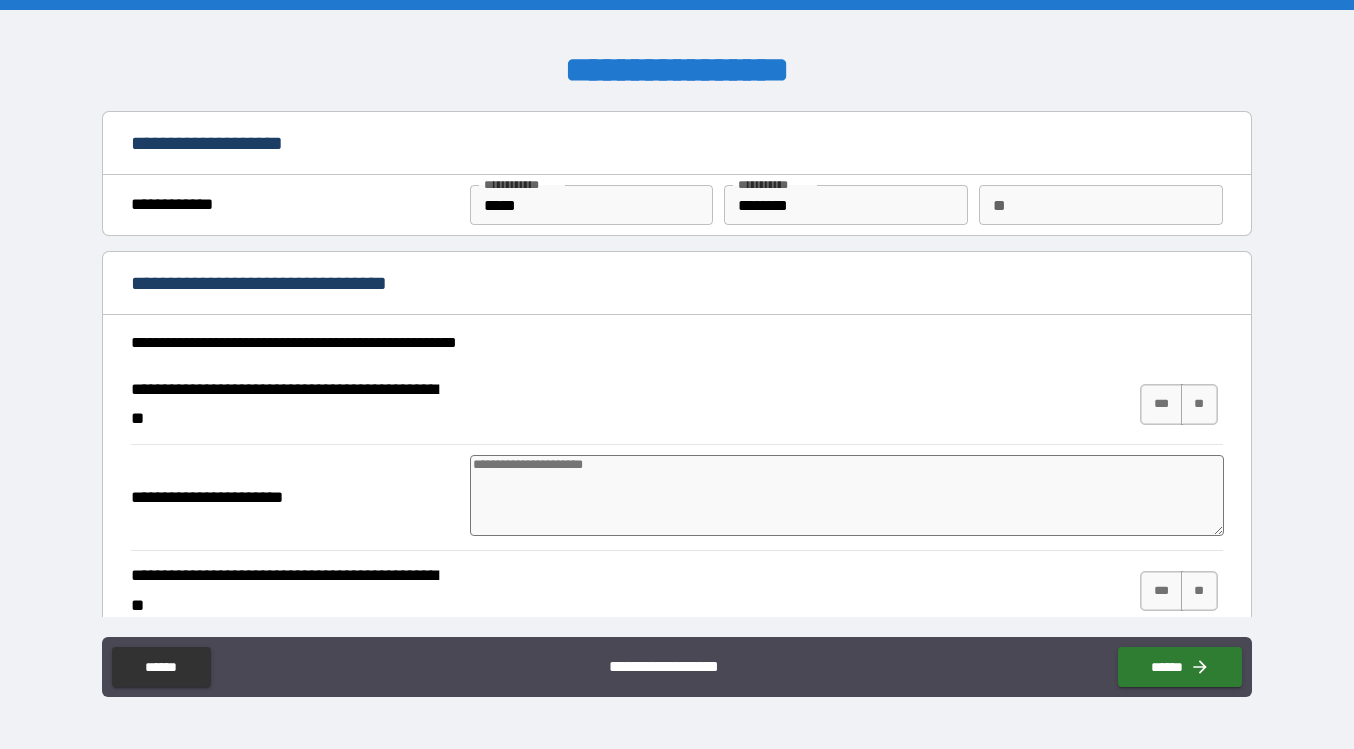 type on "*" 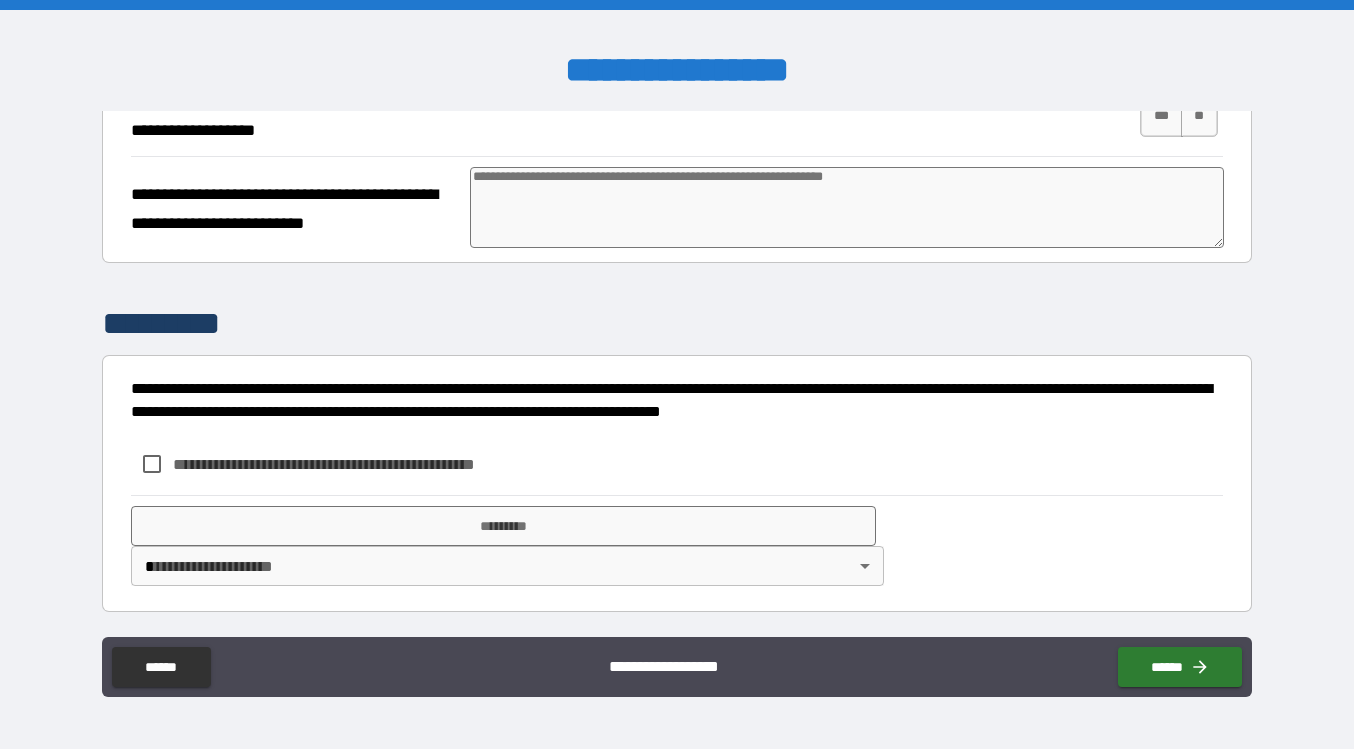 scroll, scrollTop: 1264, scrollLeft: 0, axis: vertical 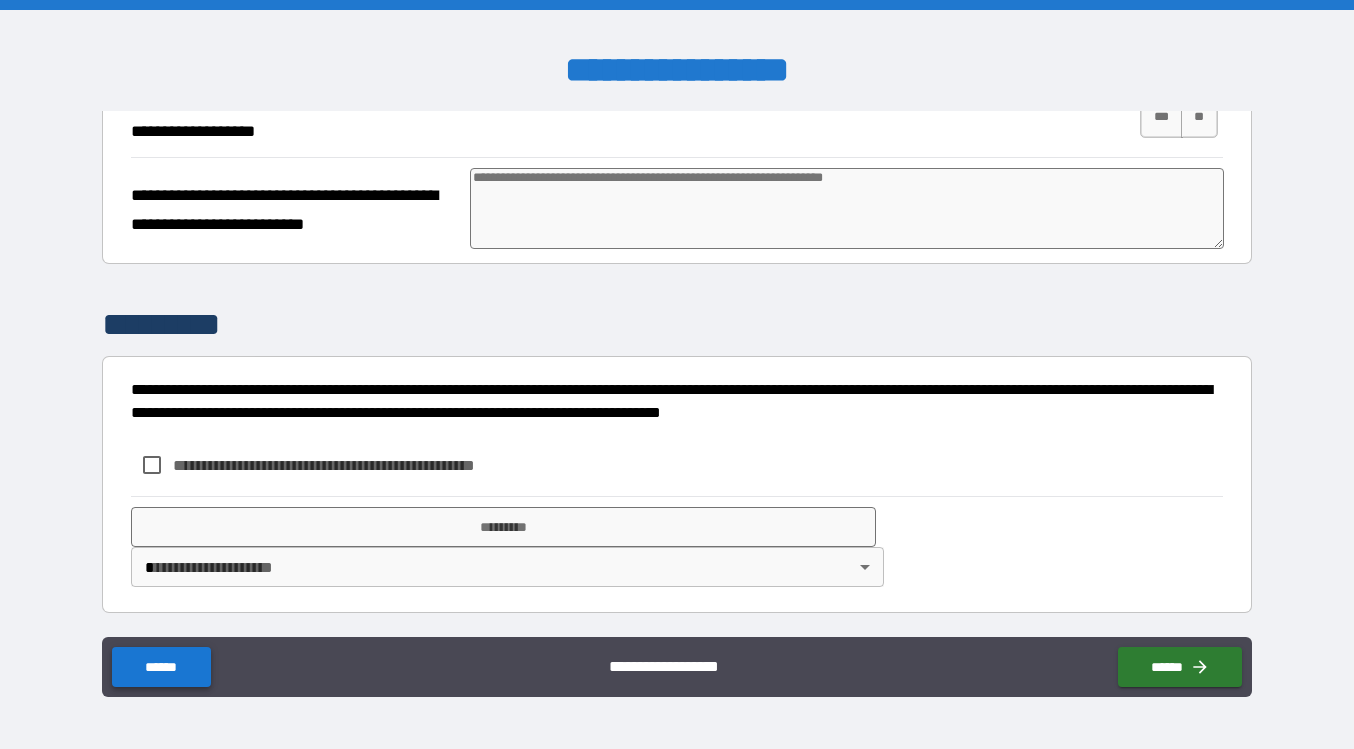 click on "******" at bounding box center [161, 667] 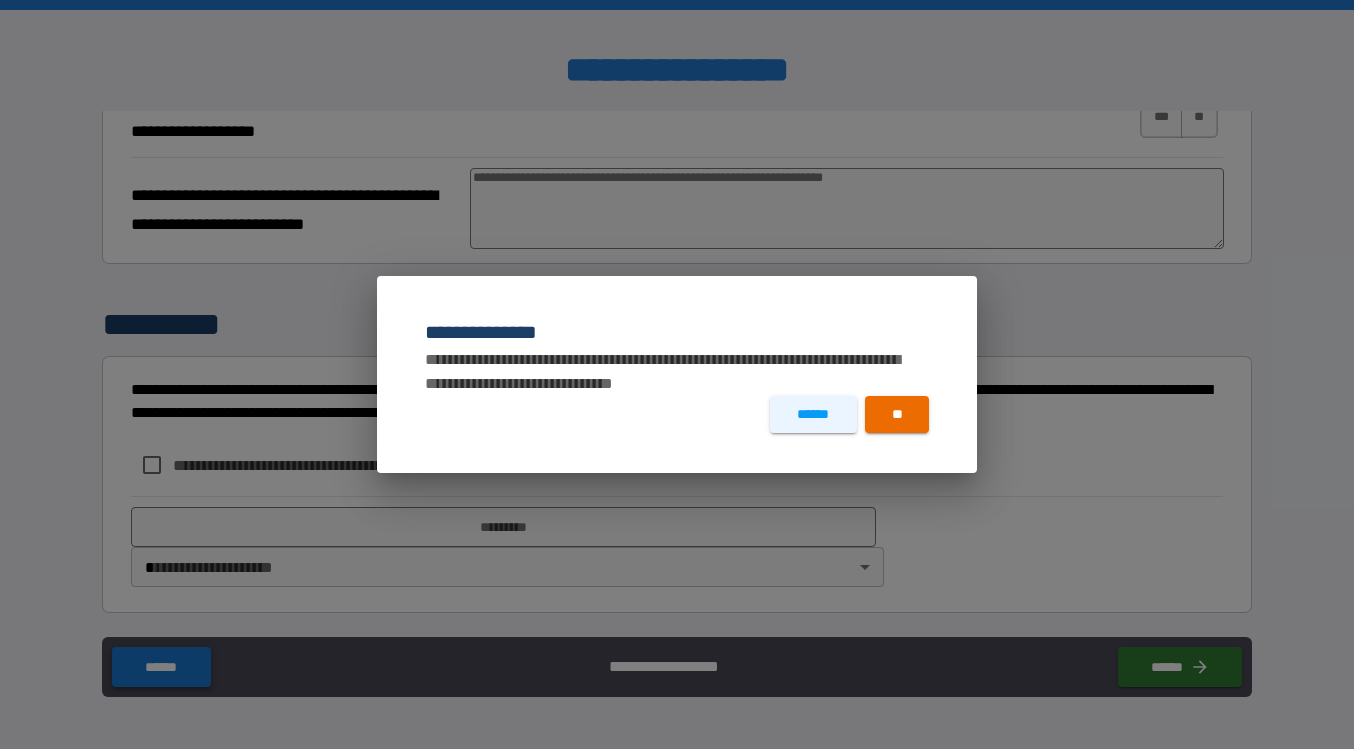 type on "*" 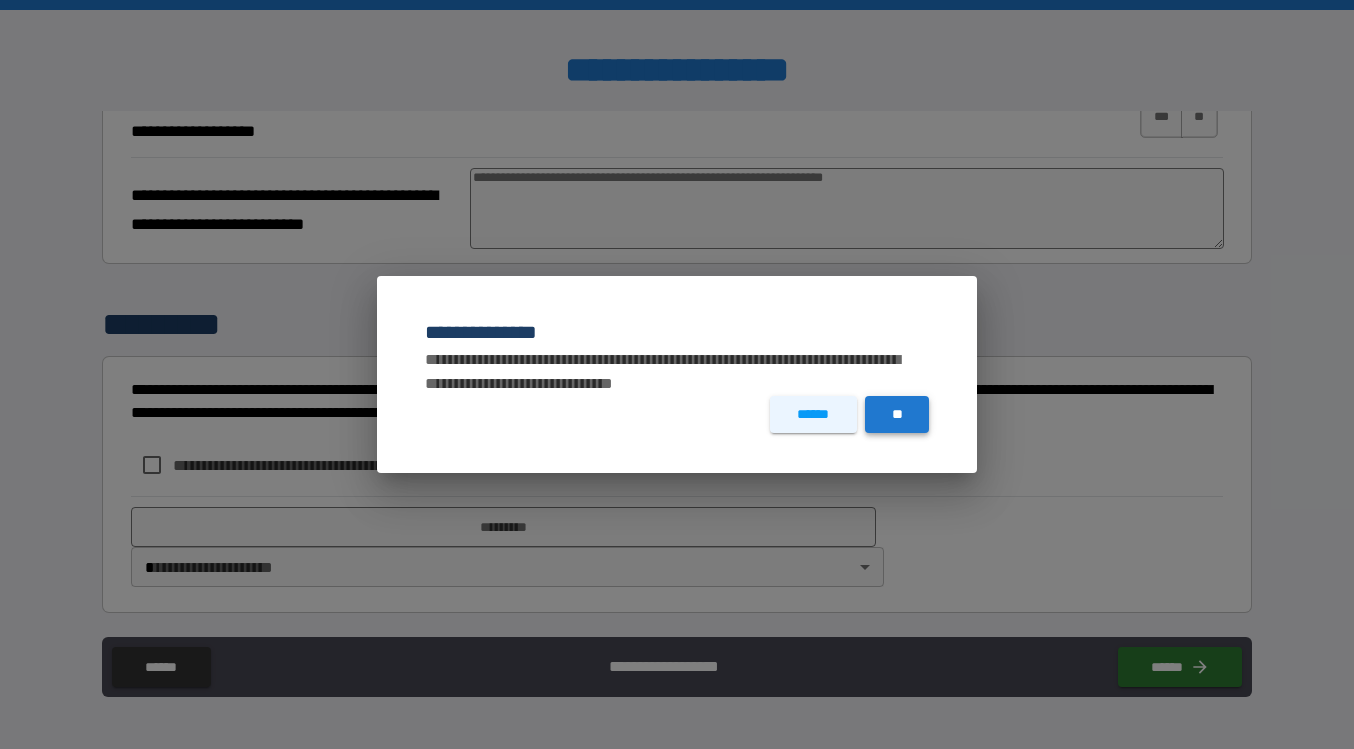 click on "**" at bounding box center [897, 414] 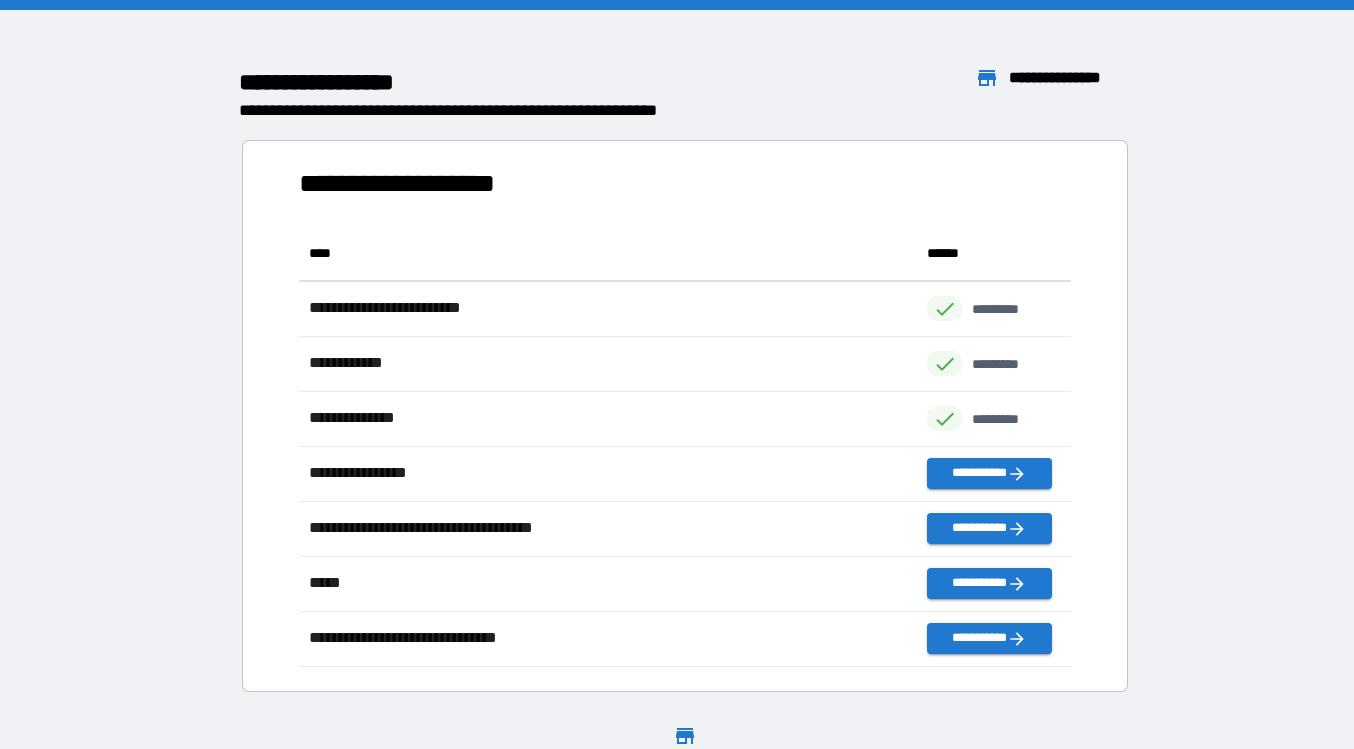 scroll, scrollTop: 1, scrollLeft: 1, axis: both 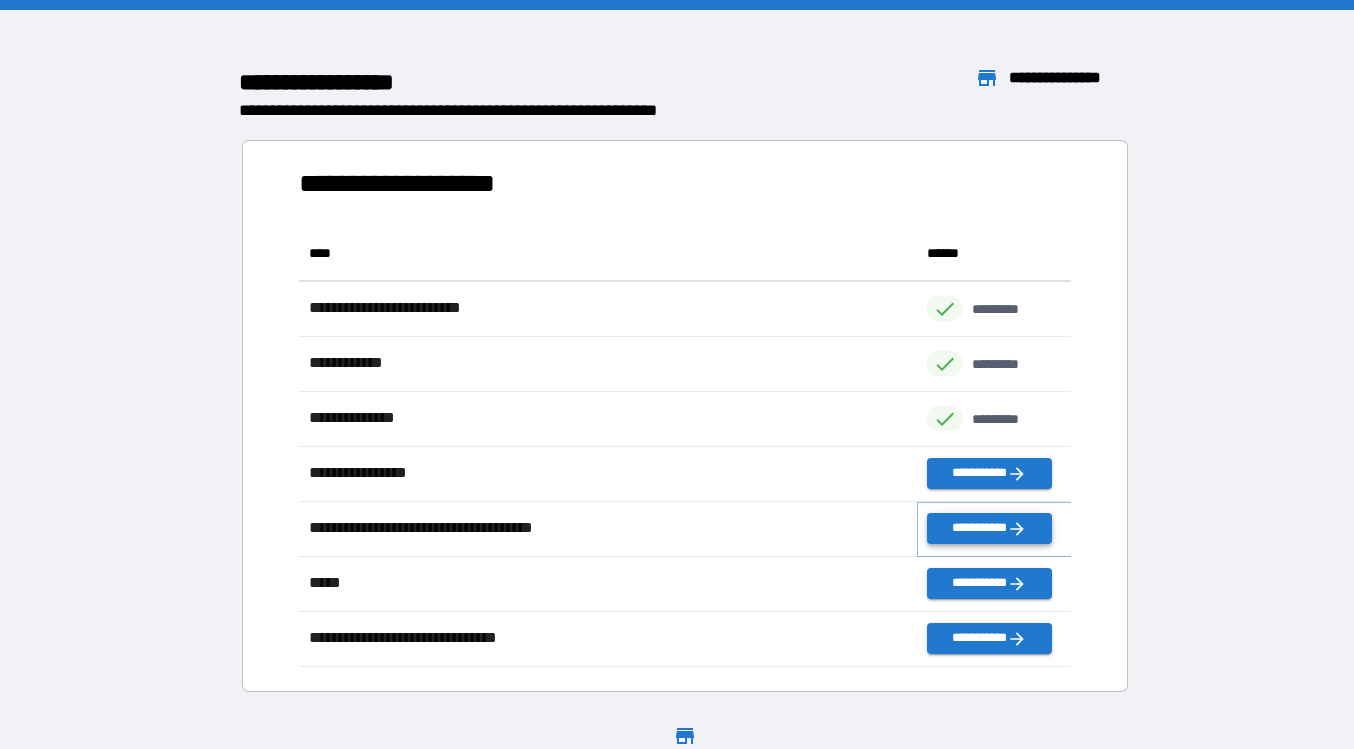 click on "**********" at bounding box center (989, 528) 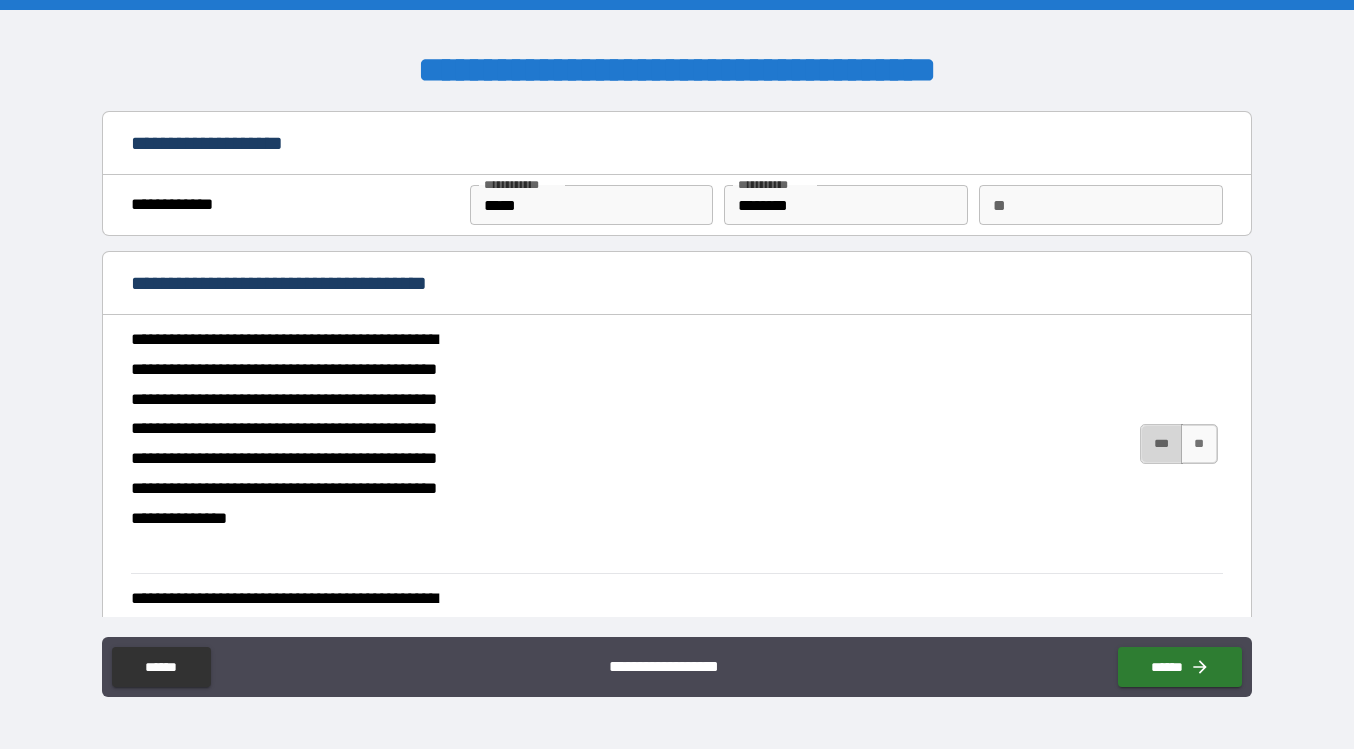 click on "***" at bounding box center [1161, 444] 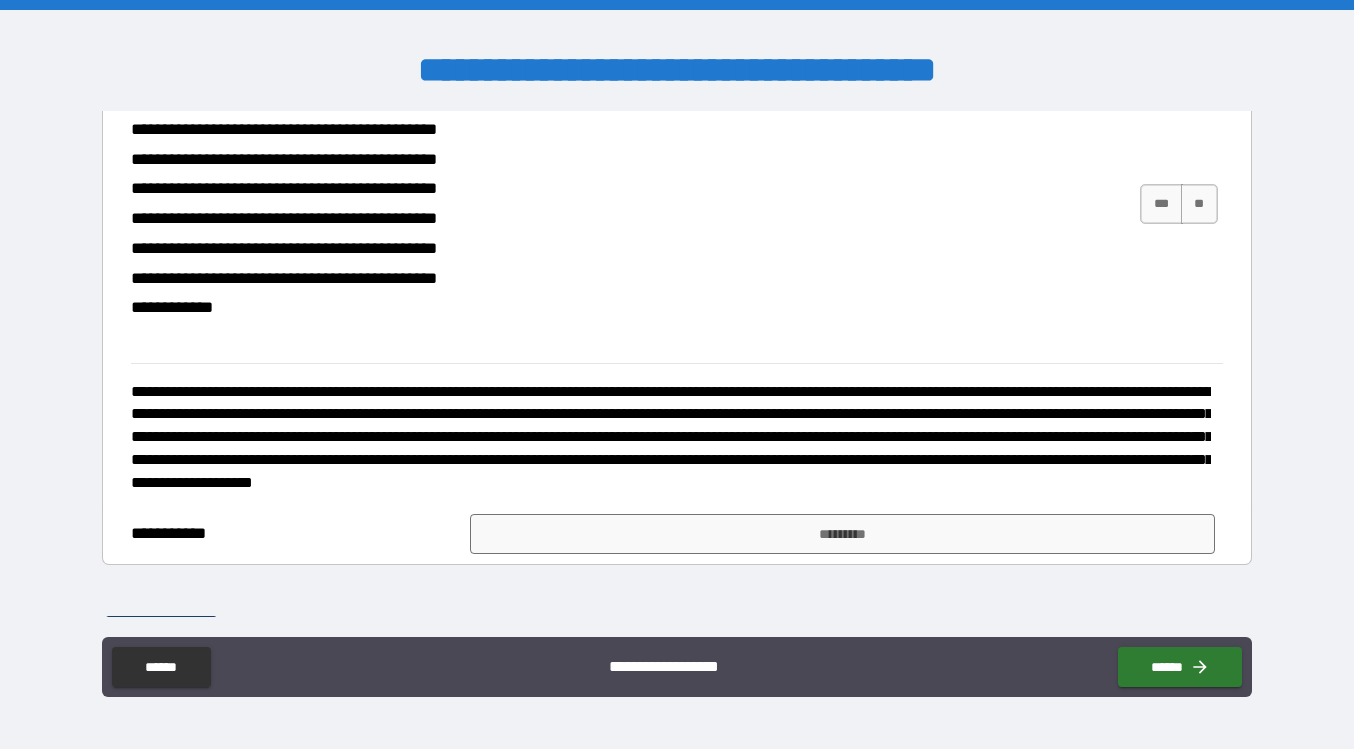 scroll, scrollTop: 3273, scrollLeft: 0, axis: vertical 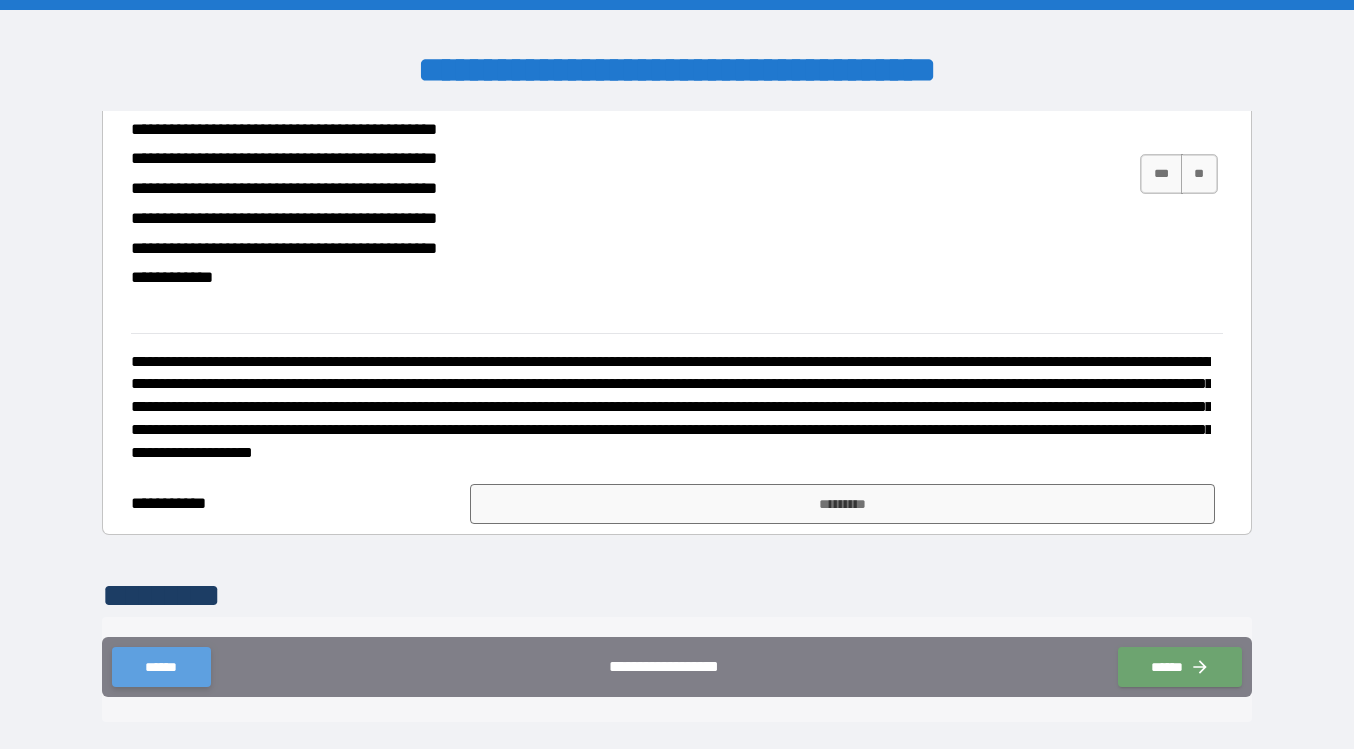 click on "******" at bounding box center (161, 667) 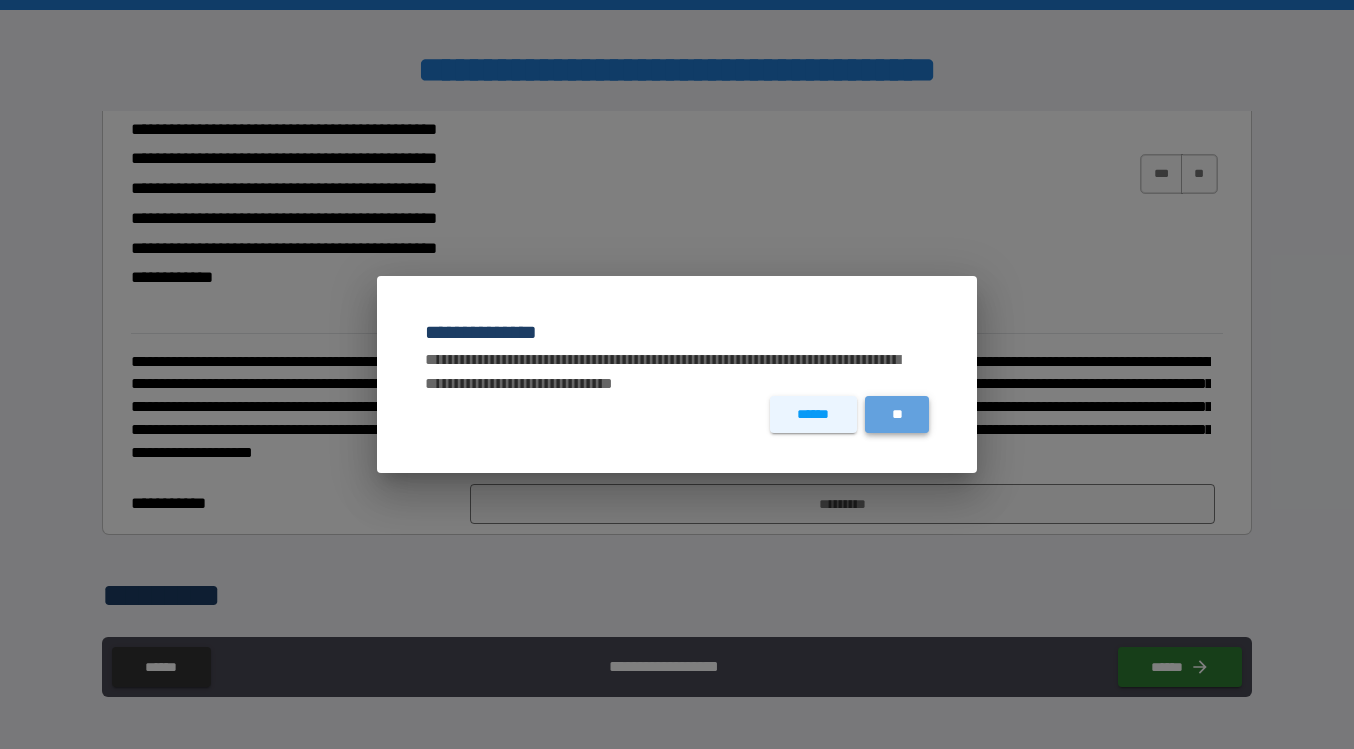click on "**" at bounding box center (897, 414) 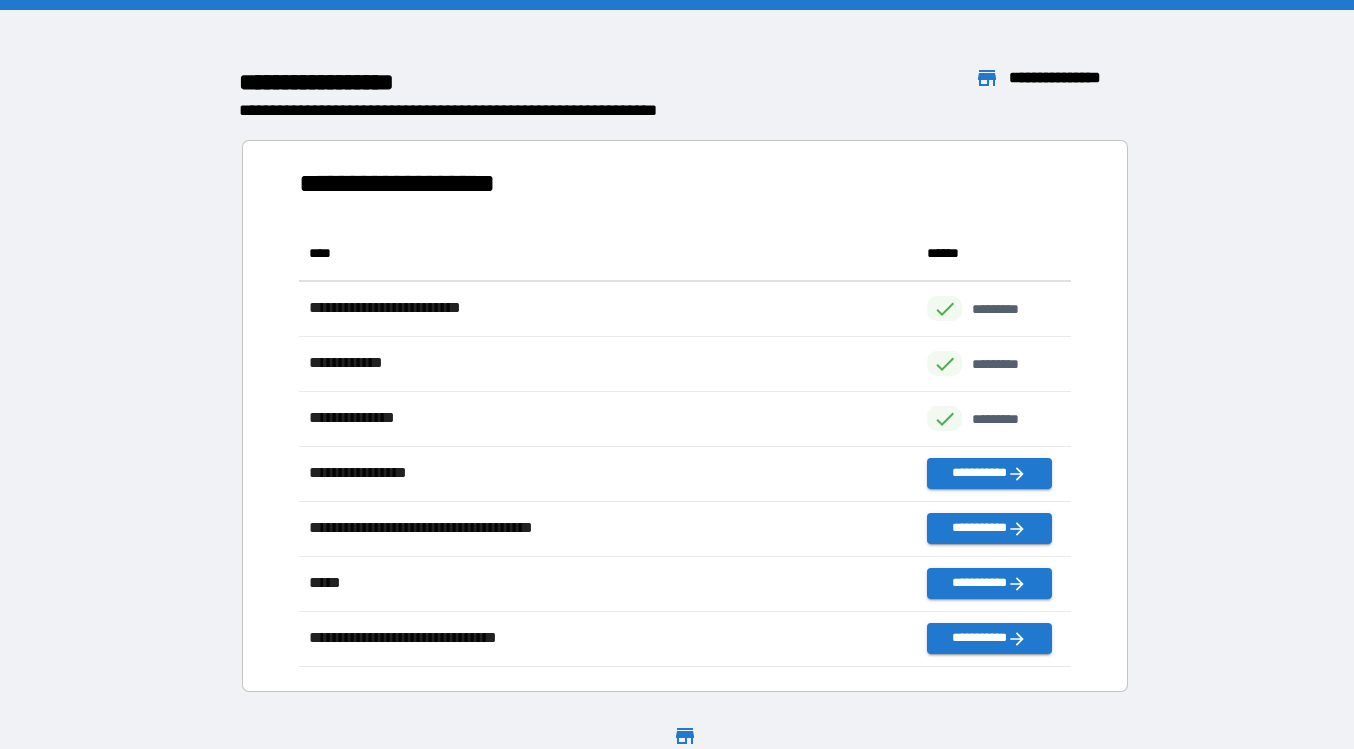 scroll, scrollTop: 1, scrollLeft: 1, axis: both 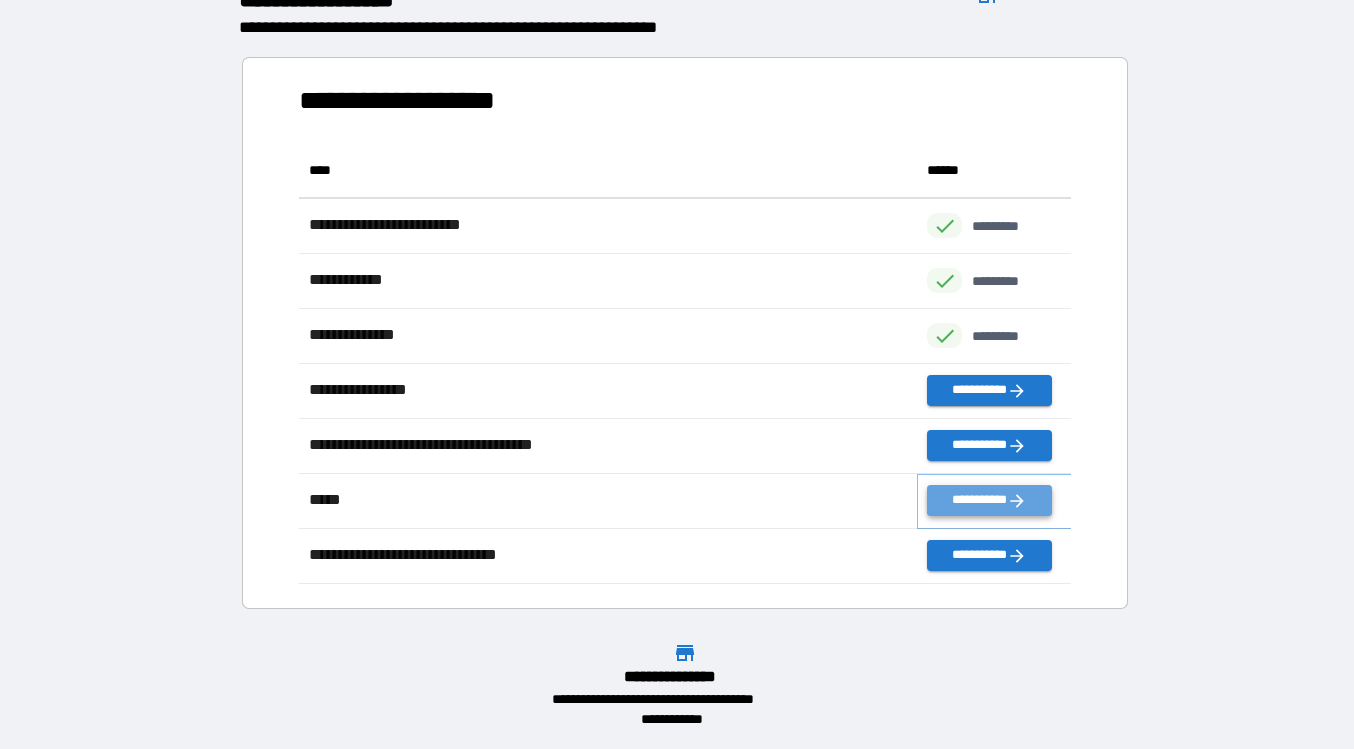 click on "**********" at bounding box center [989, 500] 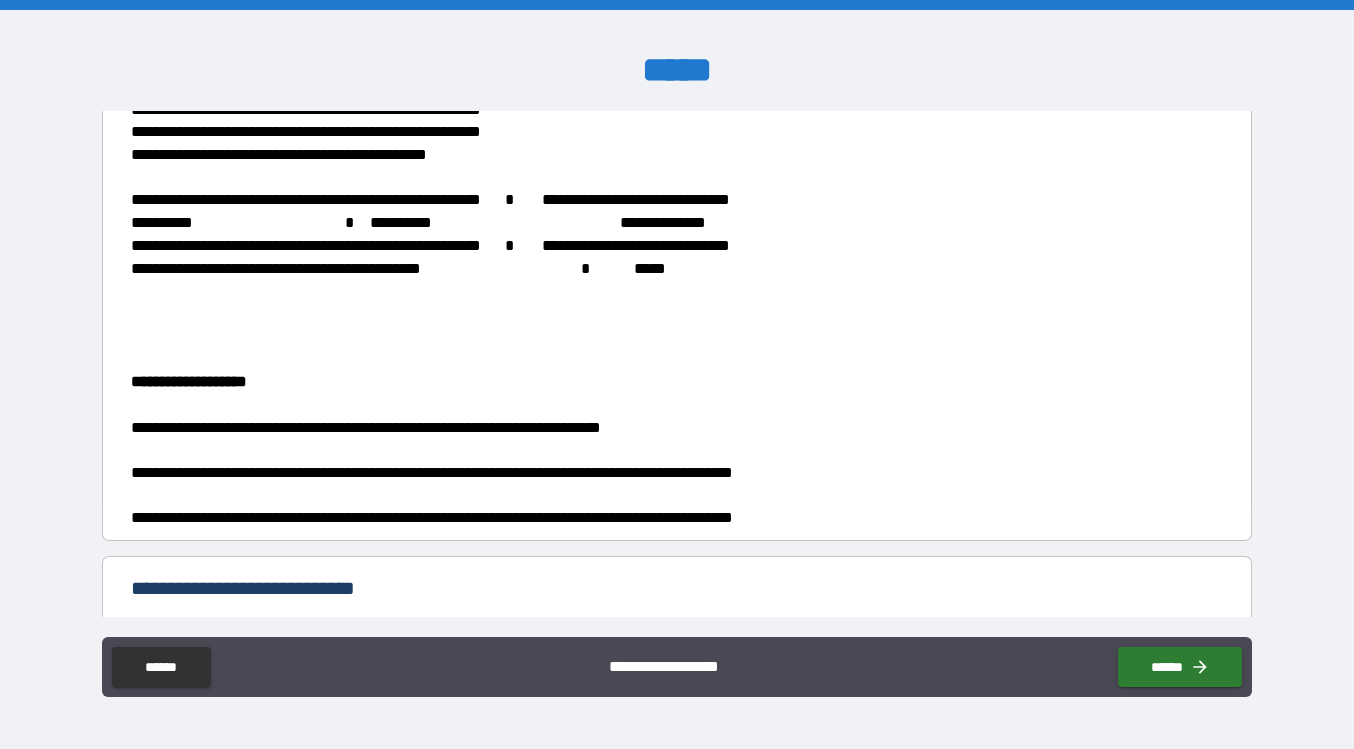 scroll, scrollTop: 1978, scrollLeft: 0, axis: vertical 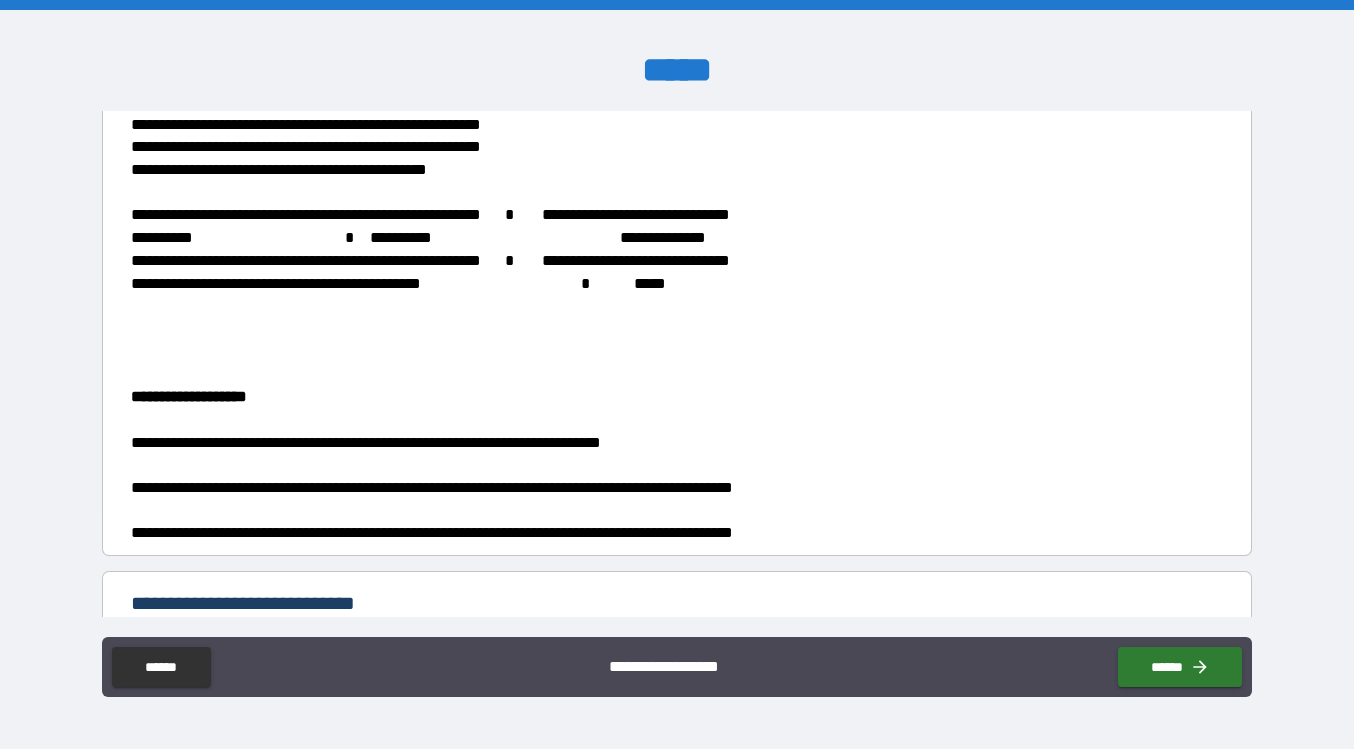 click on "**********" at bounding box center [676, 56] 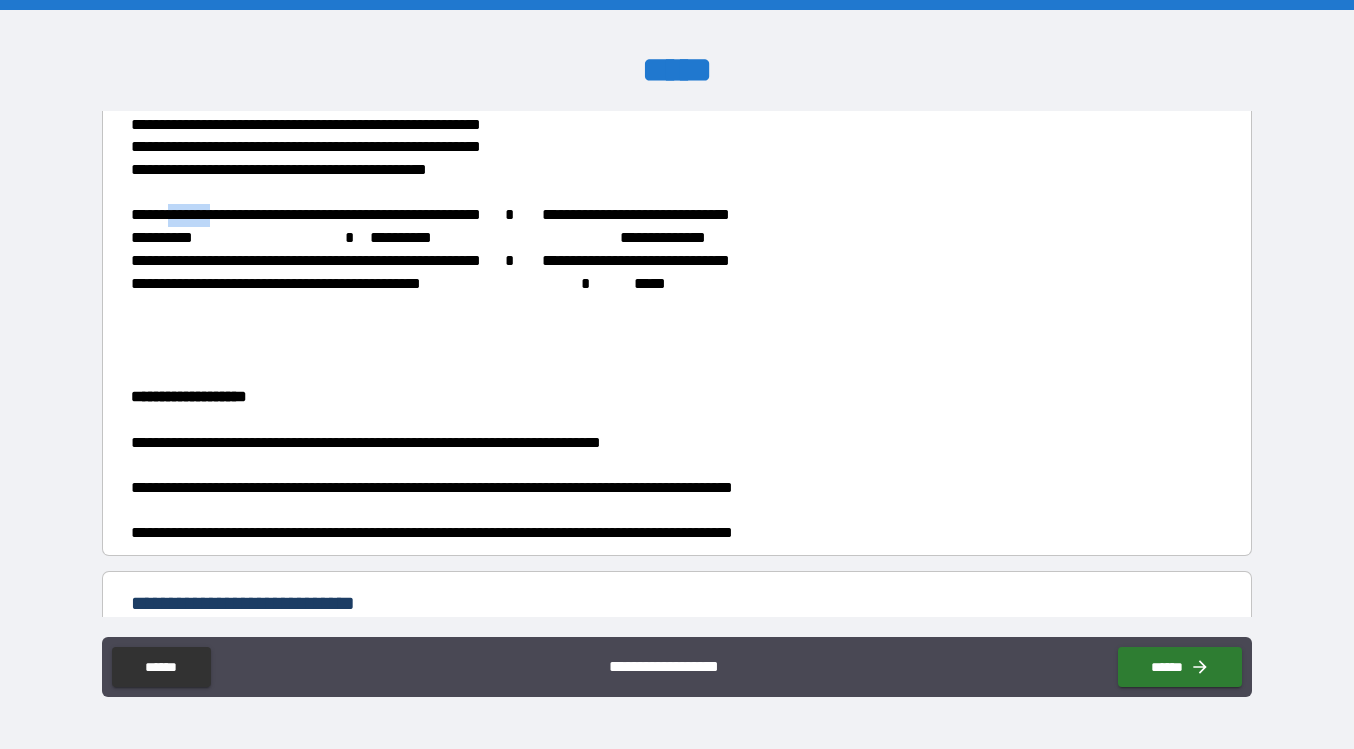 click on "**********" at bounding box center [430, 214] 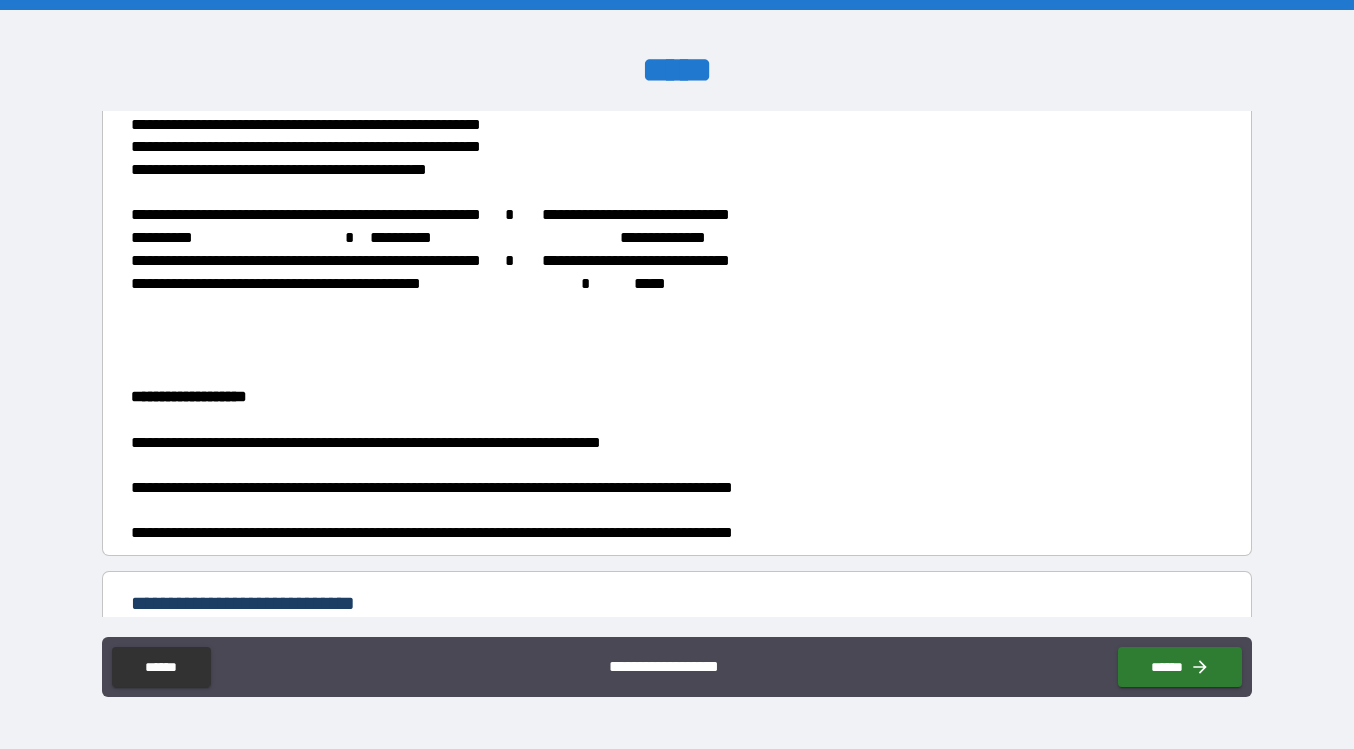 click on "**********" at bounding box center [430, 214] 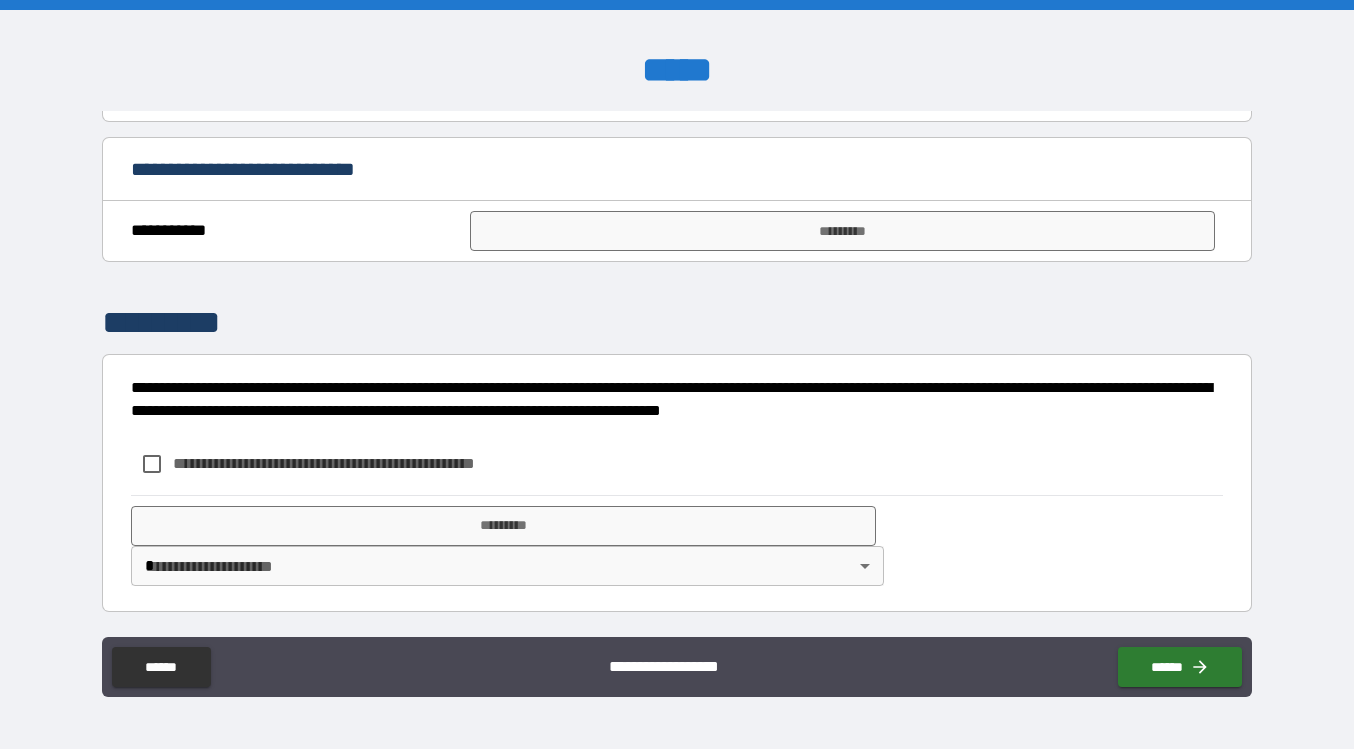 scroll, scrollTop: 2593, scrollLeft: 0, axis: vertical 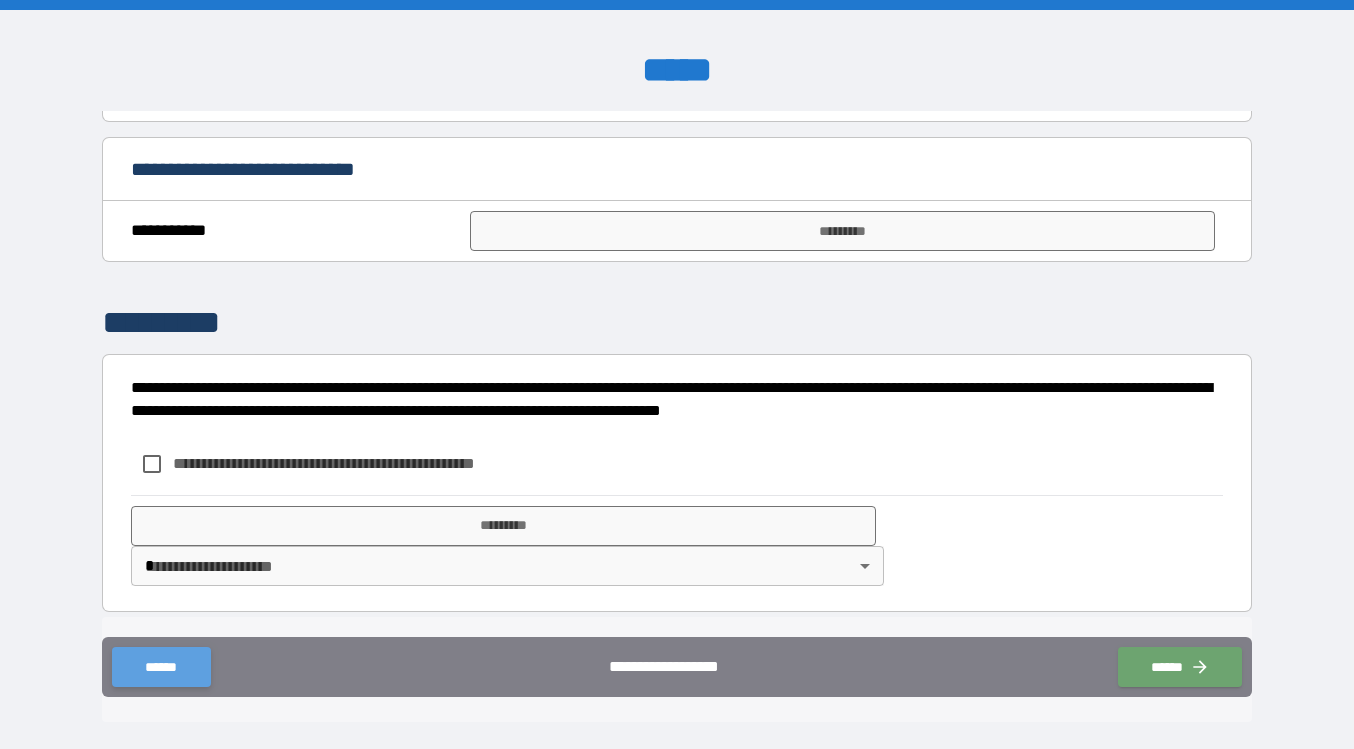 click on "******" at bounding box center [161, 667] 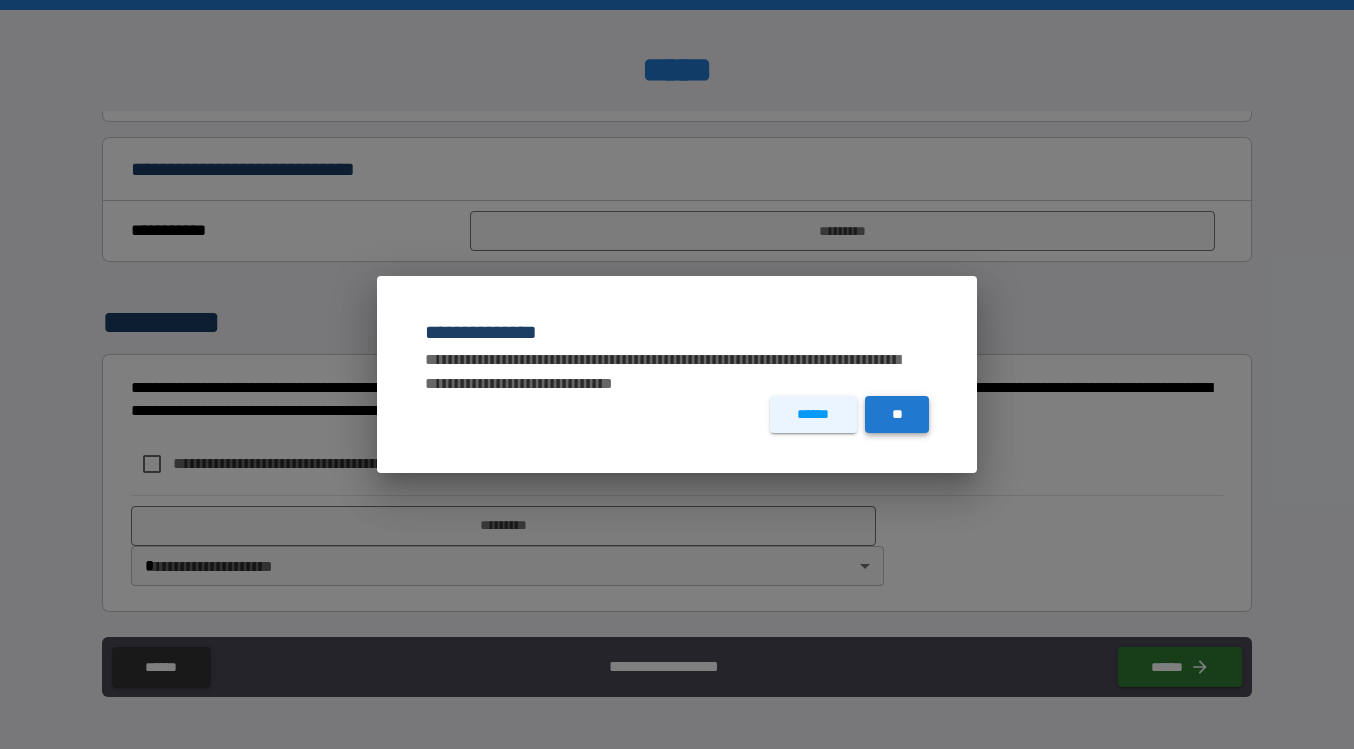 click on "**" at bounding box center [897, 414] 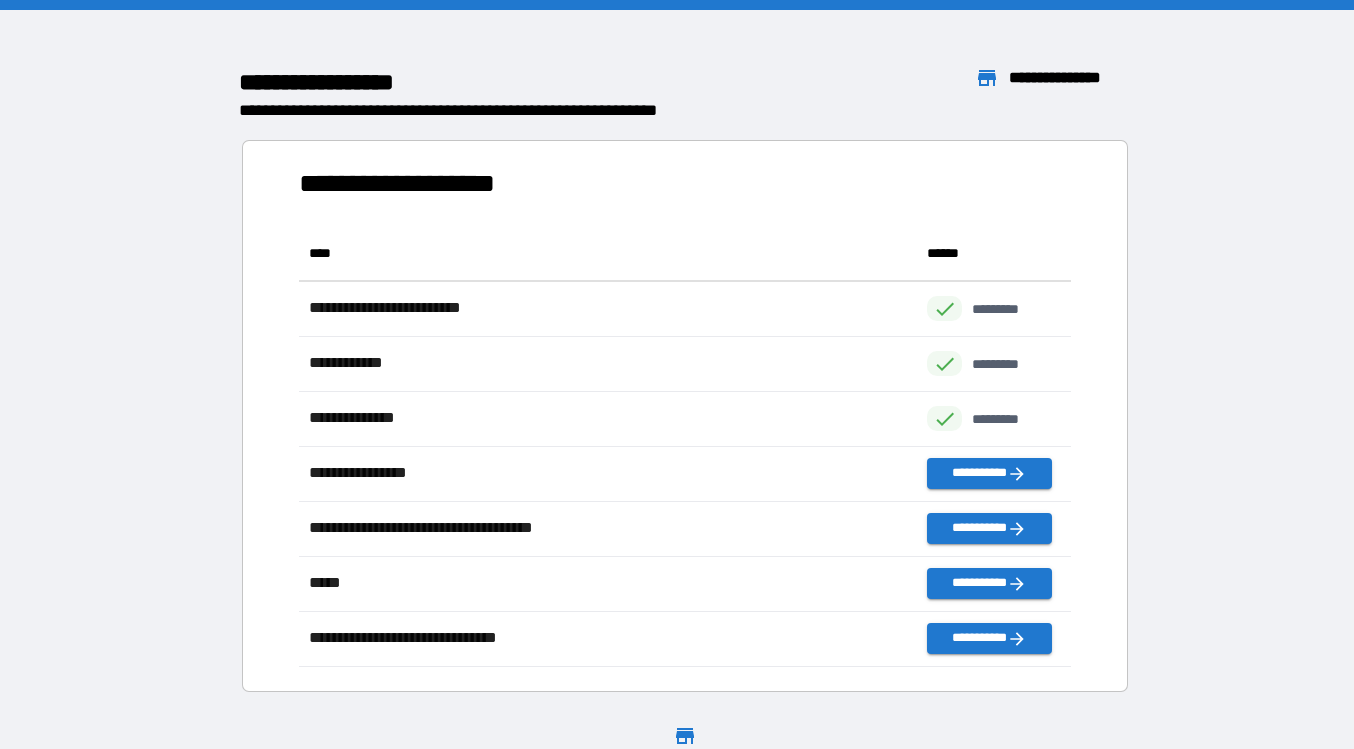 scroll, scrollTop: 1, scrollLeft: 1, axis: both 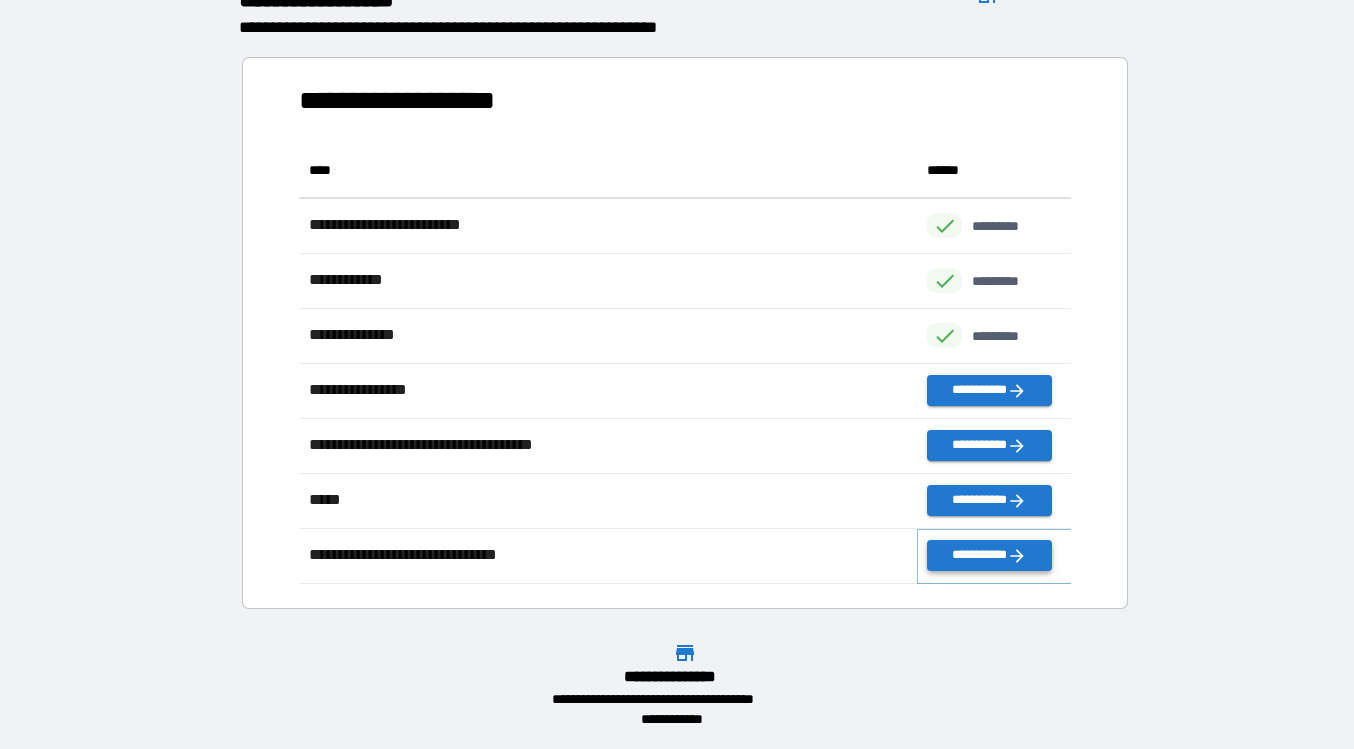 click on "**********" at bounding box center (989, 555) 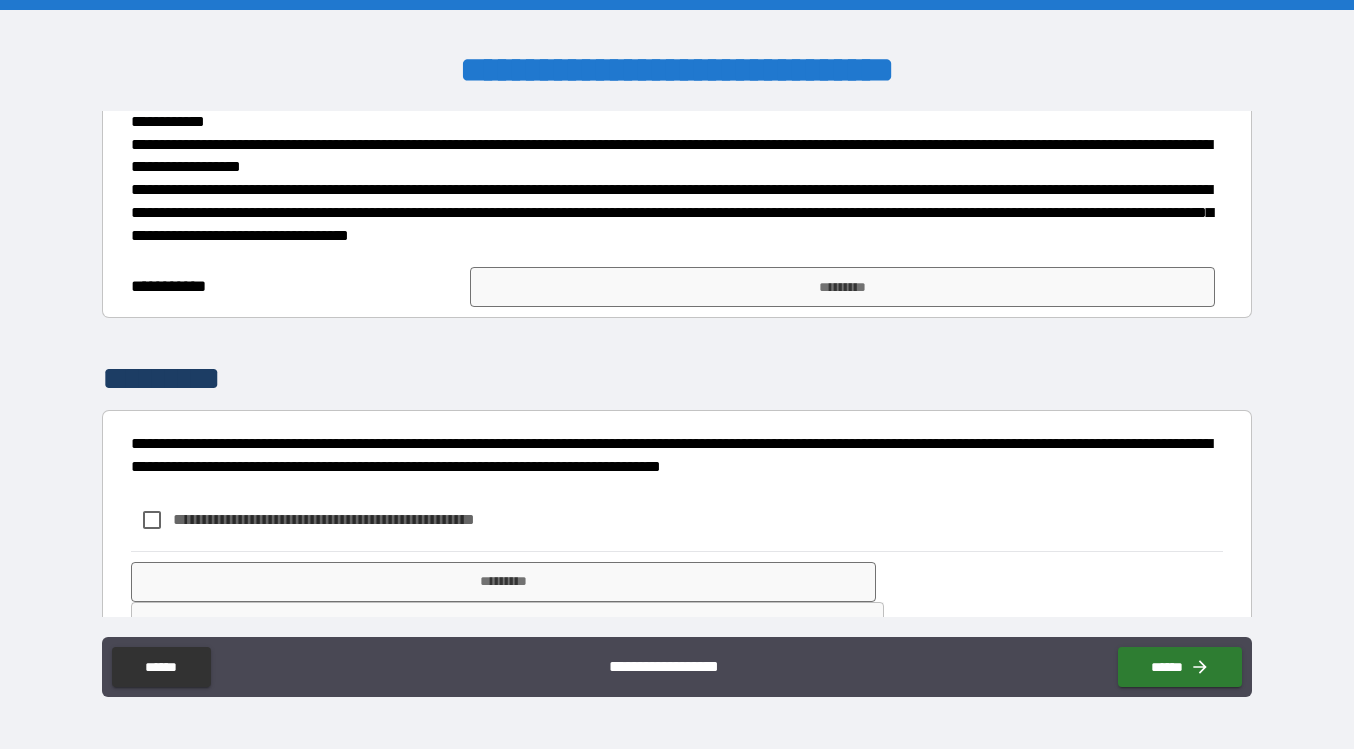 scroll, scrollTop: 439, scrollLeft: 0, axis: vertical 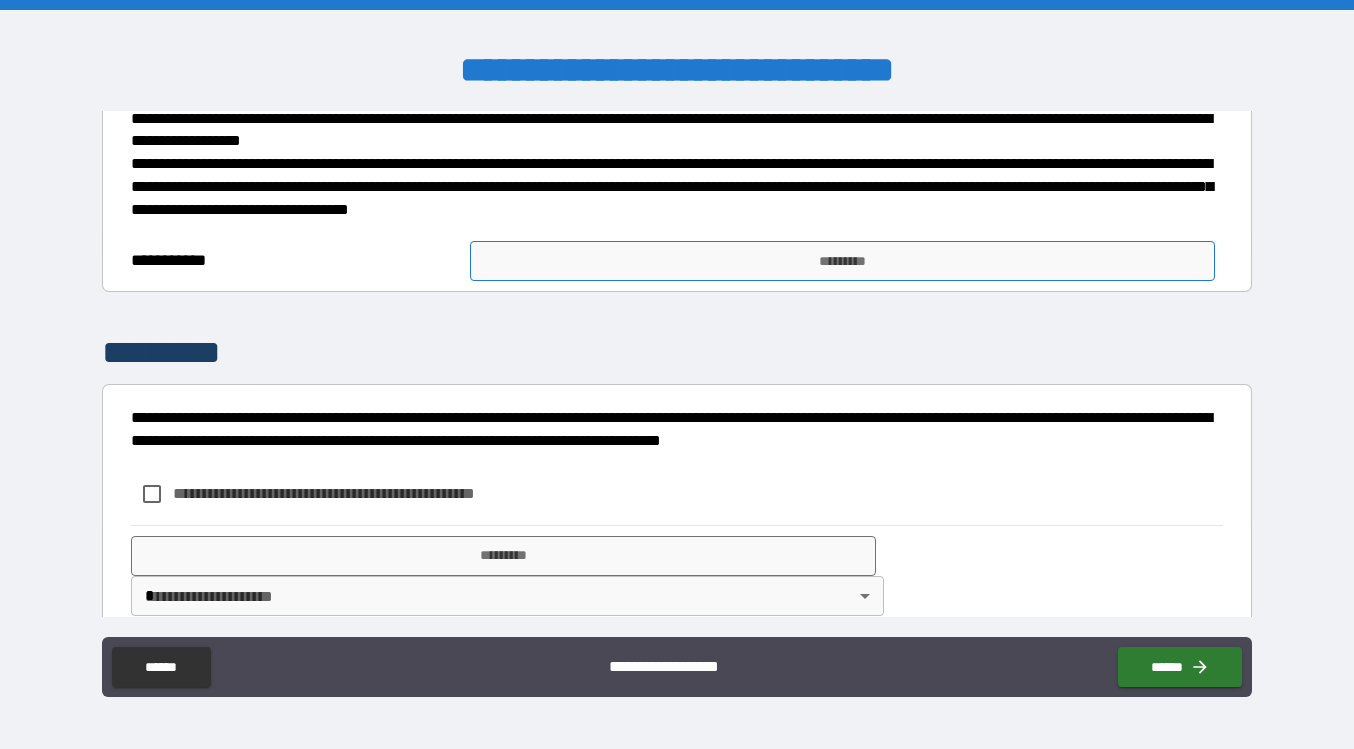 click on "*********" at bounding box center (842, 261) 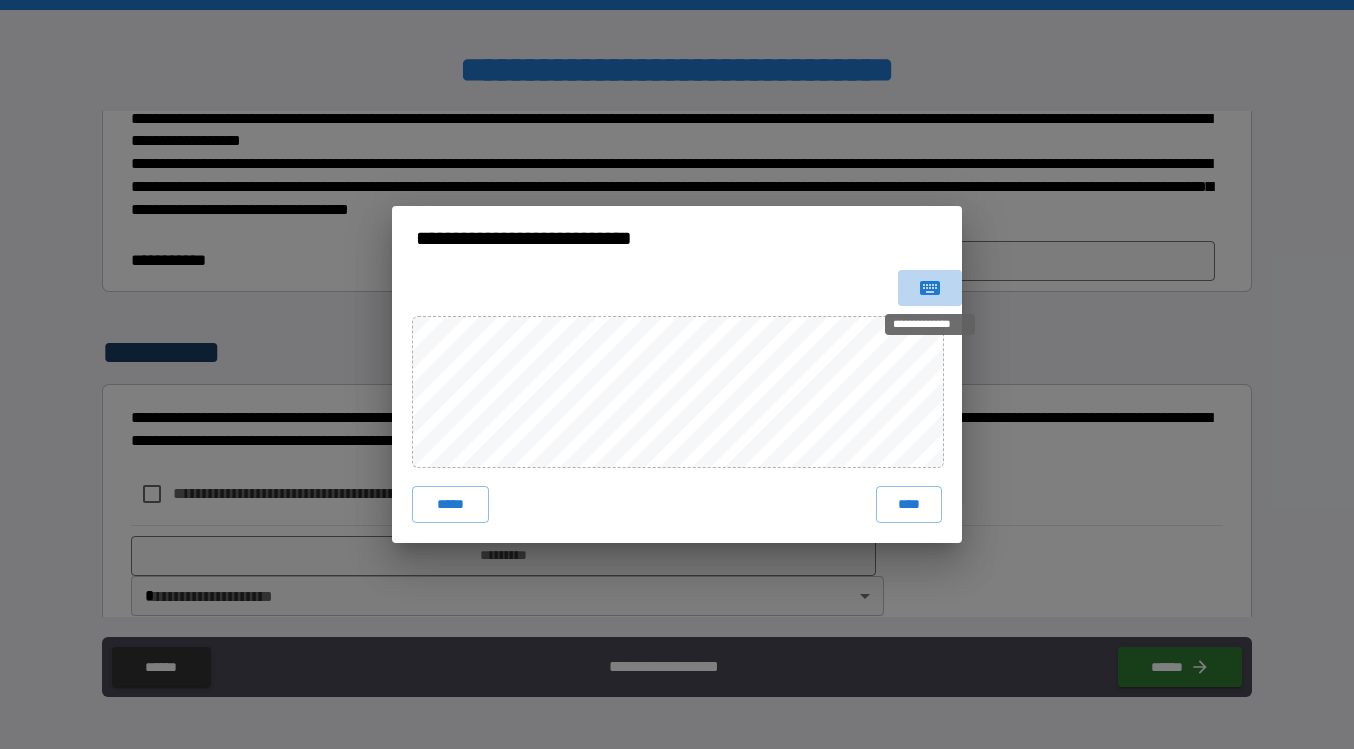 click 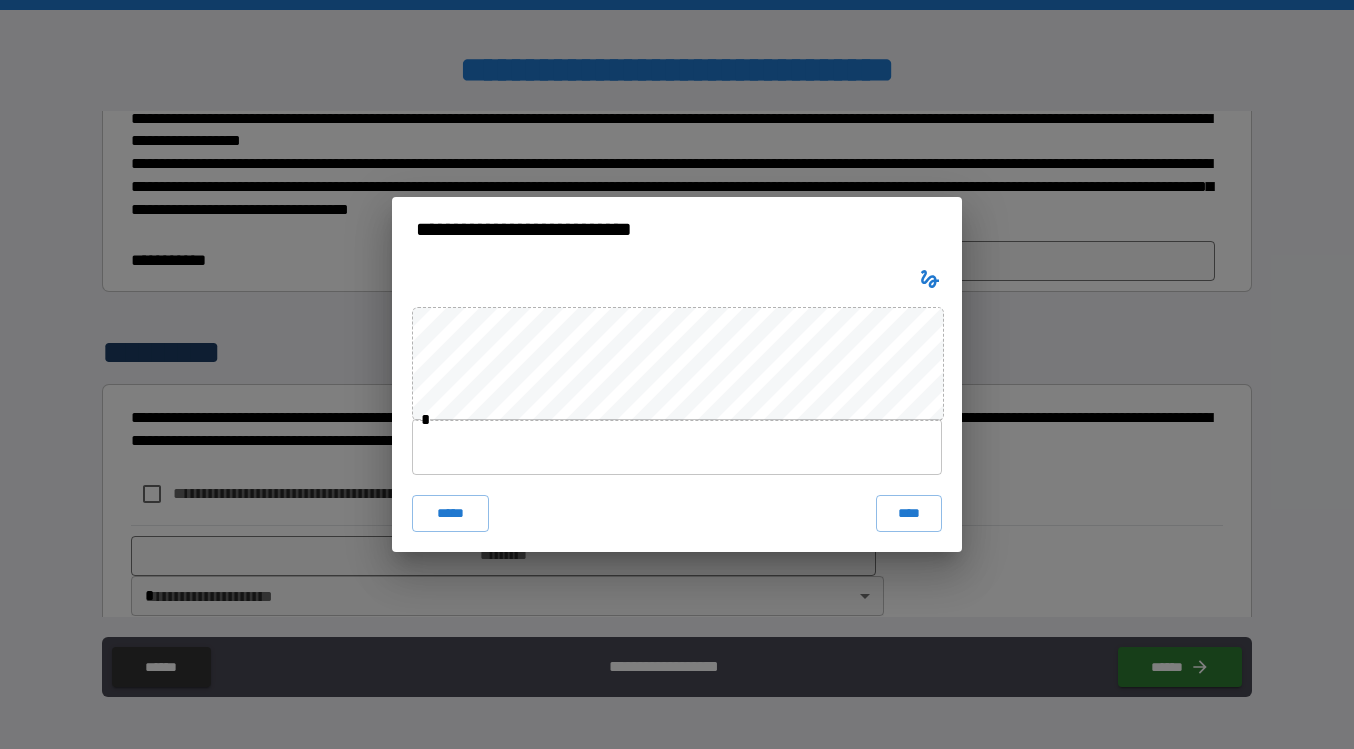 click at bounding box center (677, 447) 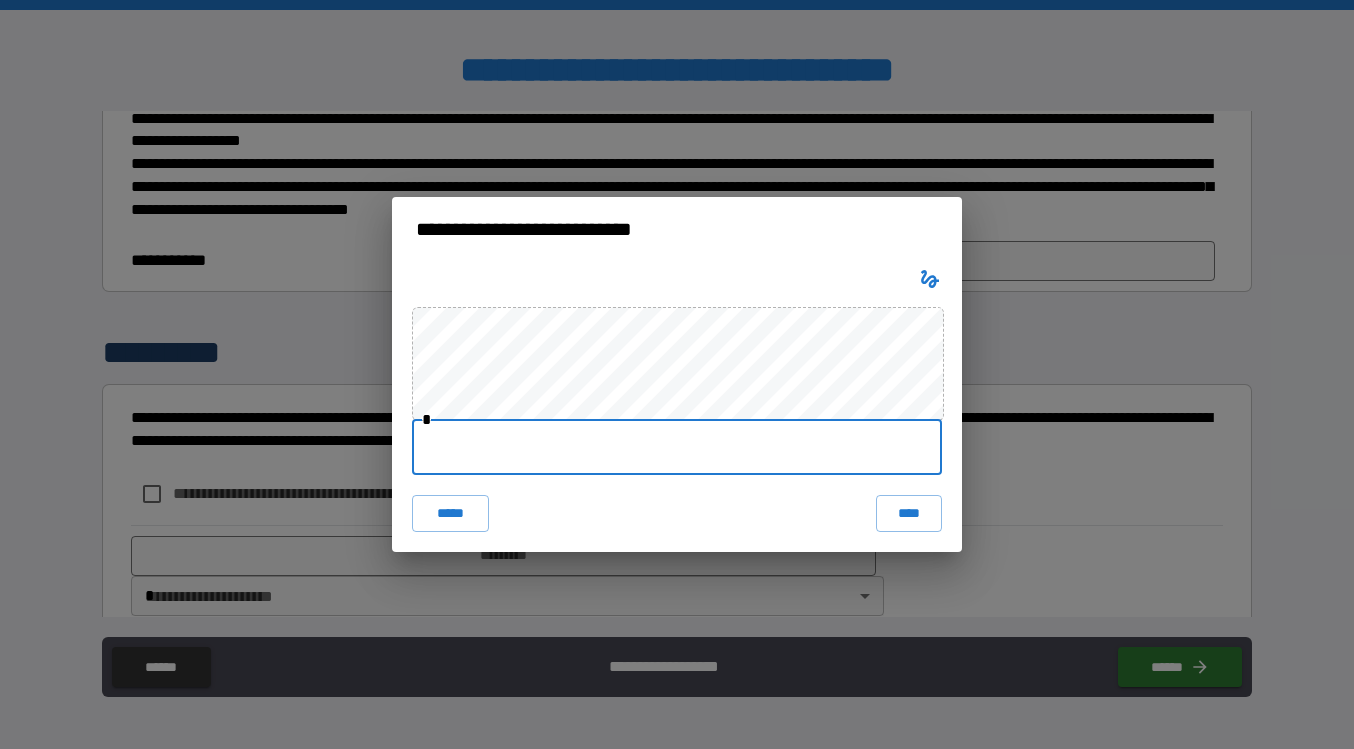type on "**********" 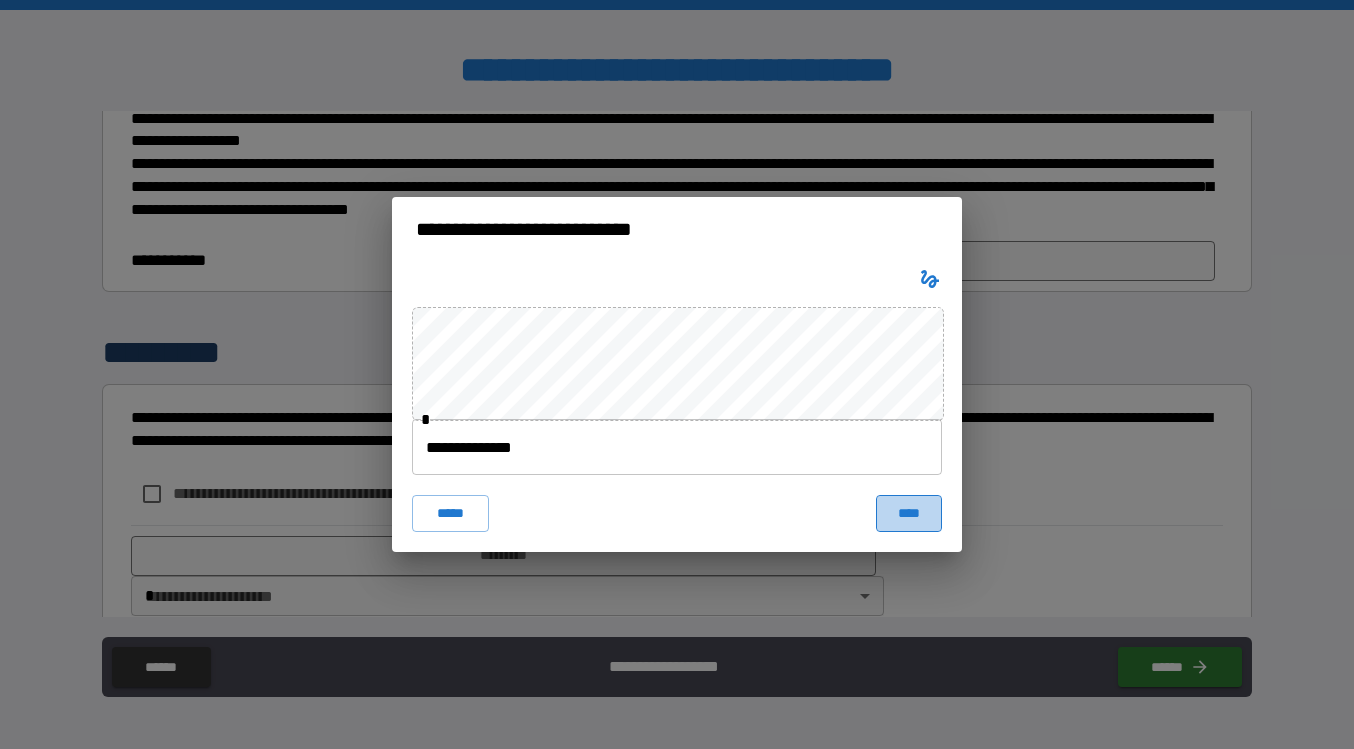 click on "****" at bounding box center [909, 513] 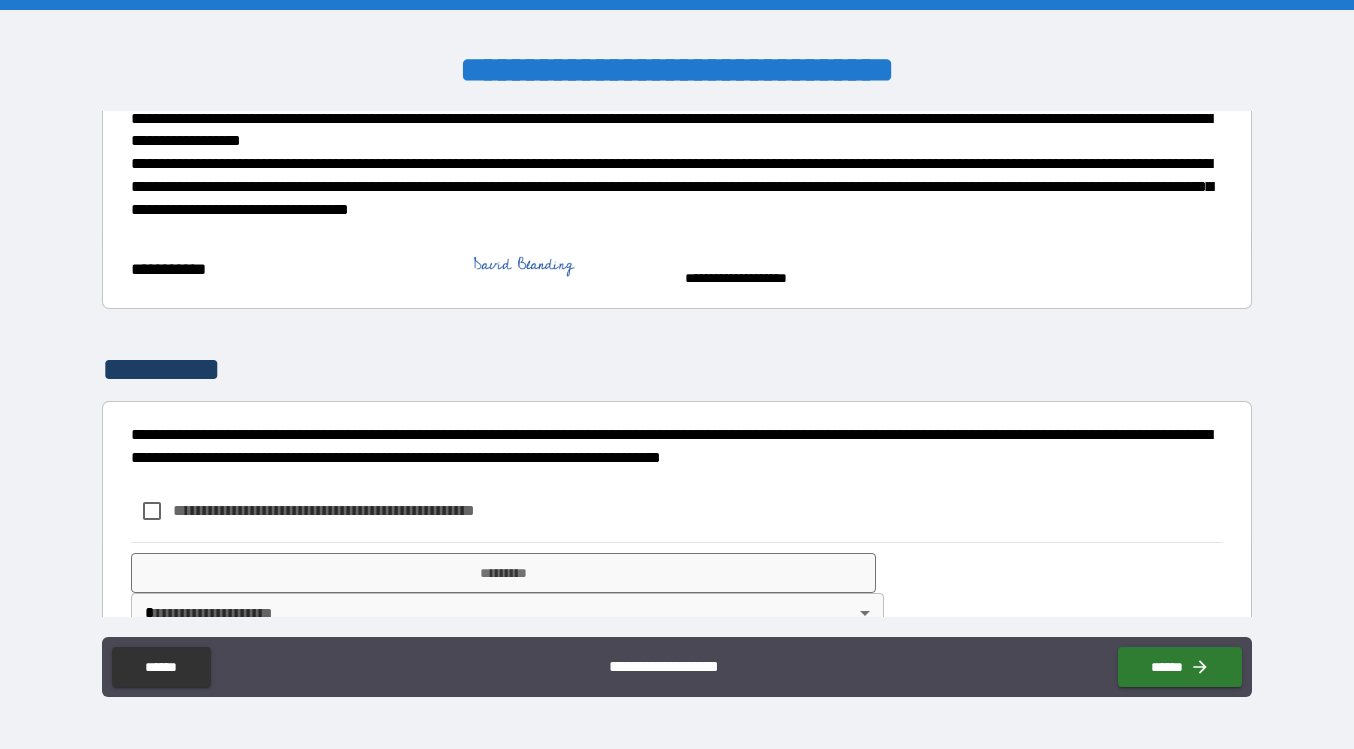 scroll, scrollTop: 531, scrollLeft: 0, axis: vertical 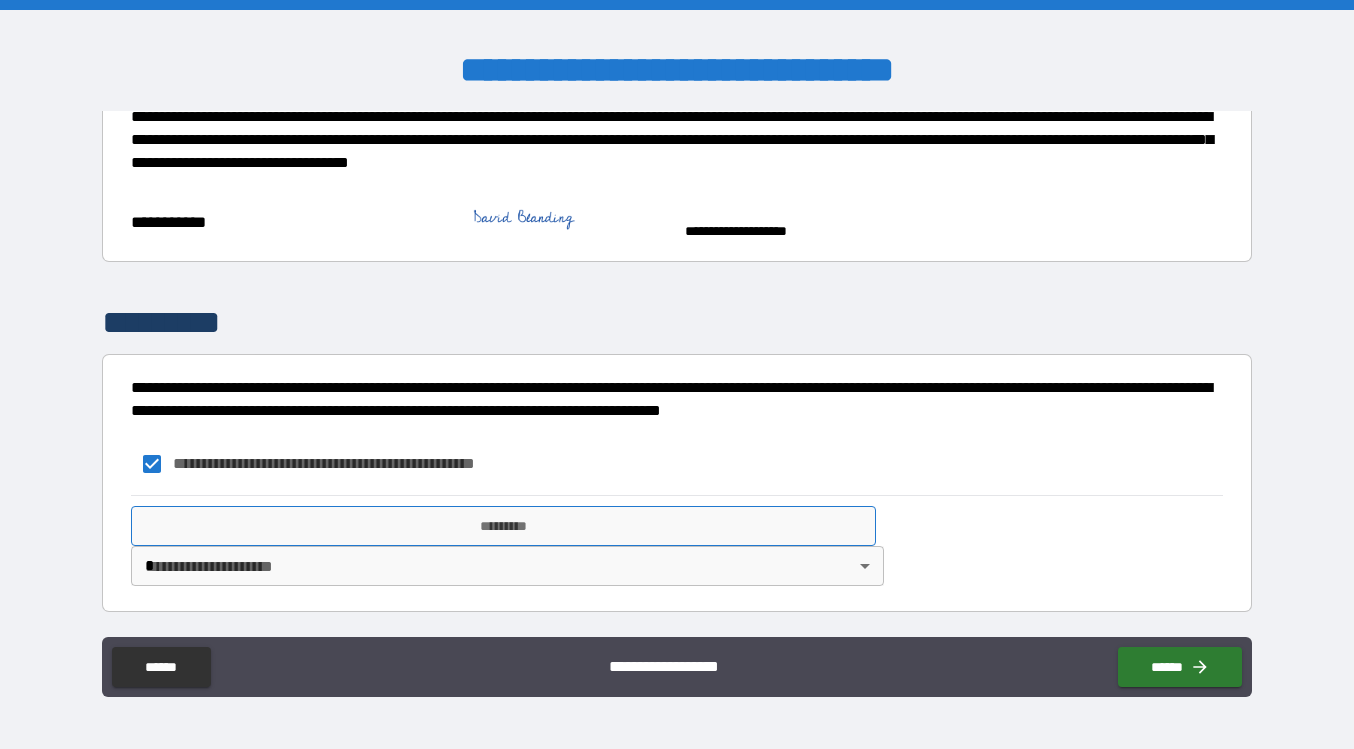click on "*********" at bounding box center (503, 526) 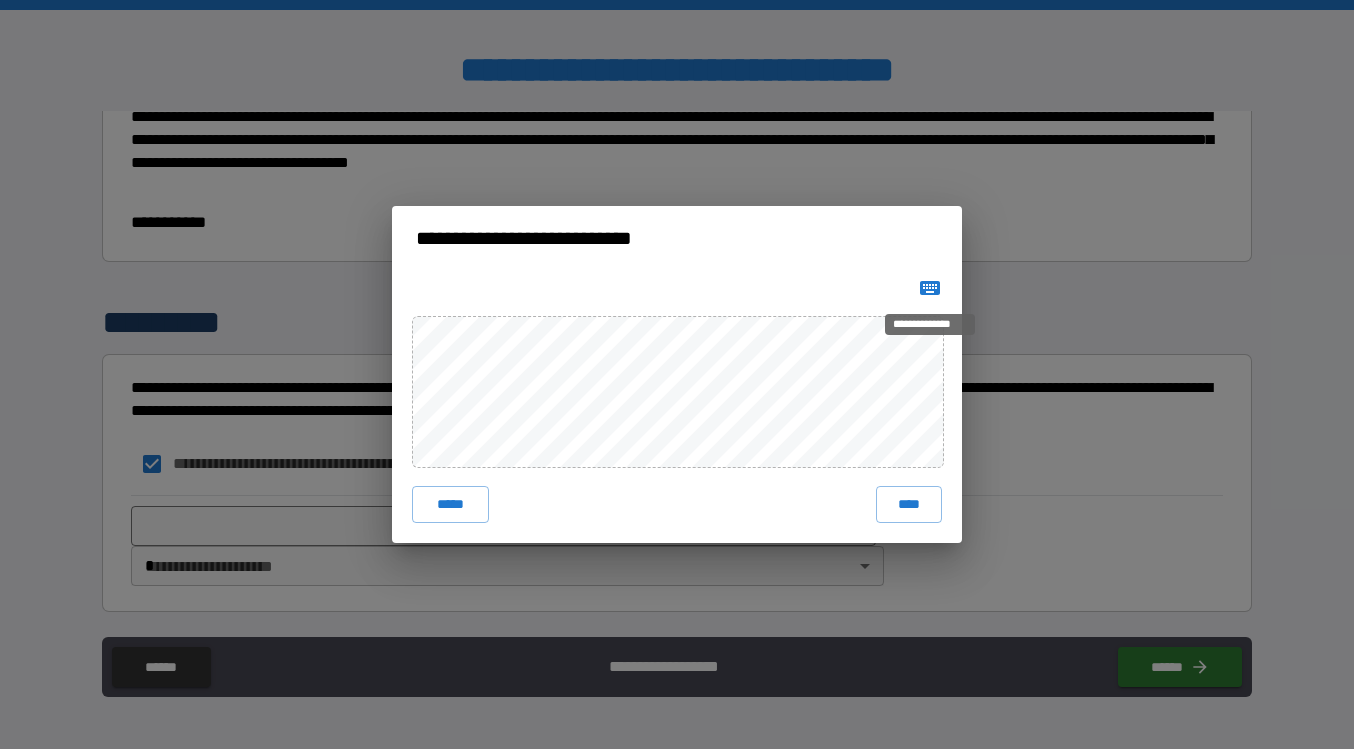 click 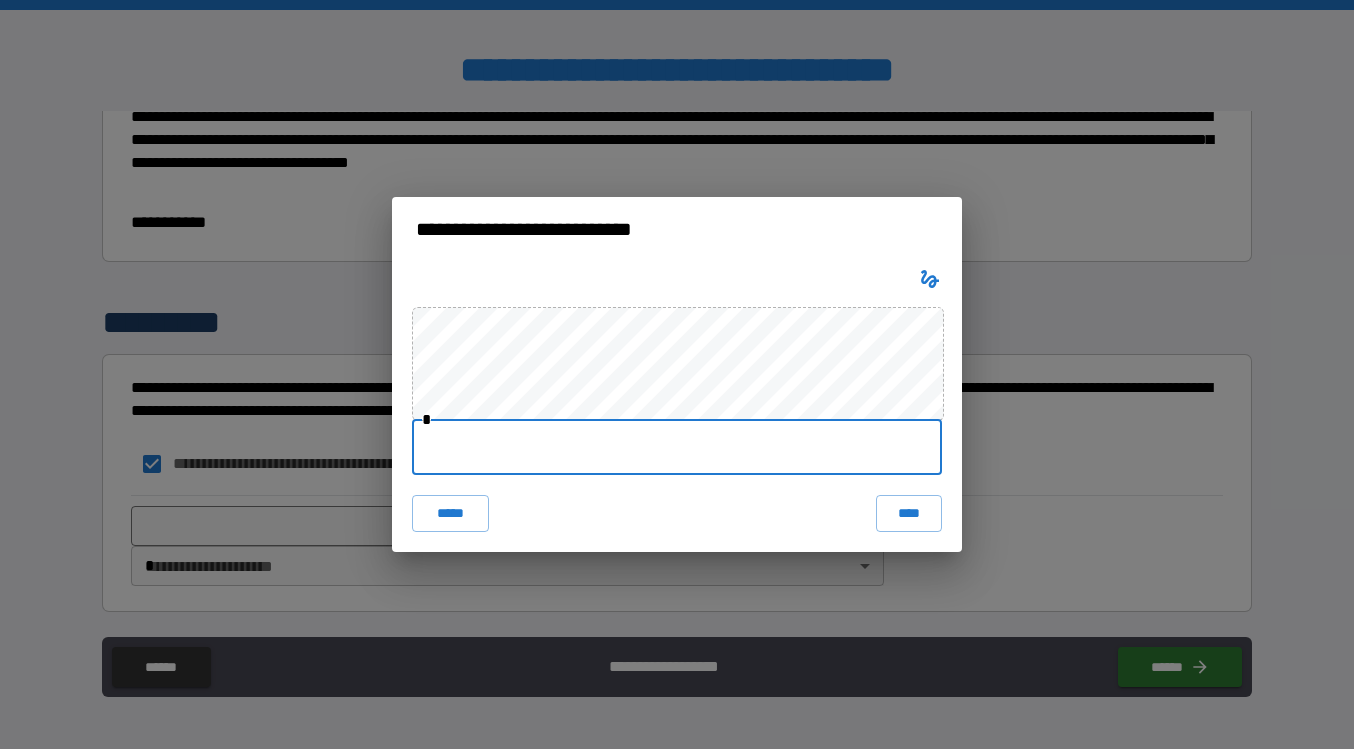 click at bounding box center (677, 447) 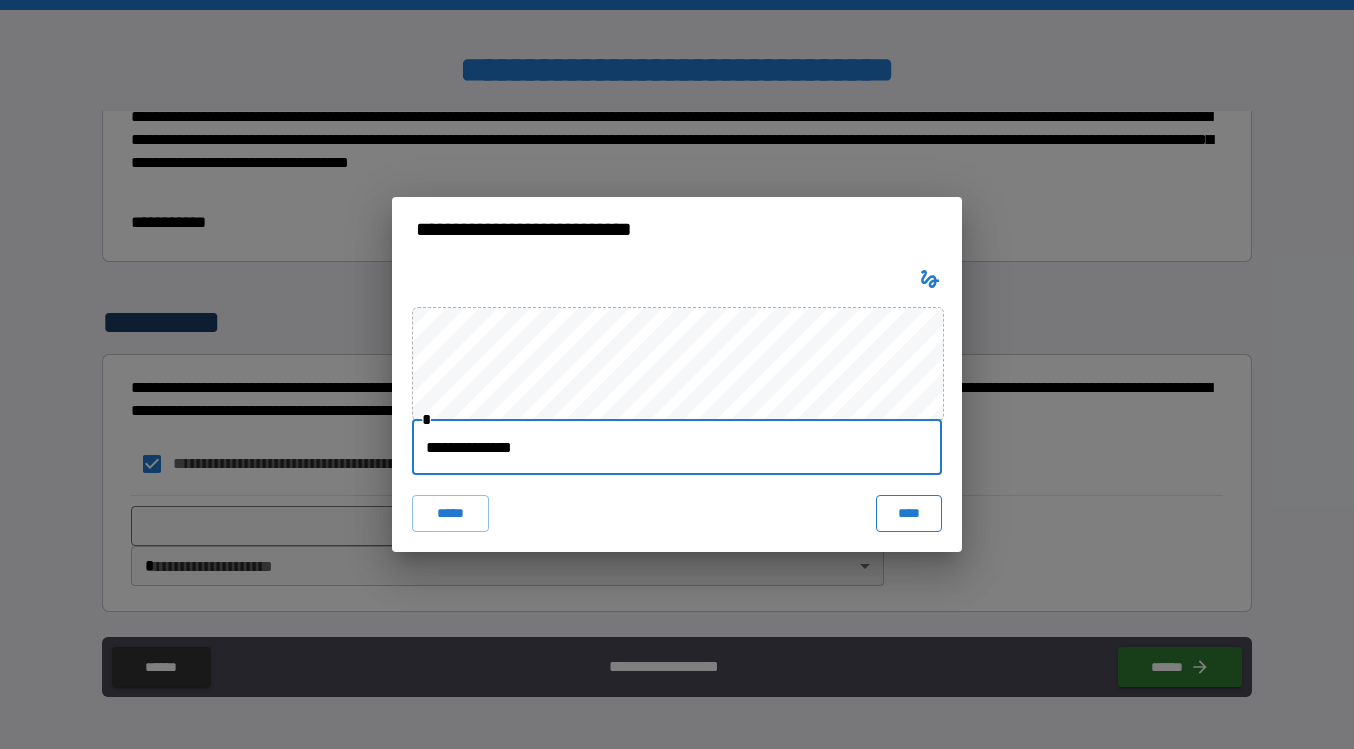 click on "****" at bounding box center (909, 513) 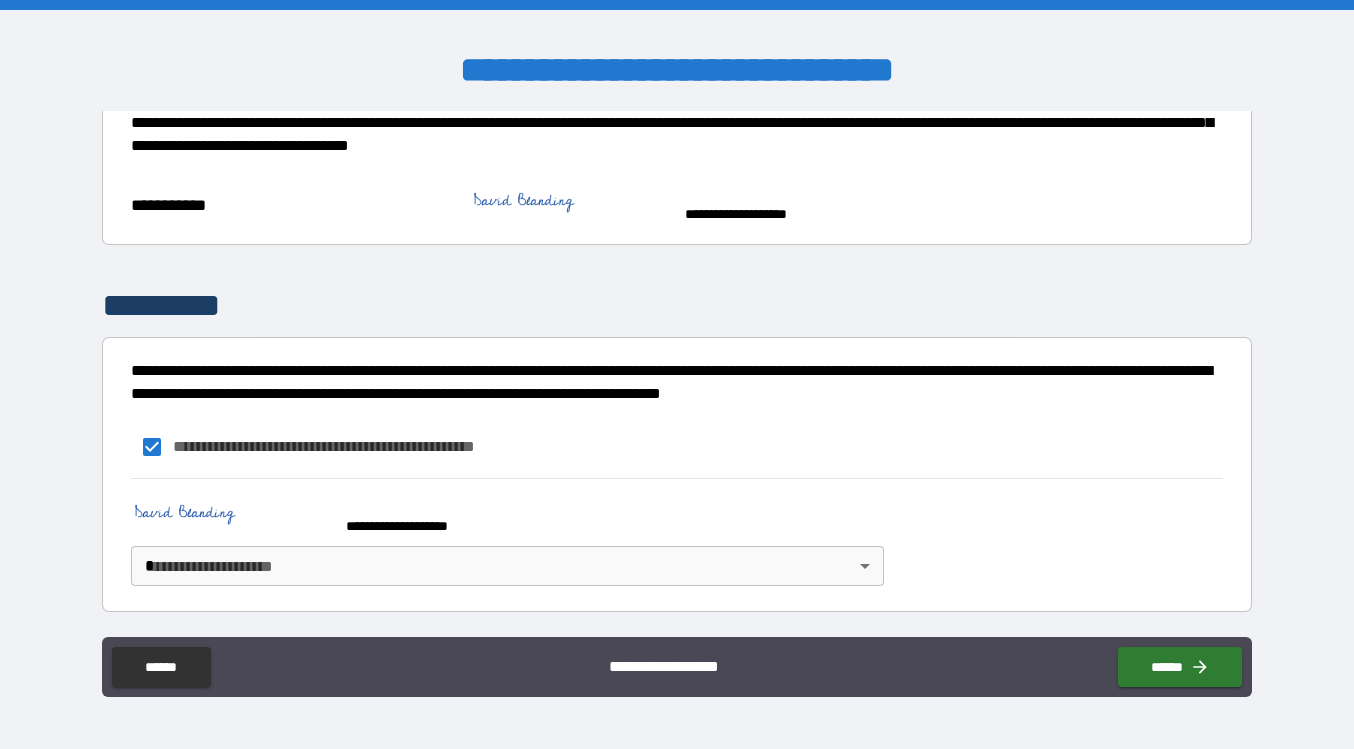 scroll, scrollTop: 548, scrollLeft: 0, axis: vertical 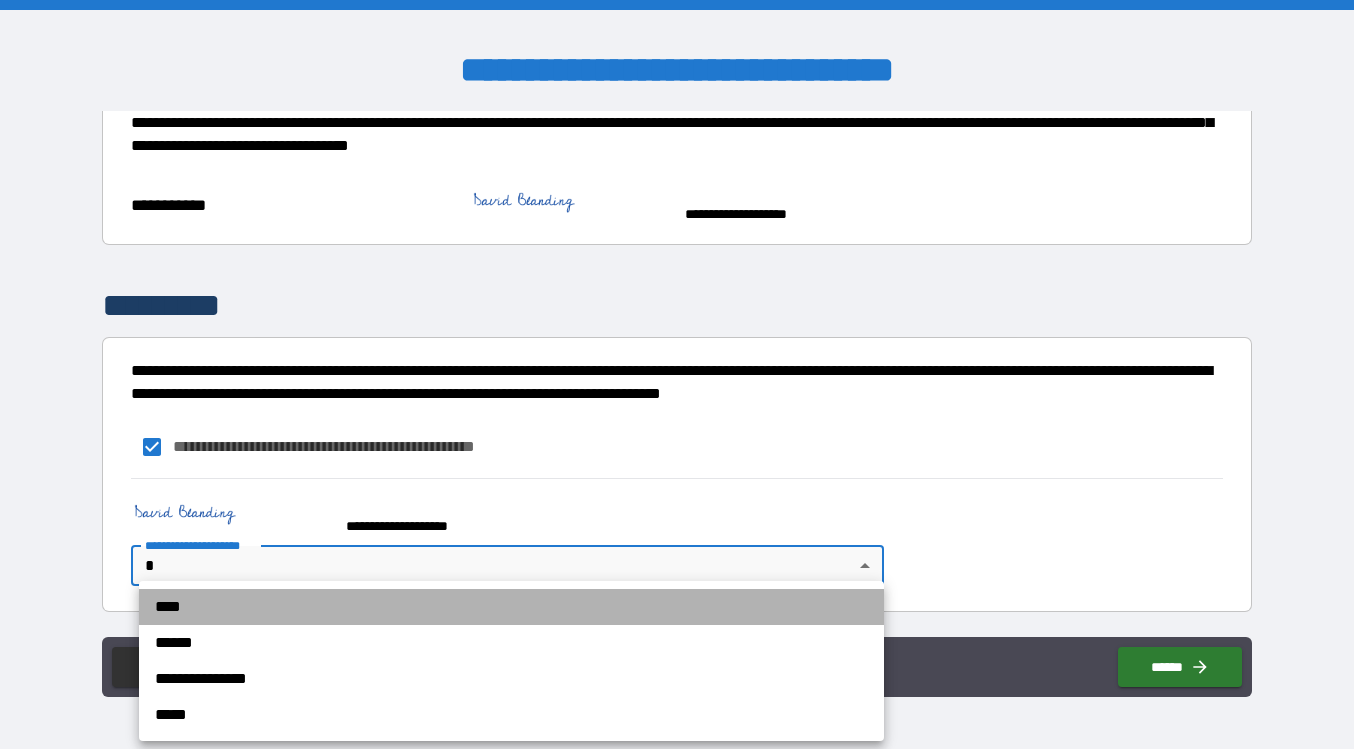 click on "****" at bounding box center [511, 607] 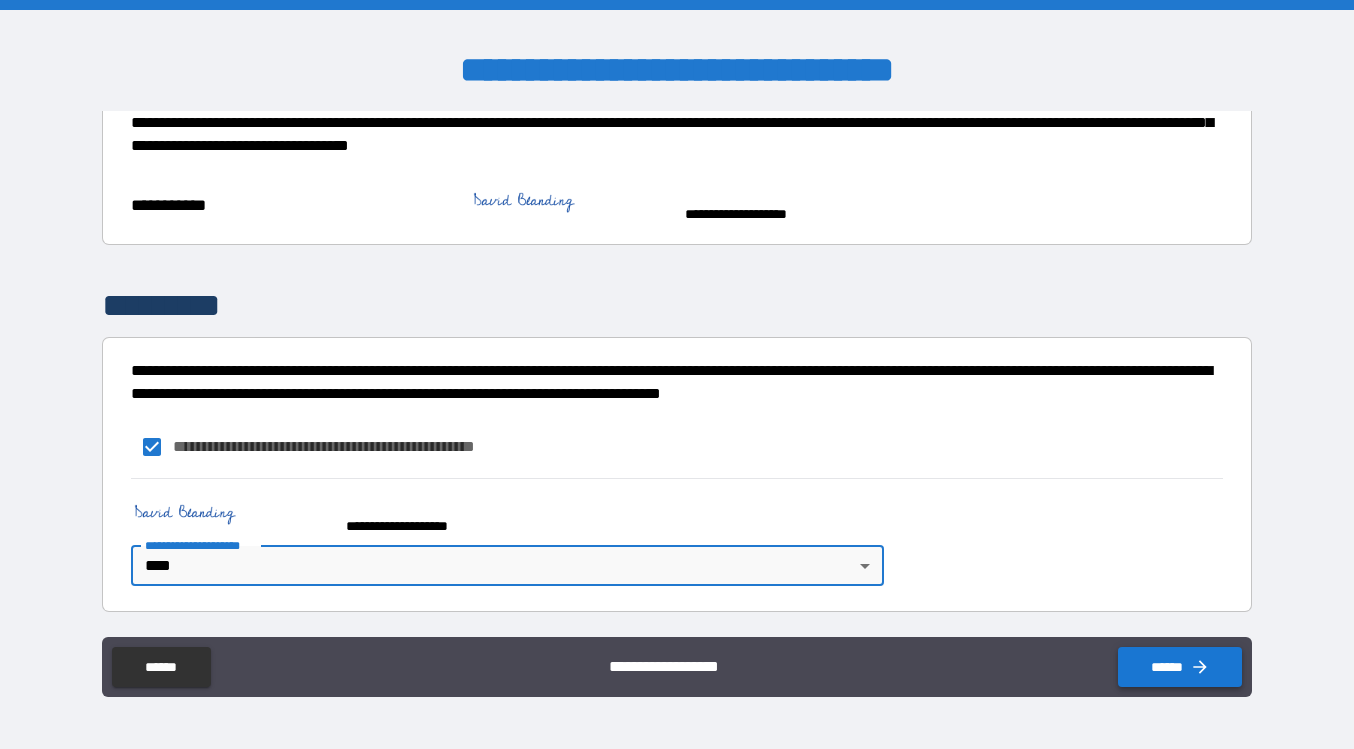 click on "******" at bounding box center (1180, 667) 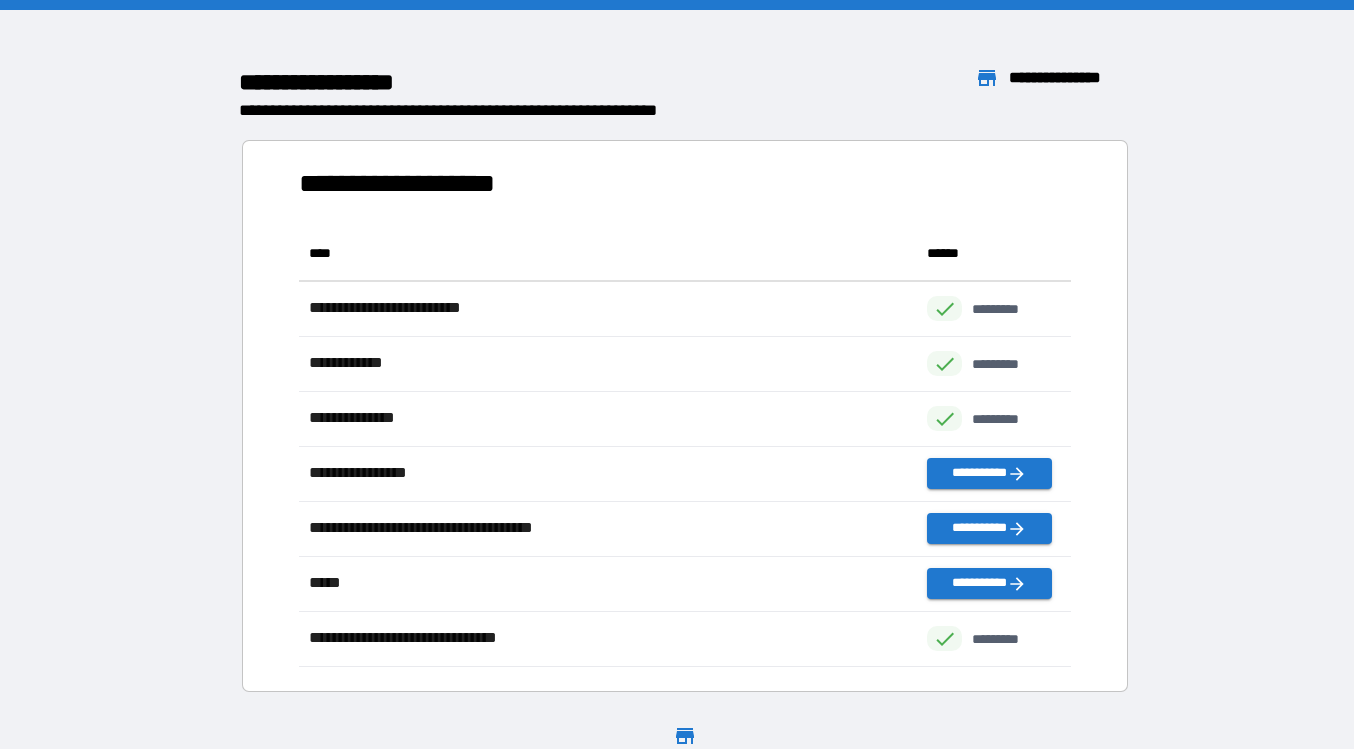 scroll, scrollTop: 1, scrollLeft: 1, axis: both 